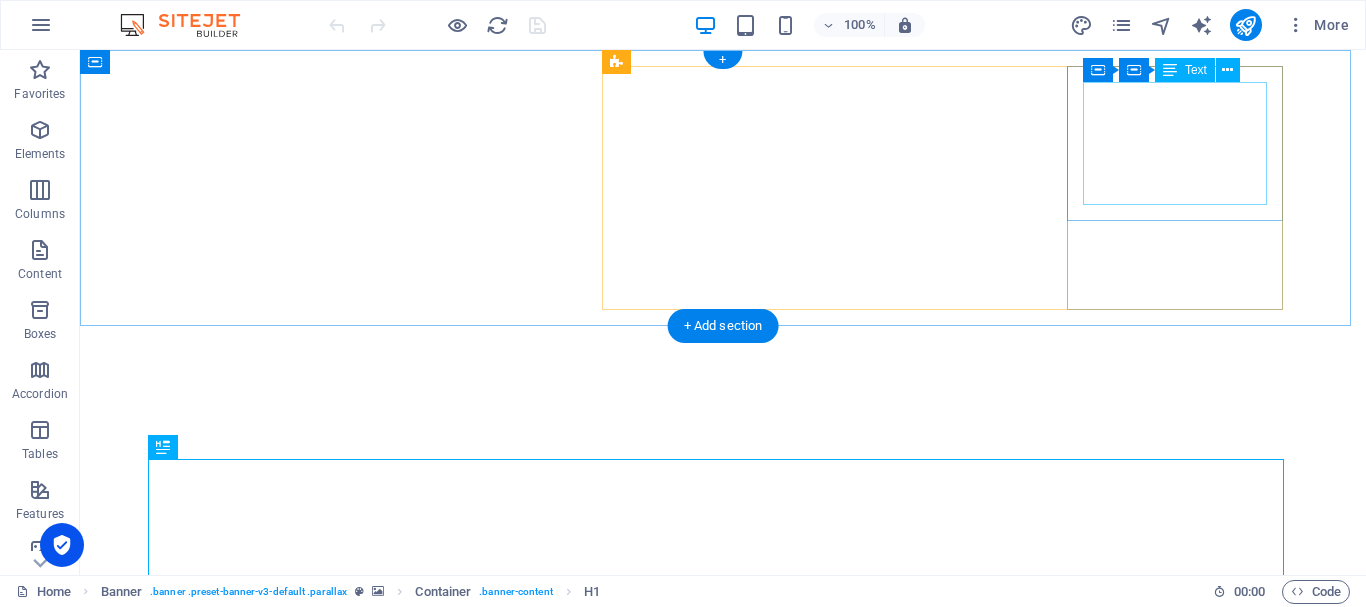 scroll, scrollTop: 0, scrollLeft: 0, axis: both 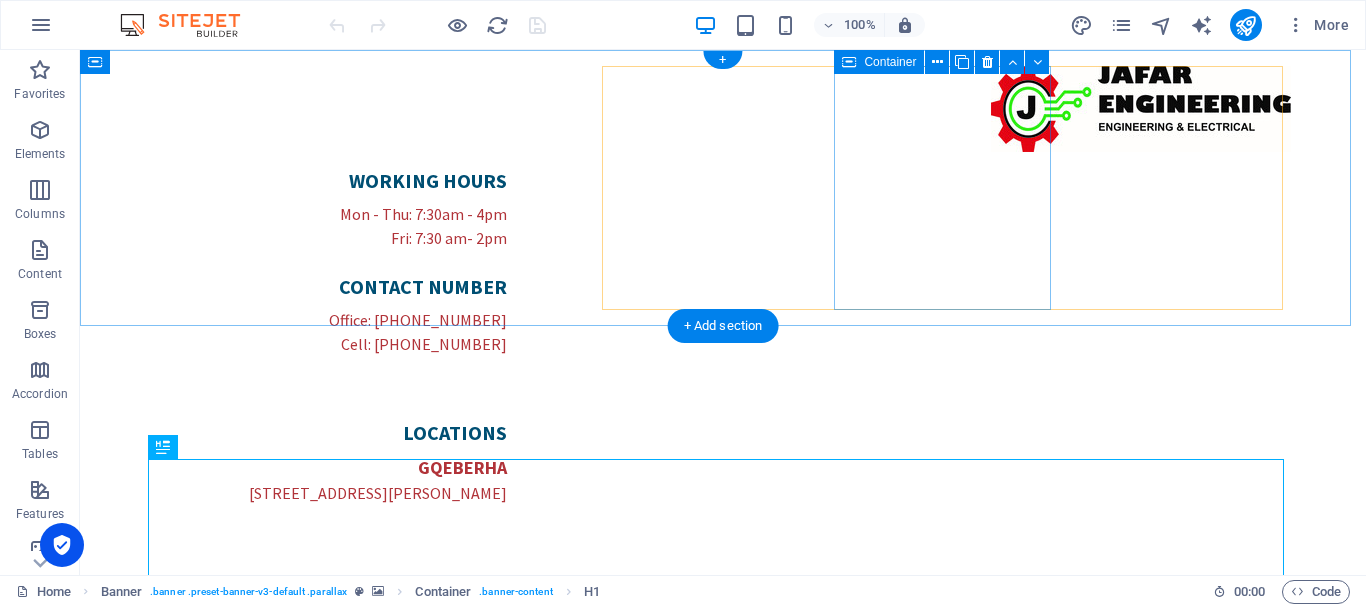 click on "LOCATIons GQEBERHA [STREET_ADDRESS][PERSON_NAME]" at bounding box center (339, 462) 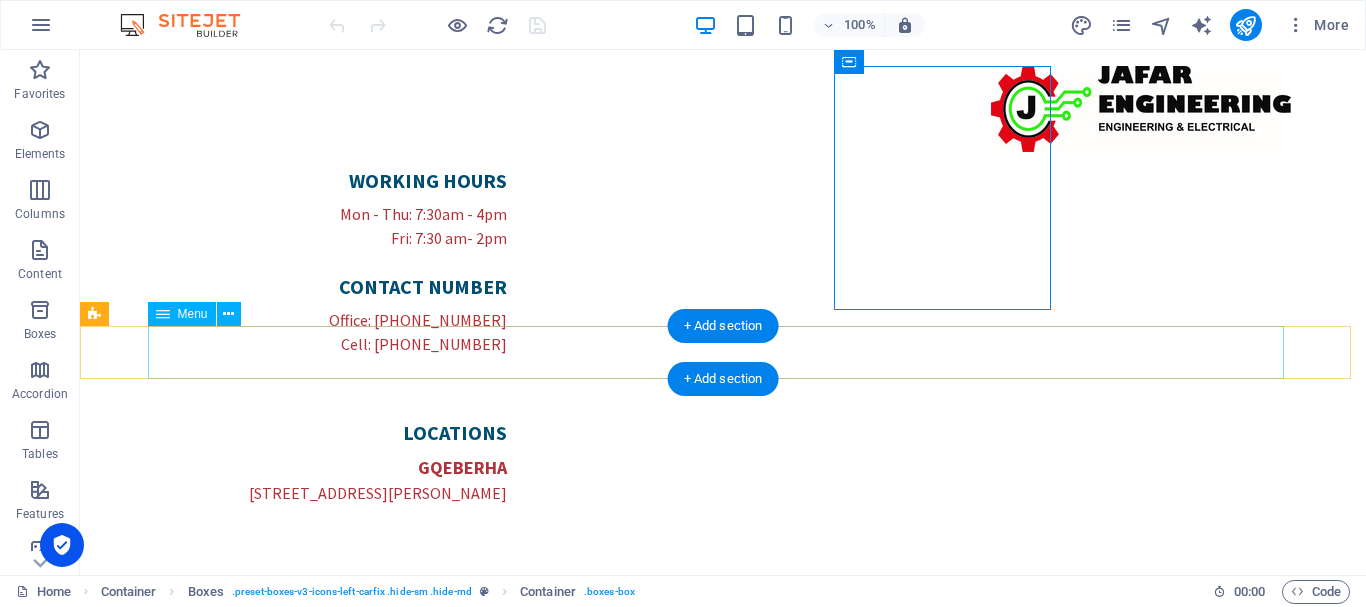 click on "Home About us Our services Gallery Contact" at bounding box center (723, 726) 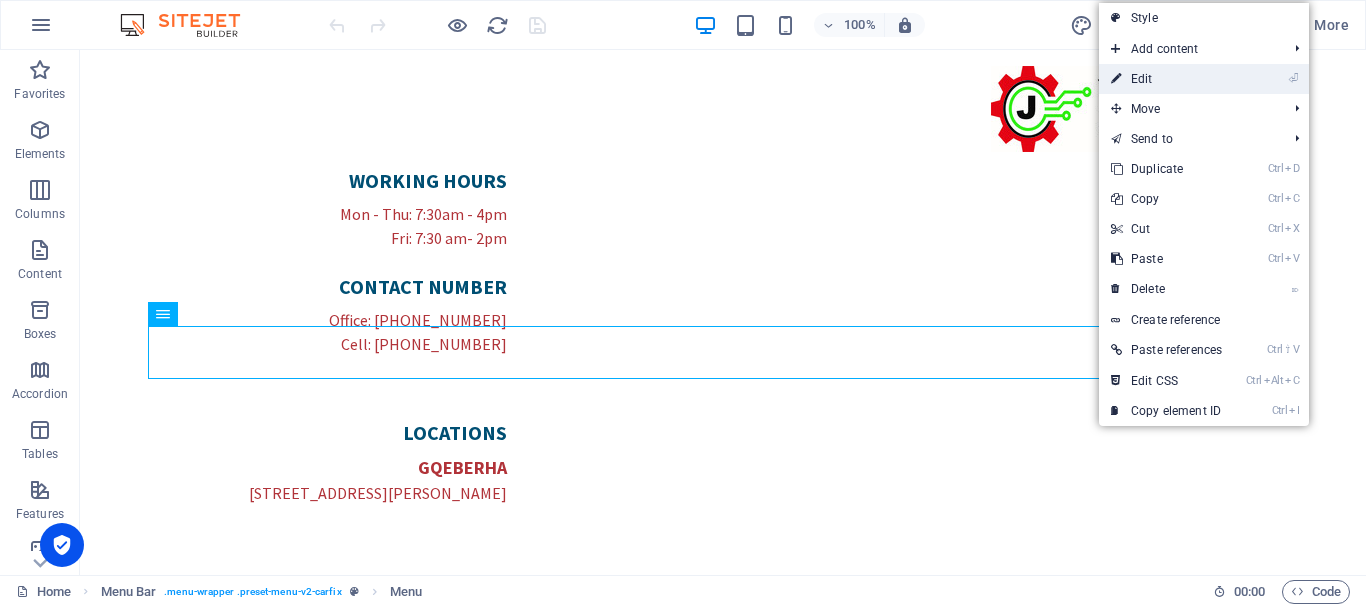 click on "⏎  Edit" at bounding box center [1166, 79] 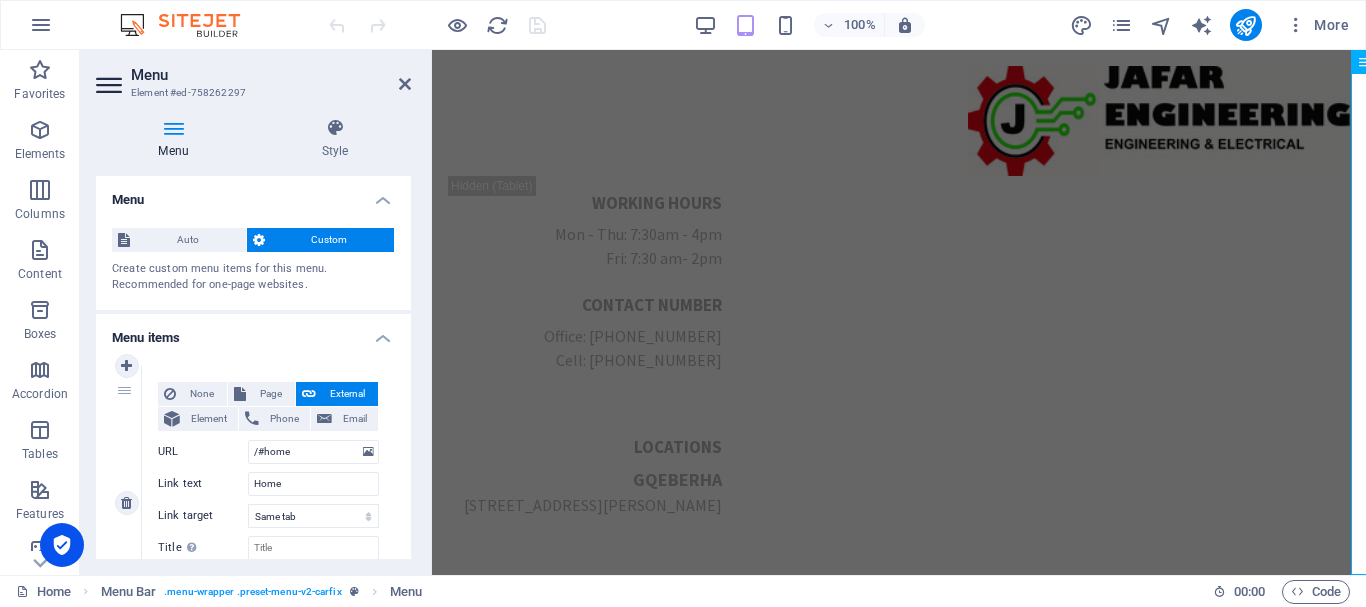click on "Link text" at bounding box center (203, 484) 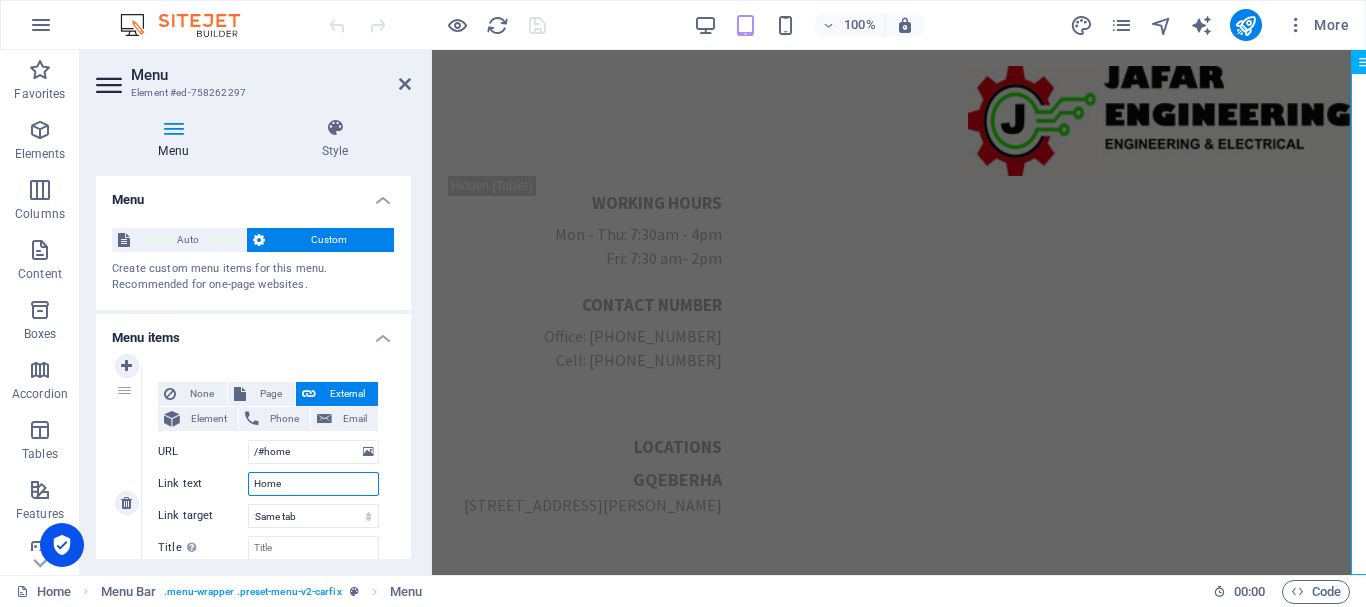 click on "Home" at bounding box center (313, 484) 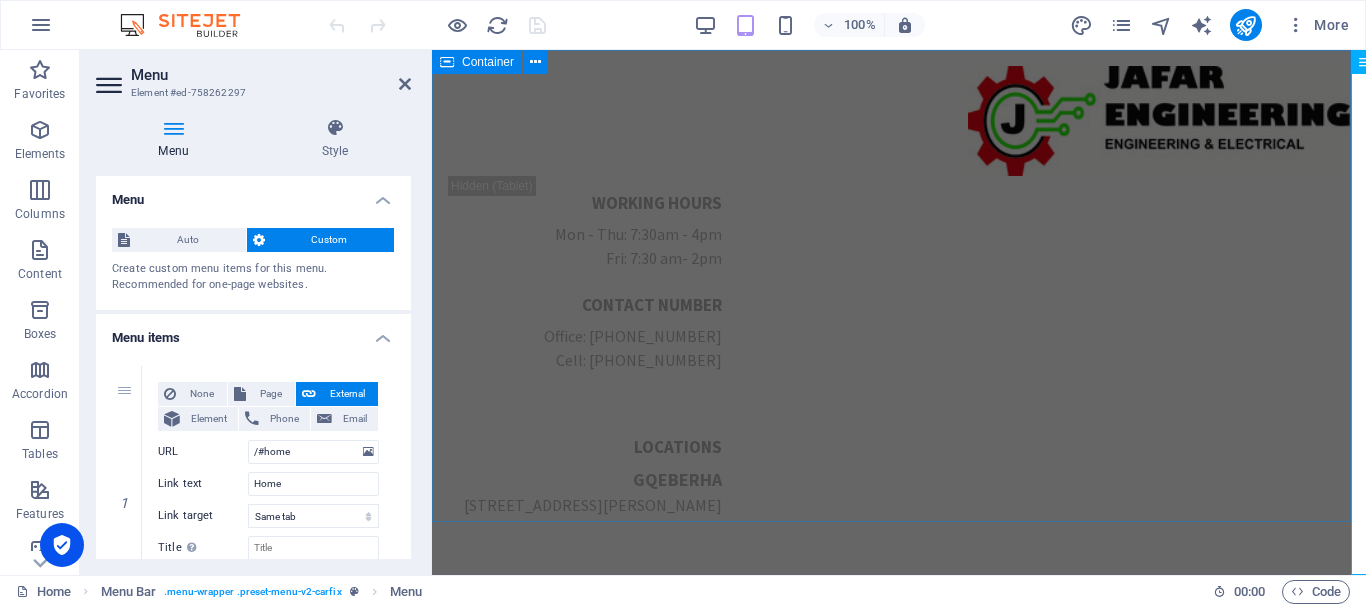 click on "WORKING HOURS Mon - Thu: 7:30am - 4pm Fri: 7:30 am- 2pm CONTACT NUMBER Office: [PHONE_NUMBER] Cell: [PHONE_NUMBER] LOCATIons GQEBERHA [STREET_ADDRESS][PERSON_NAME]" at bounding box center [899, 381] 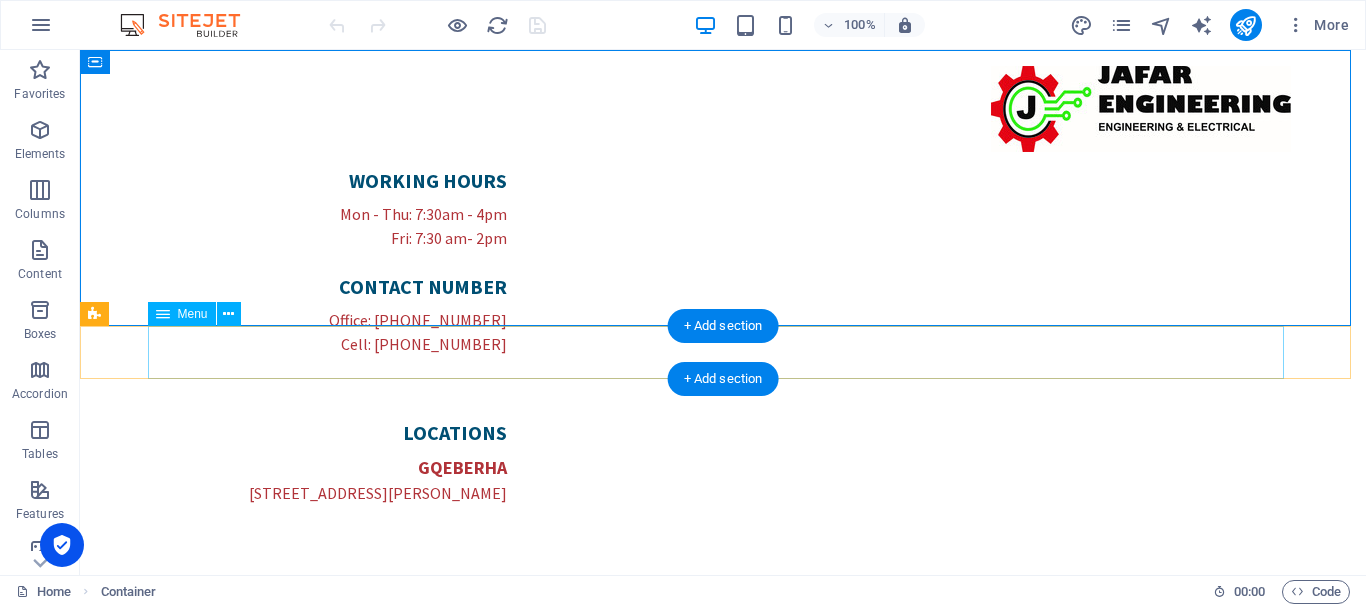 click on "Home About us Our services Gallery Contact" at bounding box center [723, 726] 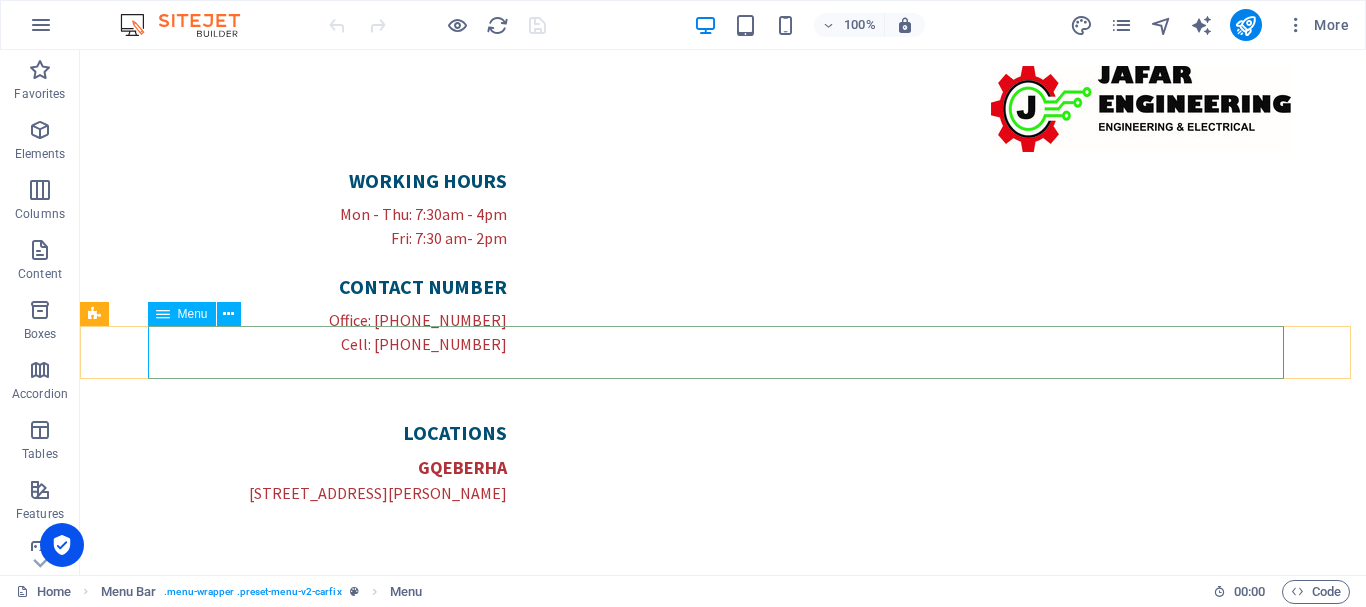 click at bounding box center [163, 314] 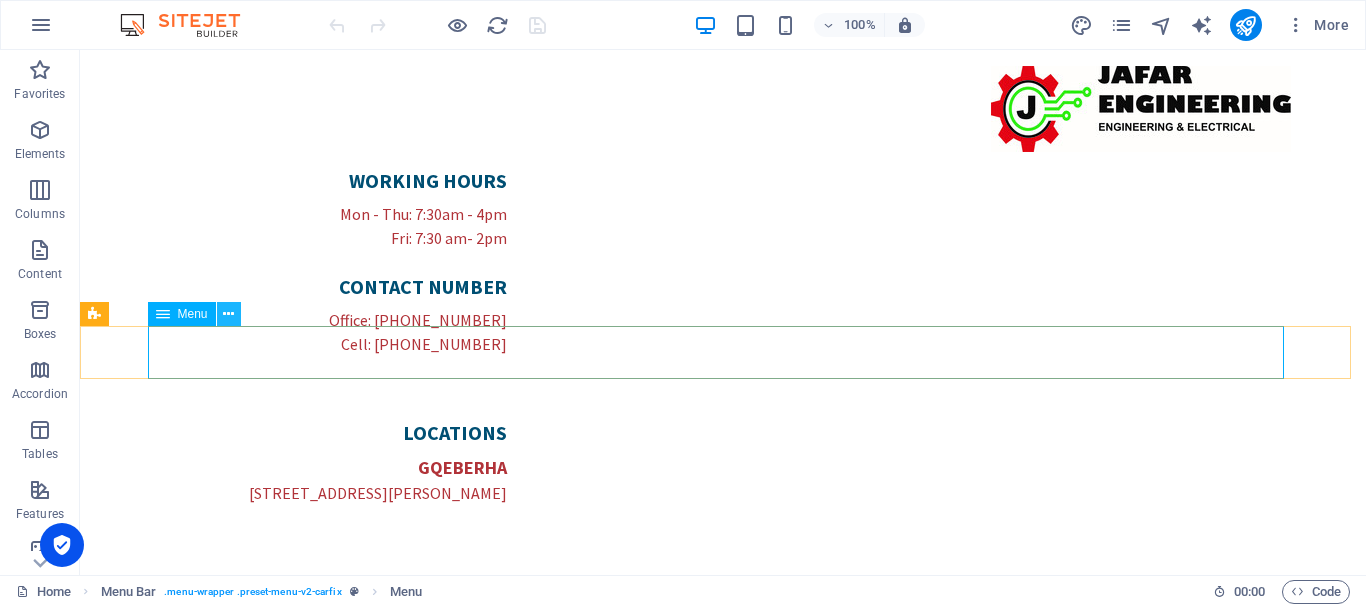 click at bounding box center [228, 314] 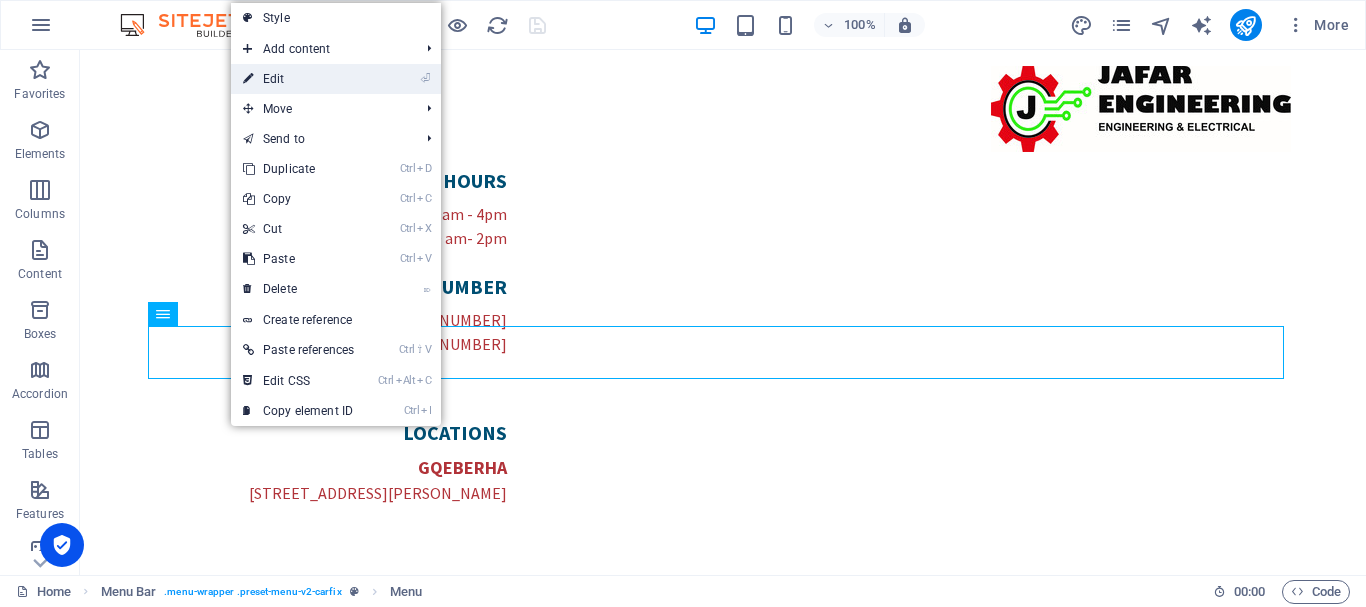 click on "⏎  Edit" at bounding box center [298, 79] 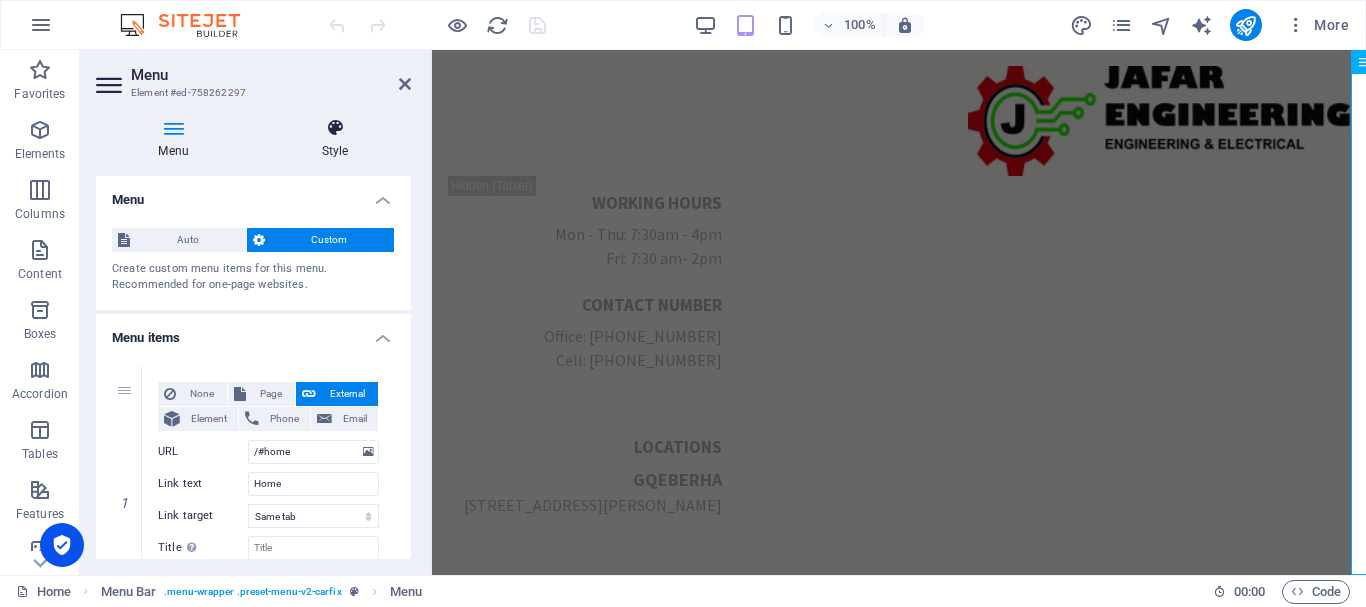 click at bounding box center [335, 128] 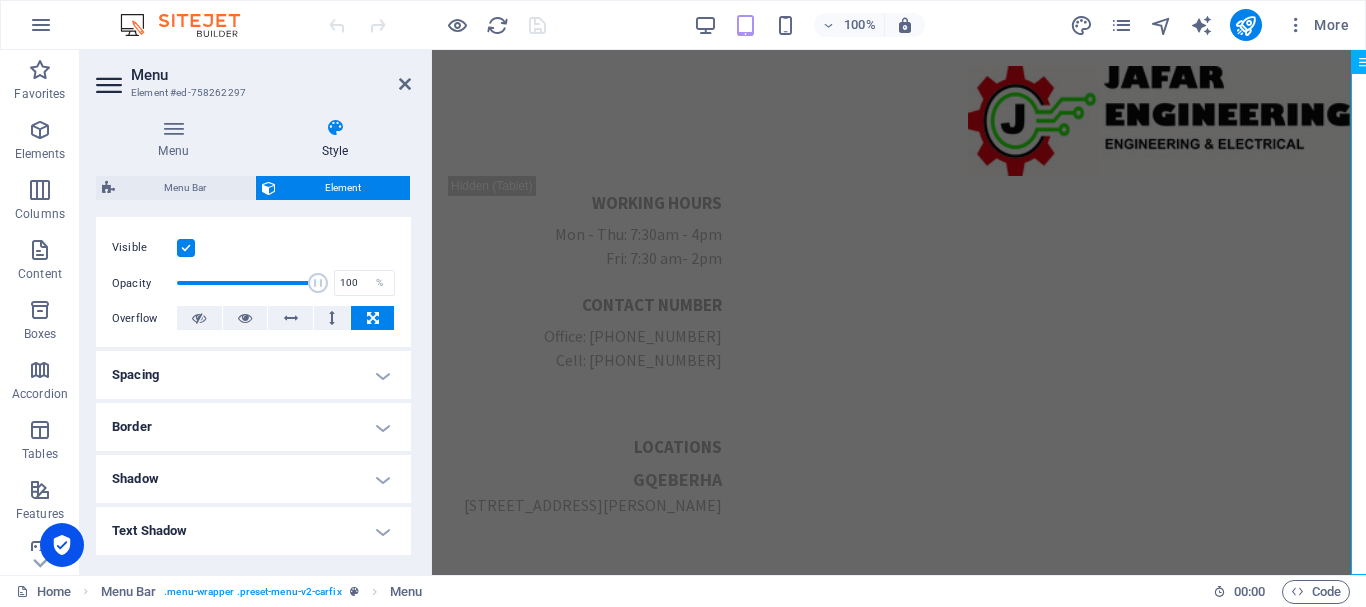 scroll, scrollTop: 296, scrollLeft: 0, axis: vertical 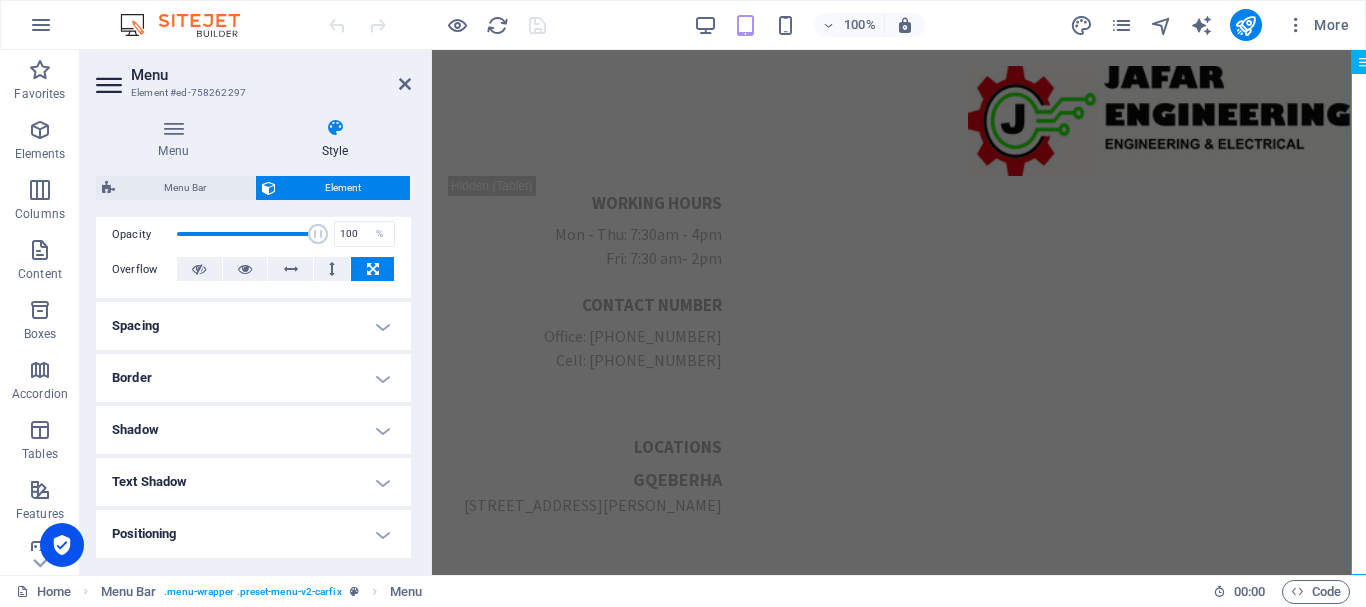 click on "Border" at bounding box center (253, 378) 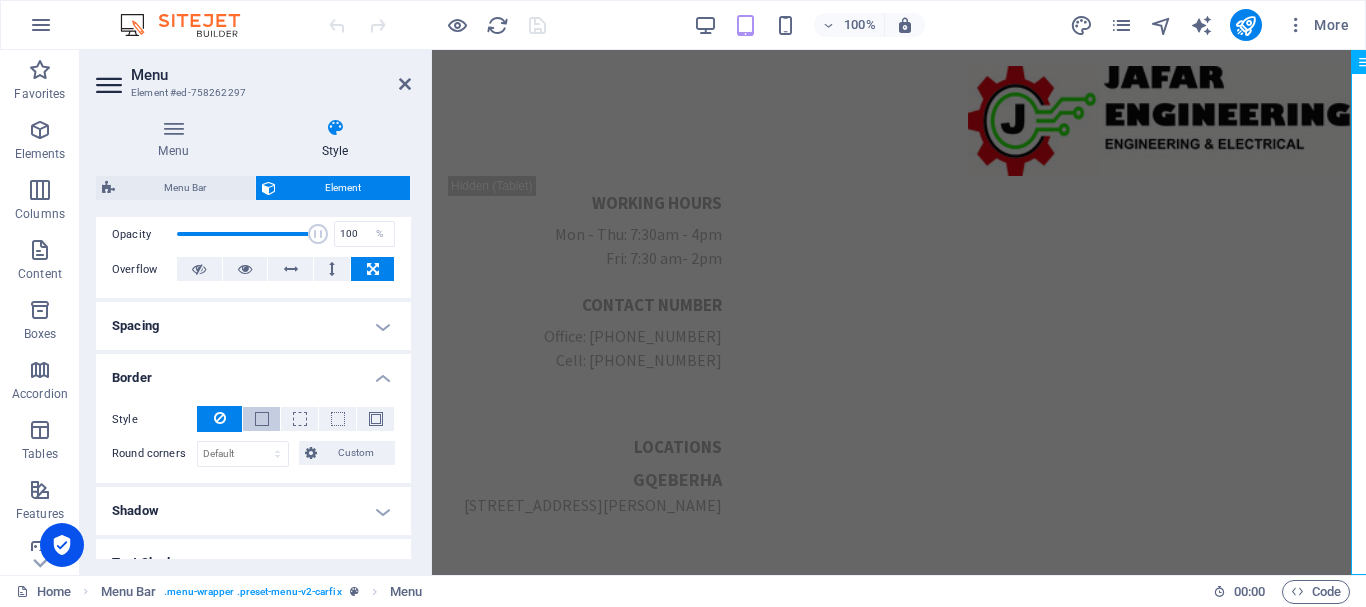 click at bounding box center [261, 419] 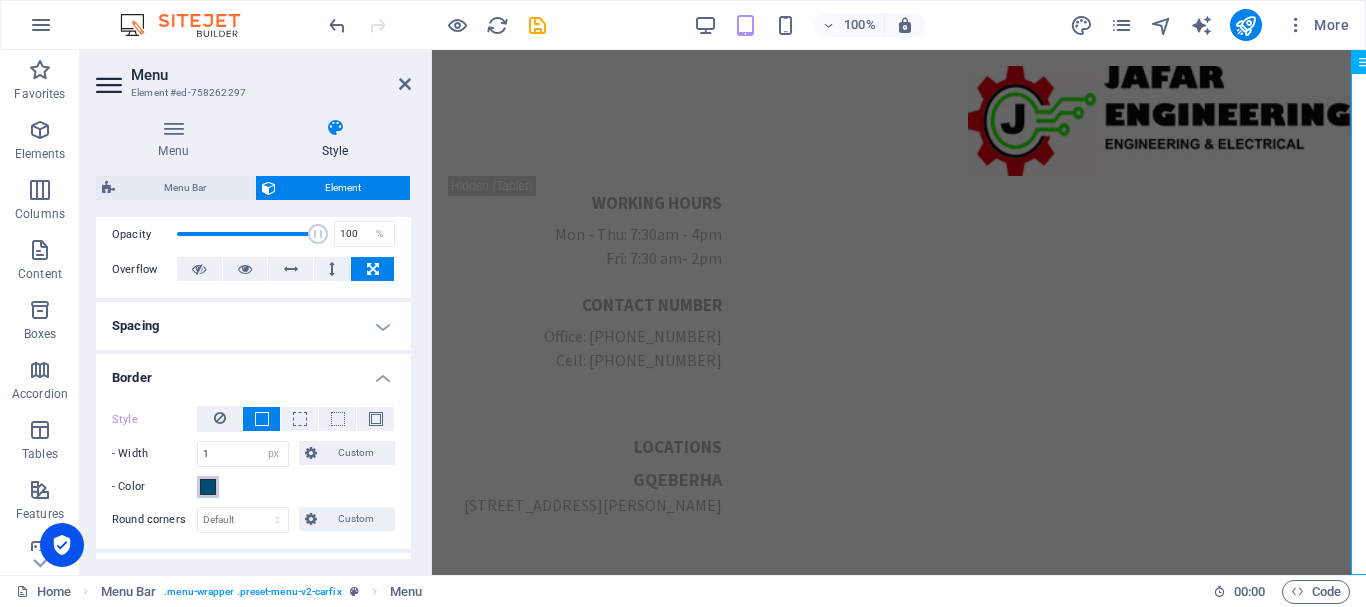 click at bounding box center (208, 487) 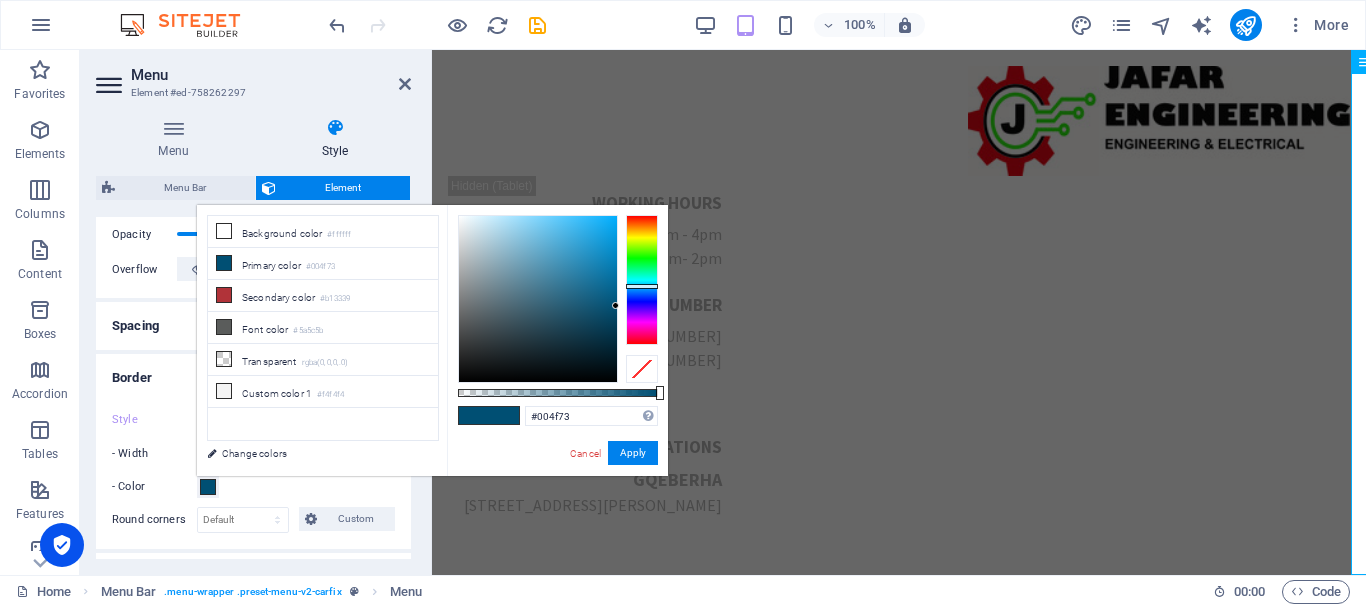 type on "#030303" 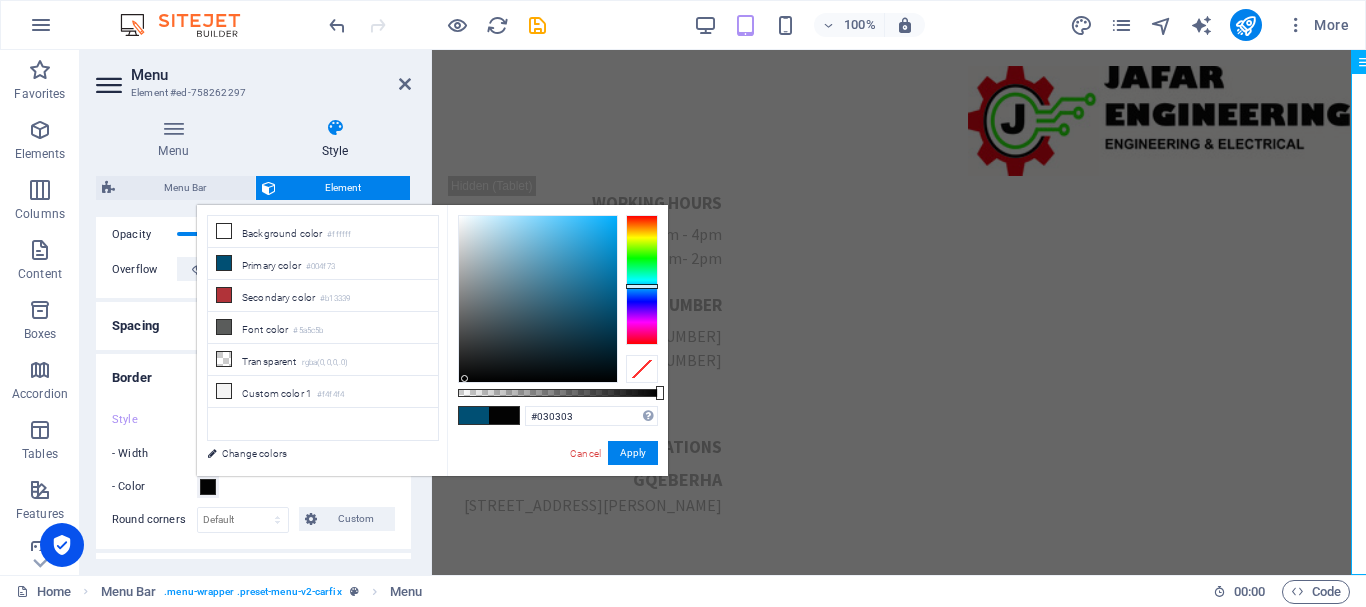 click at bounding box center [538, 299] 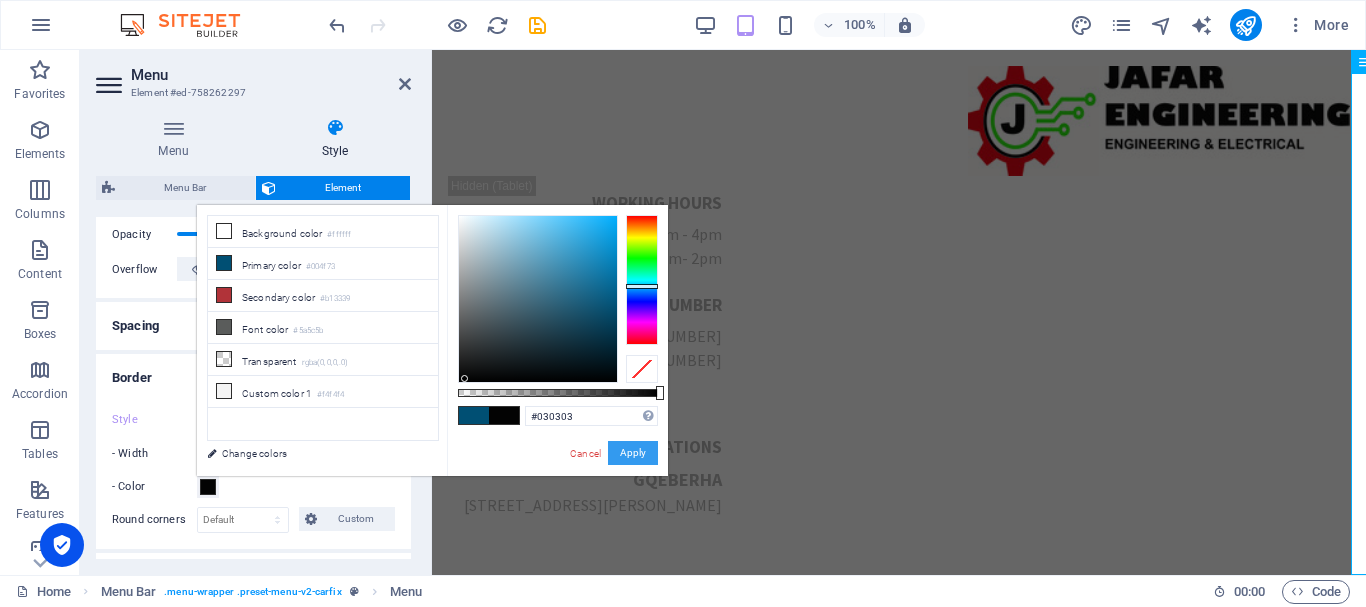 click on "Apply" at bounding box center (633, 453) 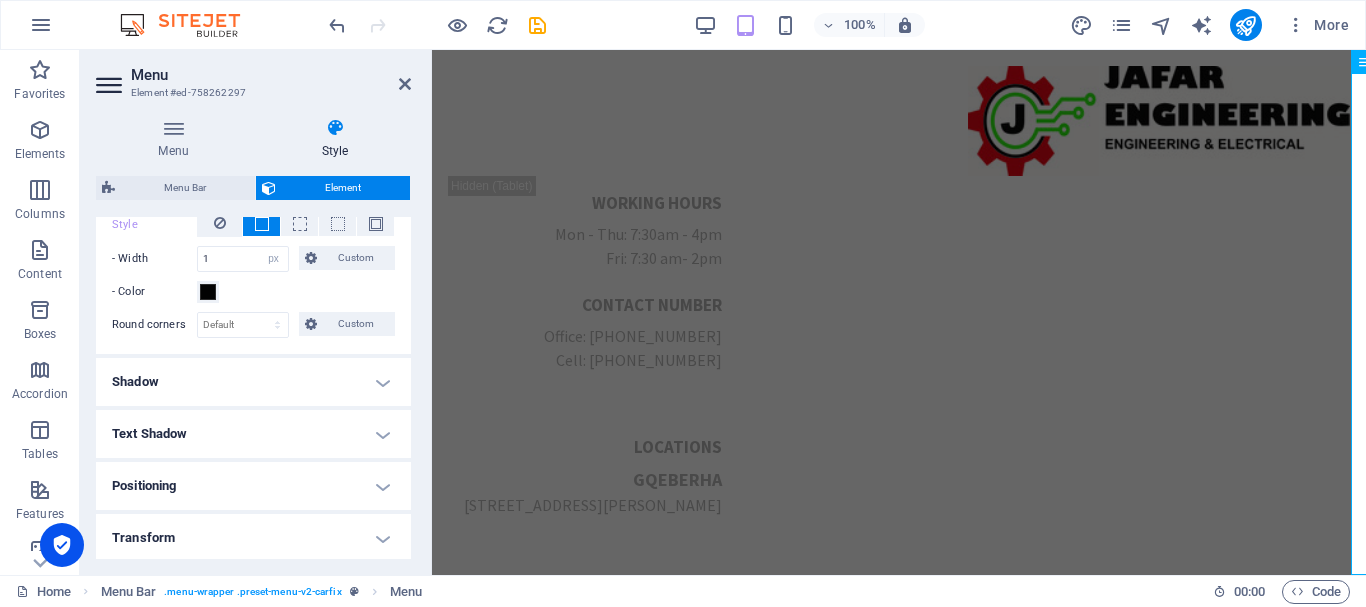 scroll, scrollTop: 497, scrollLeft: 0, axis: vertical 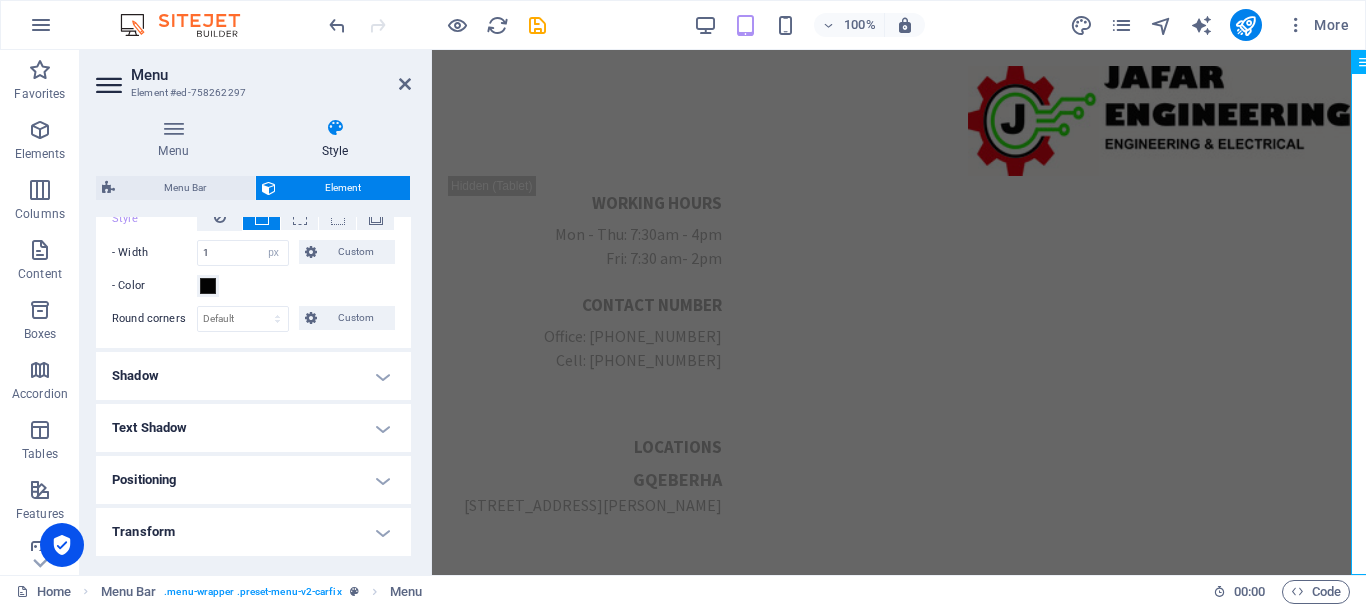 click on "Shadow" at bounding box center (253, 376) 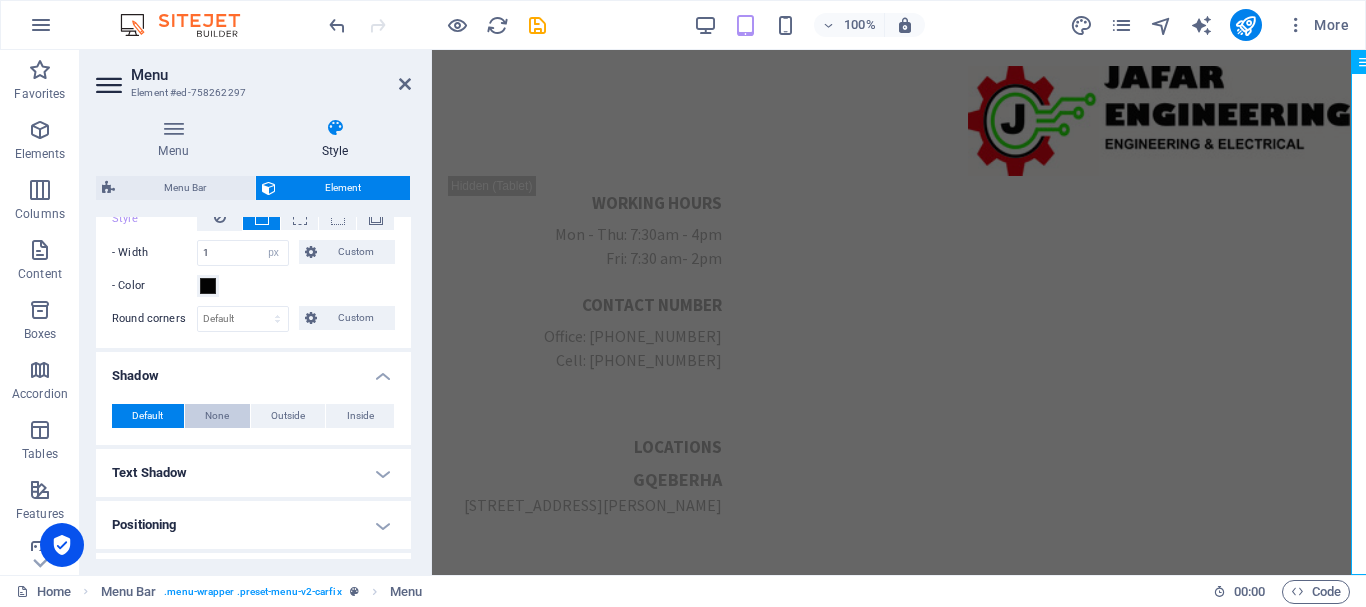 click on "None" at bounding box center [217, 416] 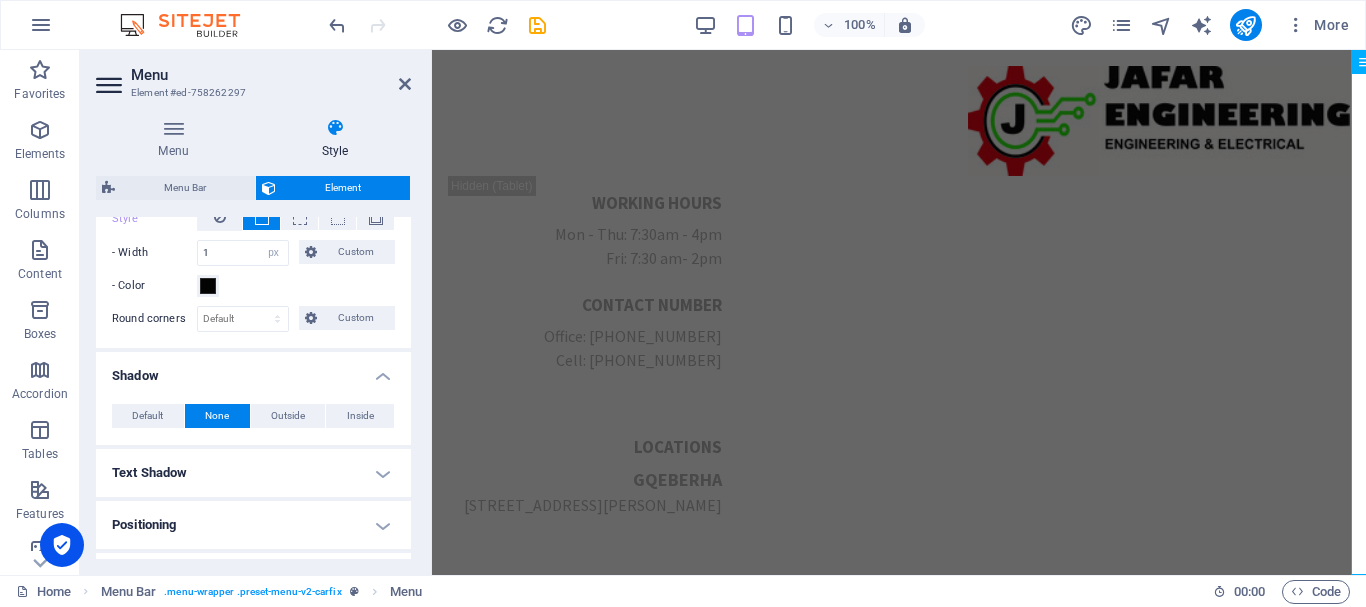 click on "Text Shadow" at bounding box center [253, 473] 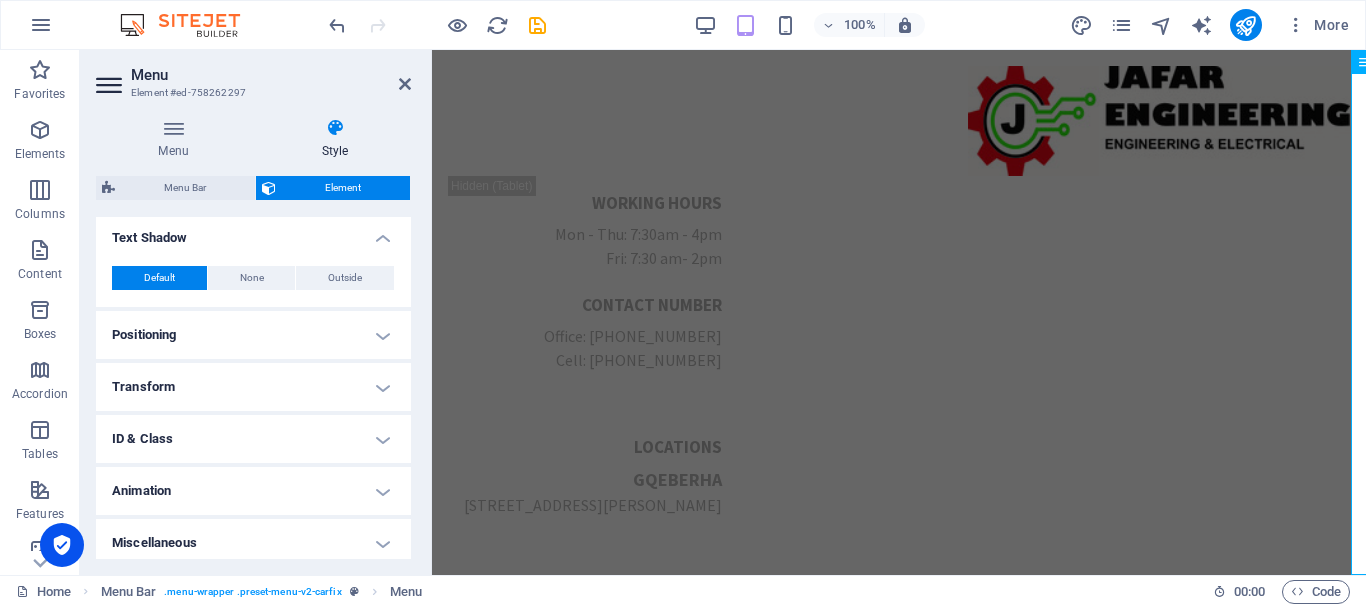 scroll, scrollTop: 740, scrollLeft: 0, axis: vertical 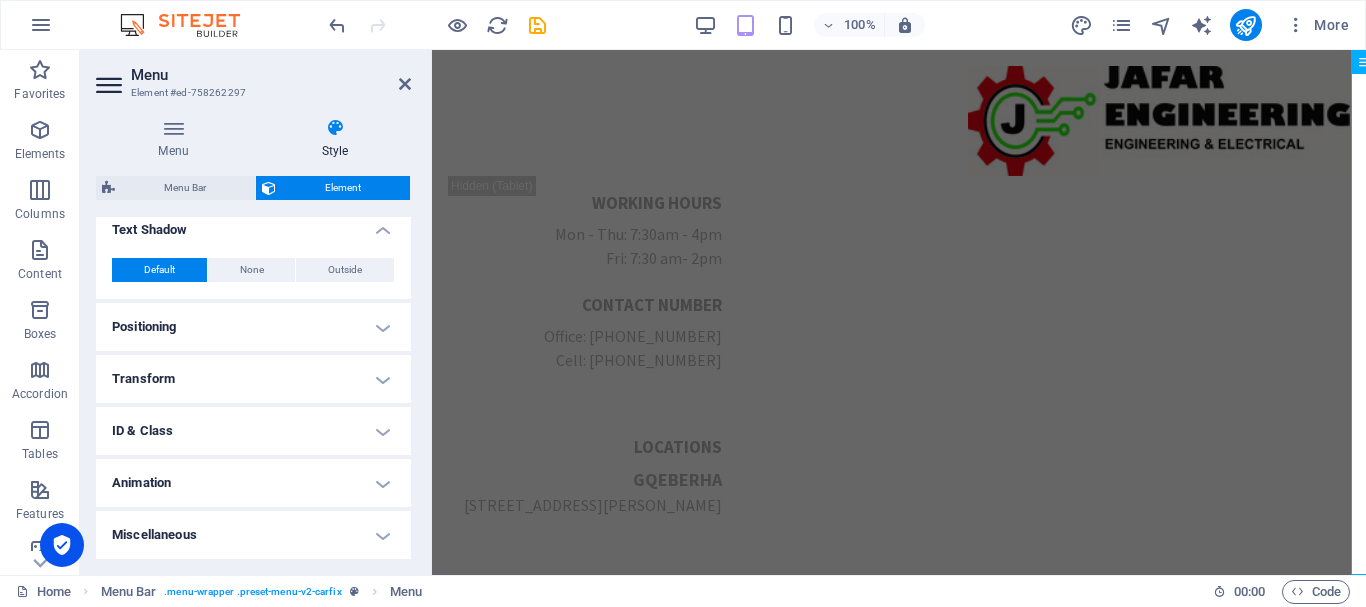 click on "Miscellaneous" at bounding box center (253, 535) 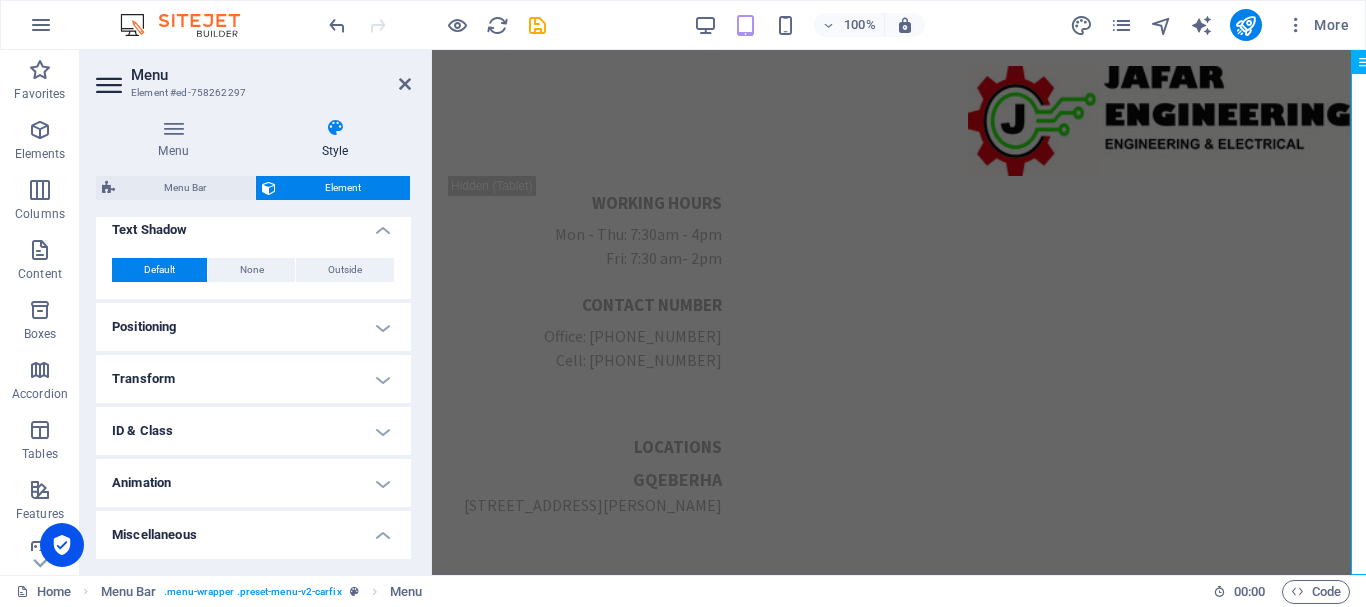 scroll, scrollTop: 864, scrollLeft: 0, axis: vertical 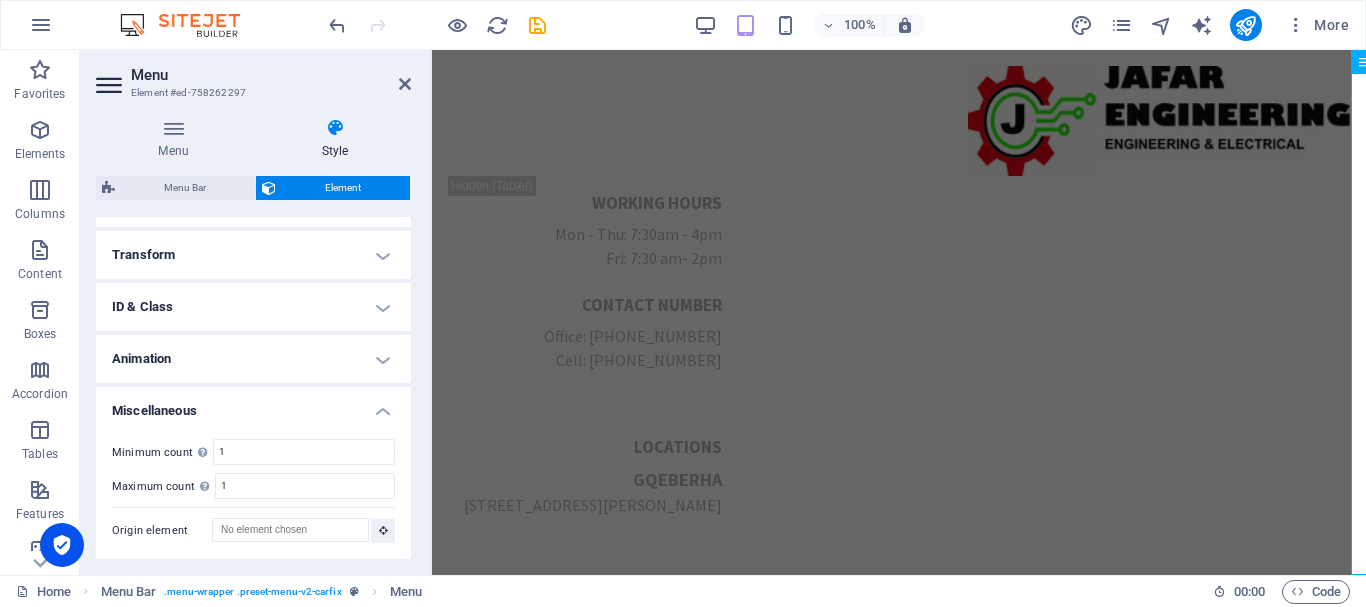 drag, startPoint x: 411, startPoint y: 487, endPoint x: 430, endPoint y: 360, distance: 128.41339 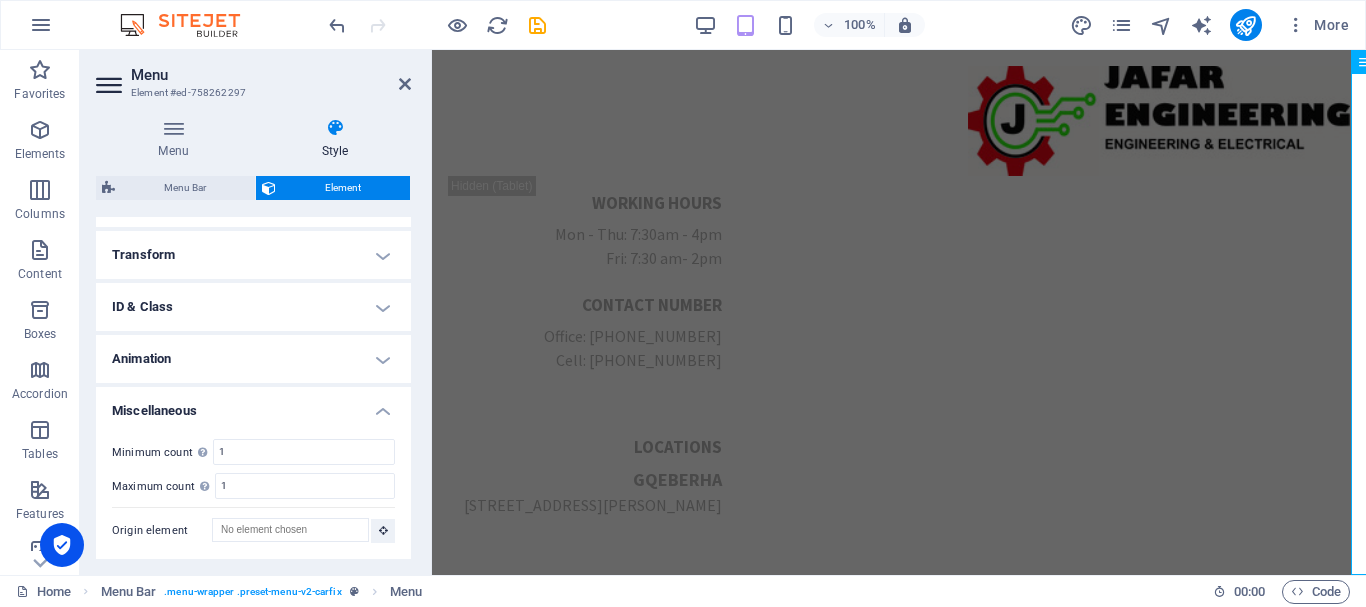 click at bounding box center [335, 128] 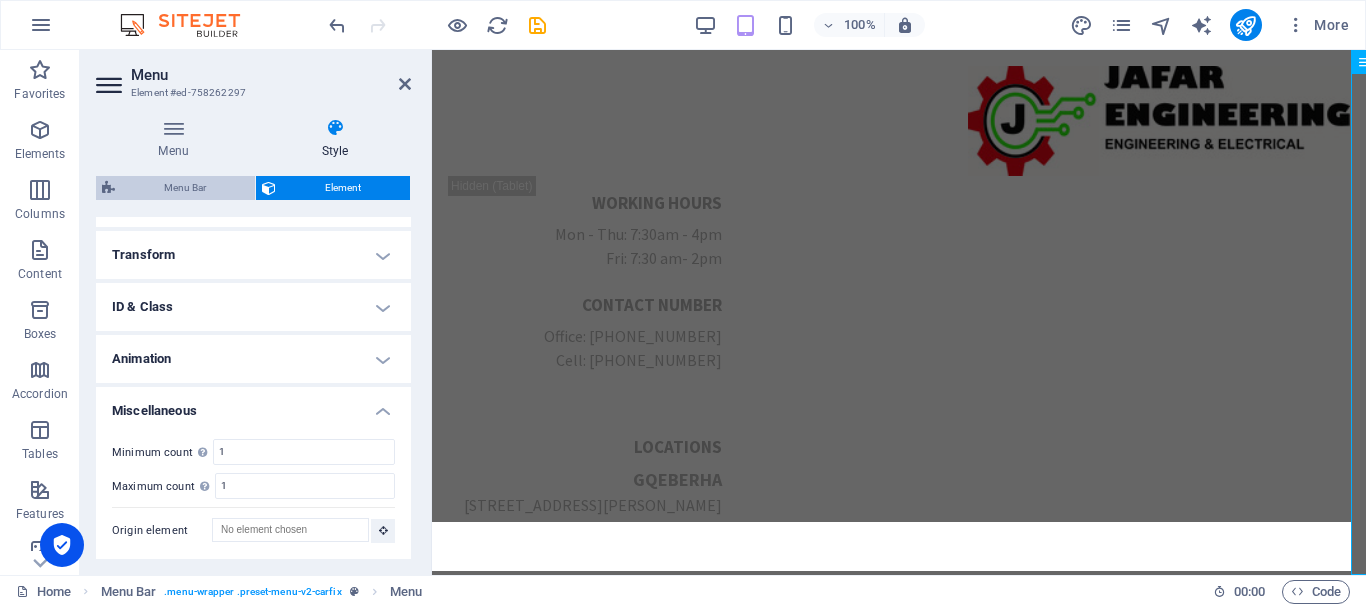 click on "Menu Bar" at bounding box center (185, 188) 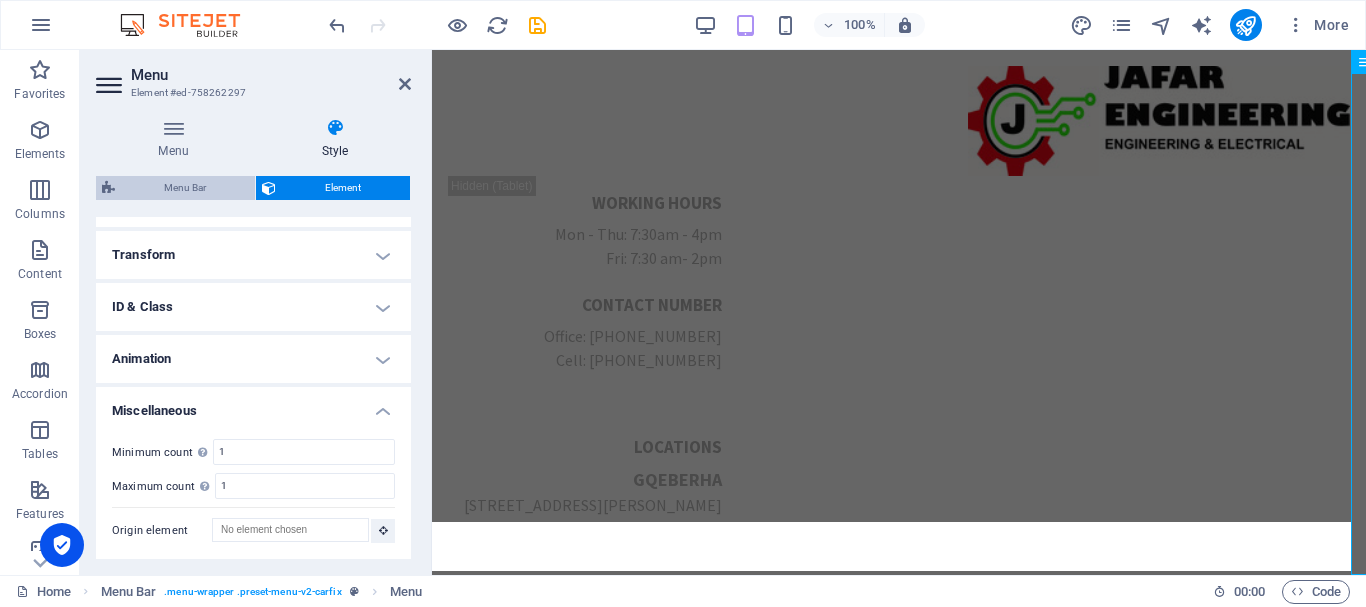 select on "rem" 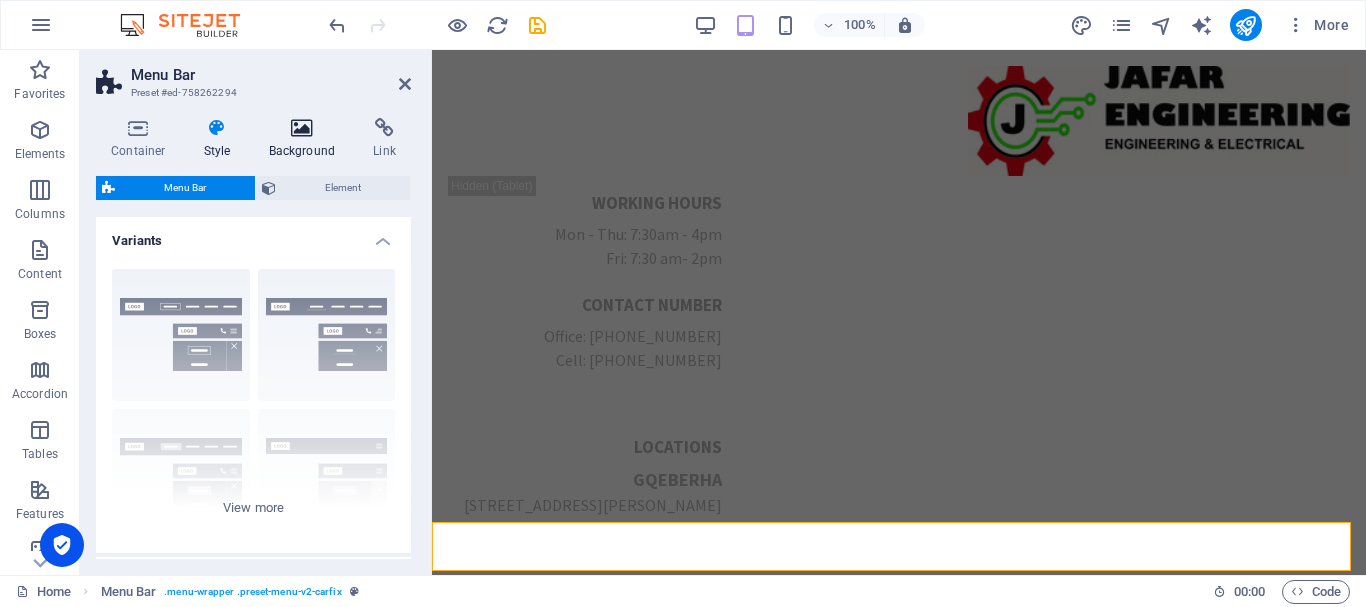 click at bounding box center (302, 128) 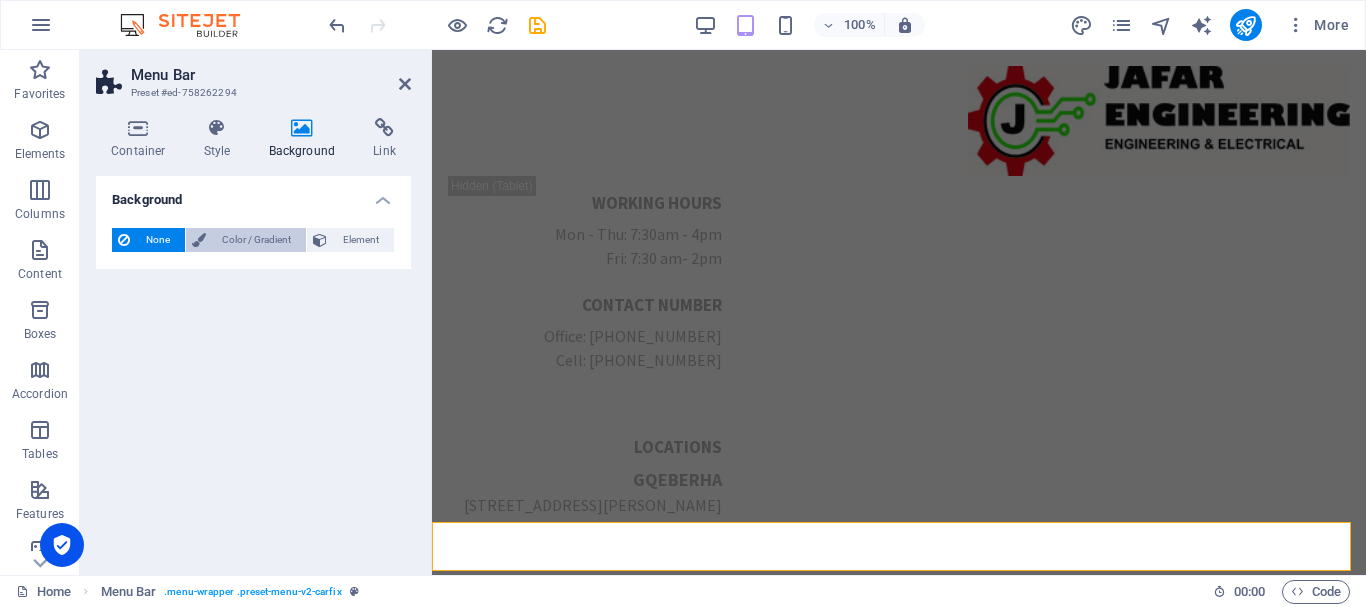 click on "Color / Gradient" at bounding box center (256, 240) 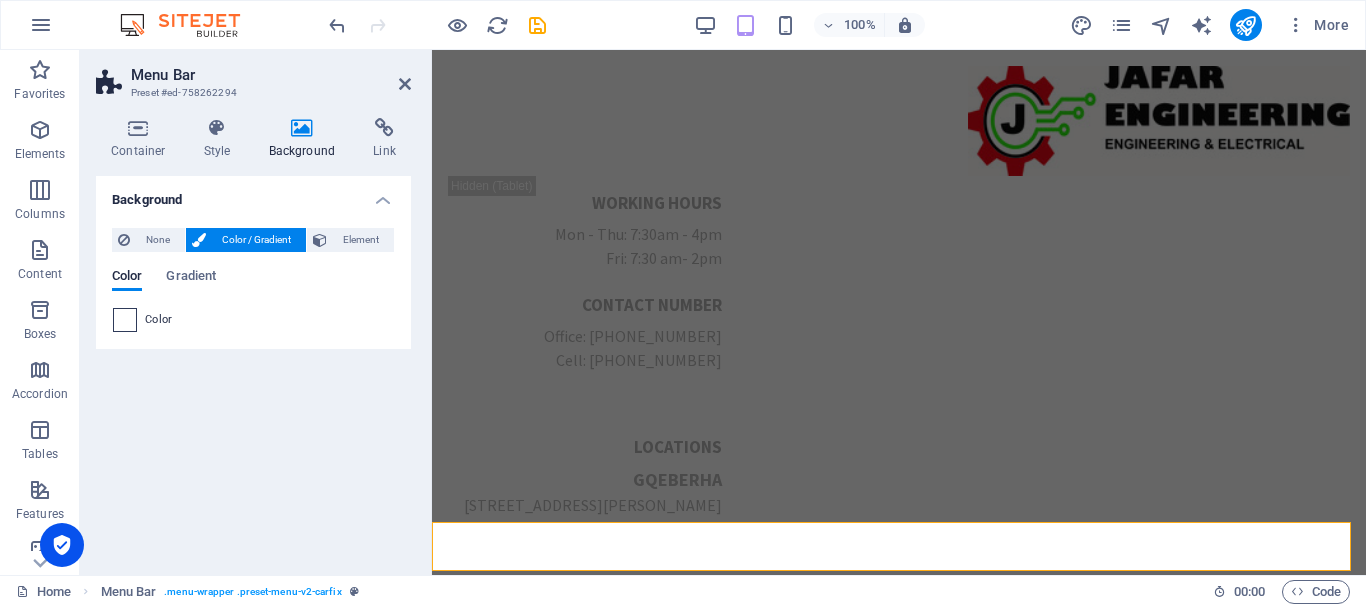 click at bounding box center (125, 320) 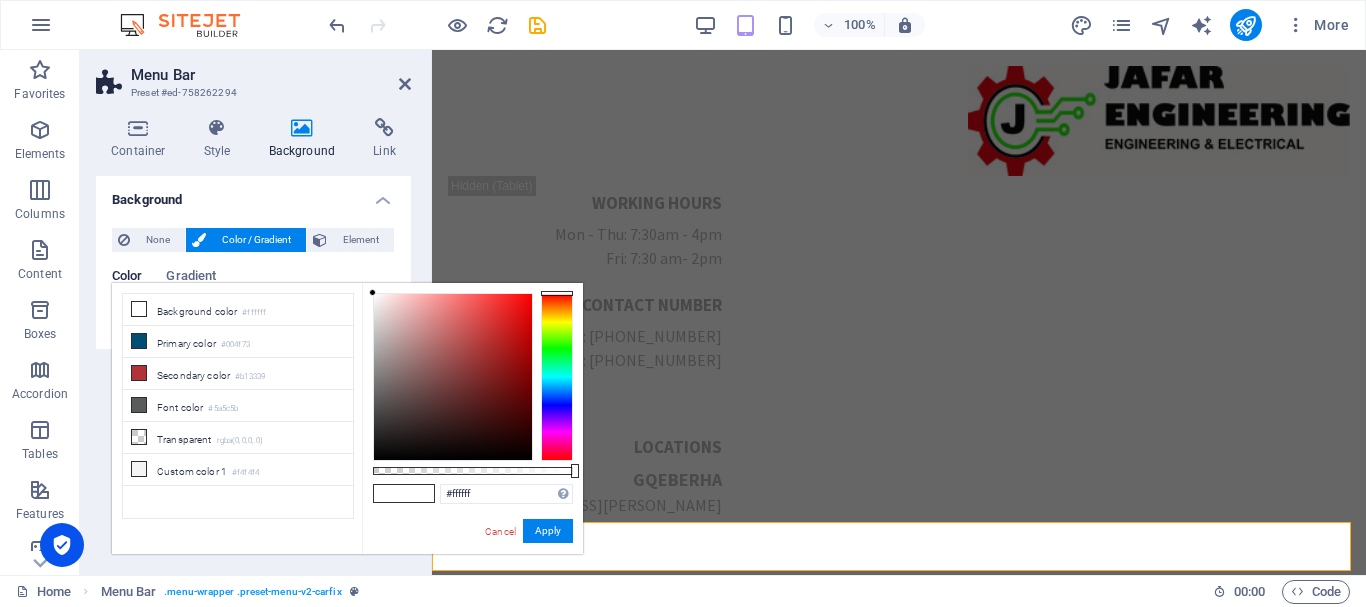 type on "#0a0a0a" 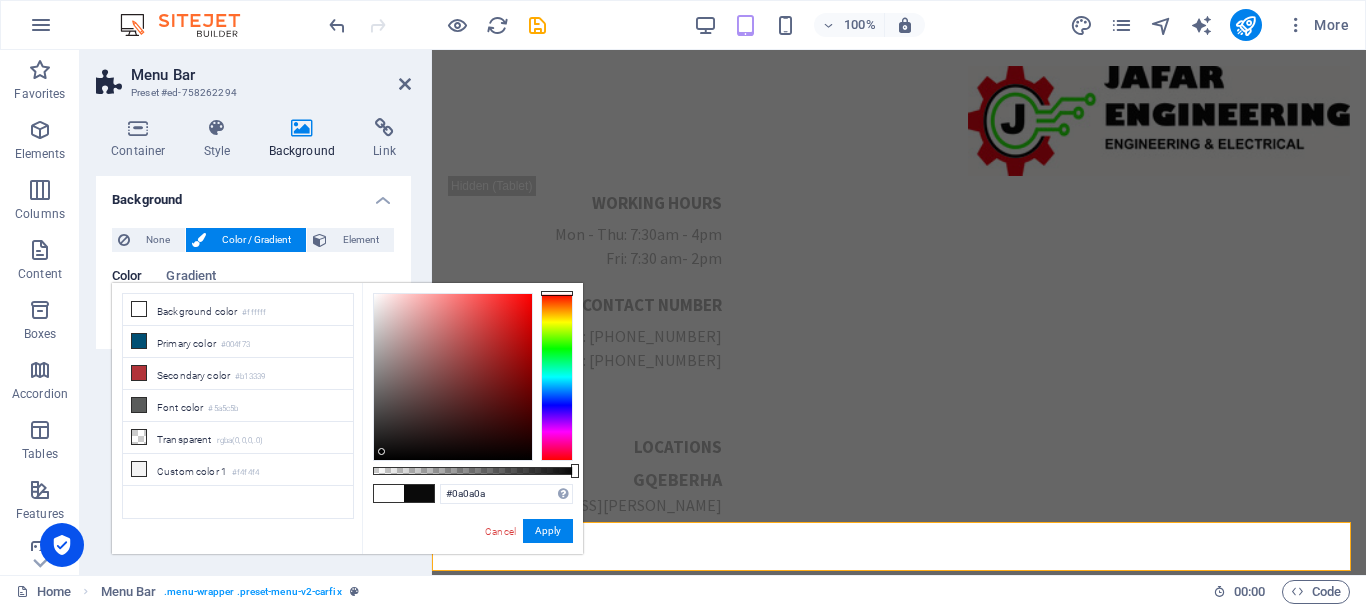click at bounding box center (453, 377) 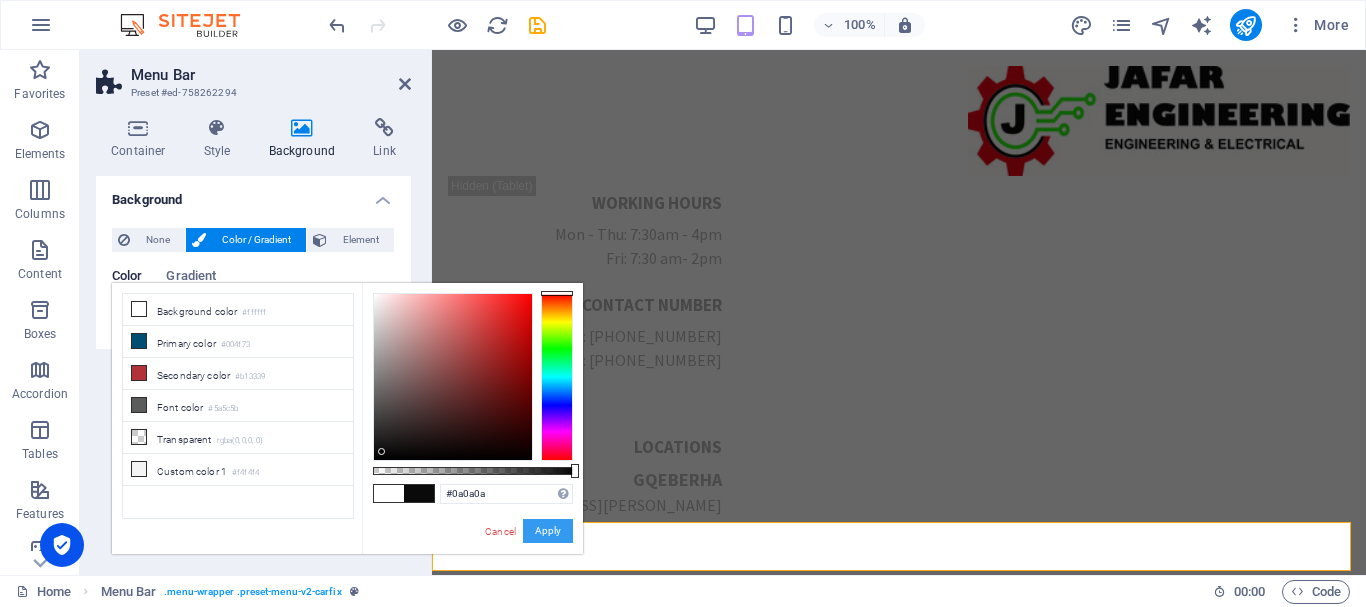 click on "Apply" at bounding box center (548, 531) 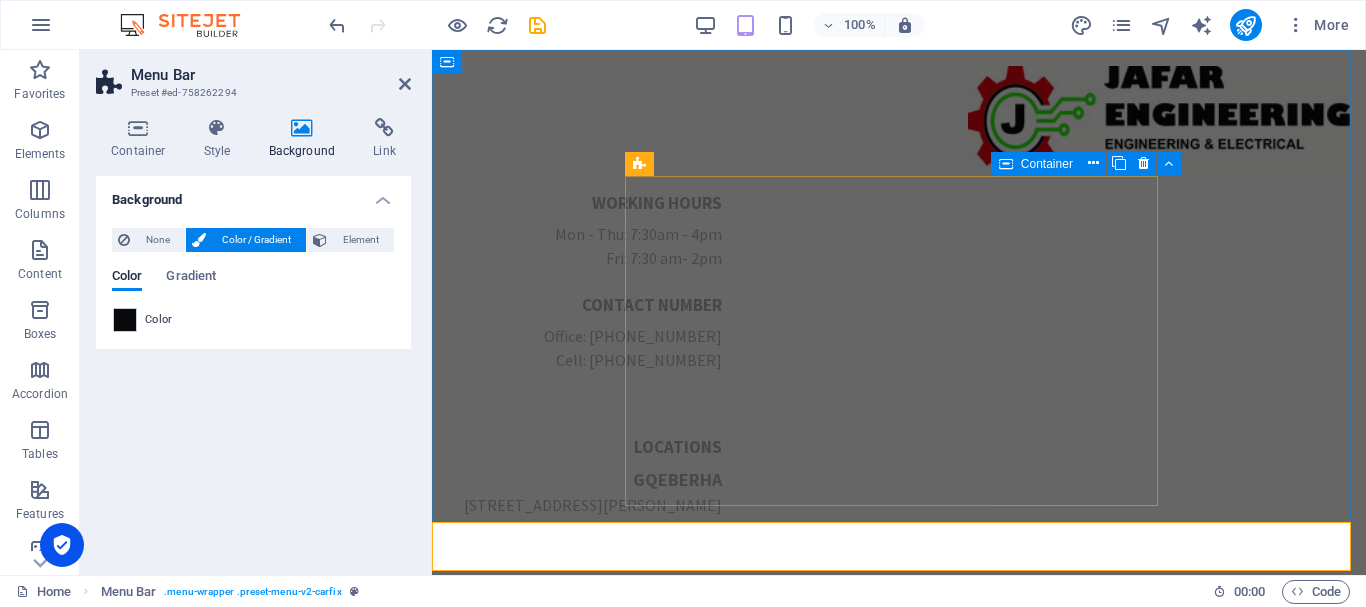 click on "SILVERTON Shop [STREET_ADDRESS]" at bounding box center (593, 618) 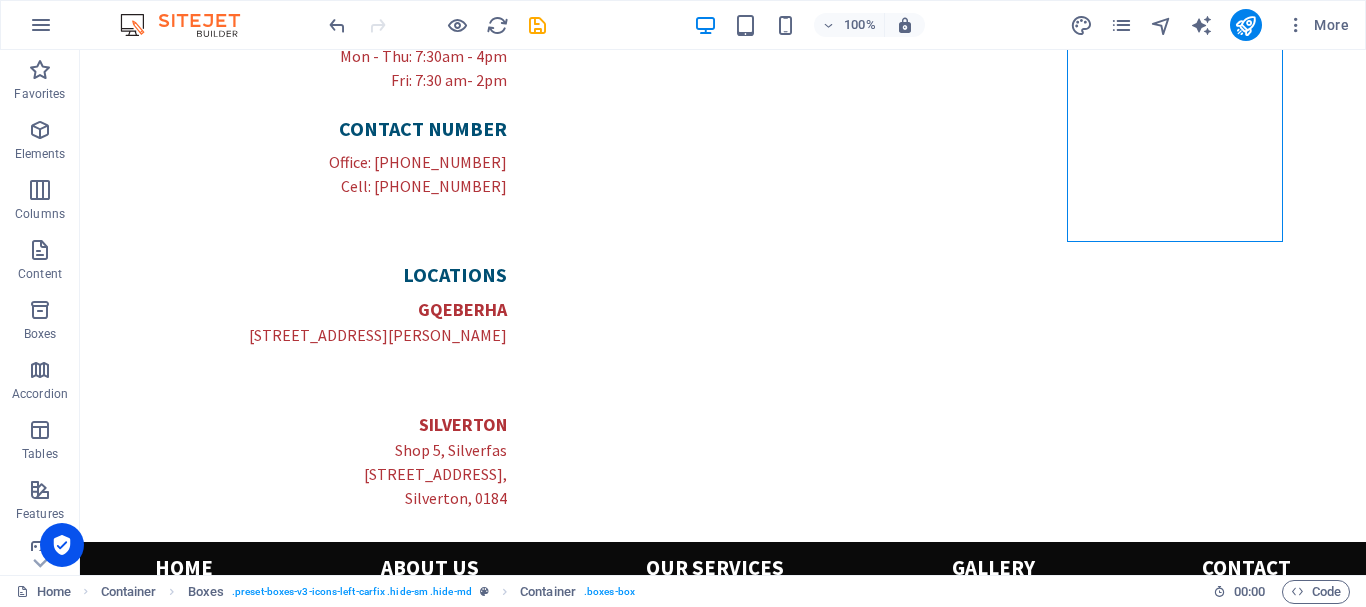 scroll, scrollTop: 192, scrollLeft: 0, axis: vertical 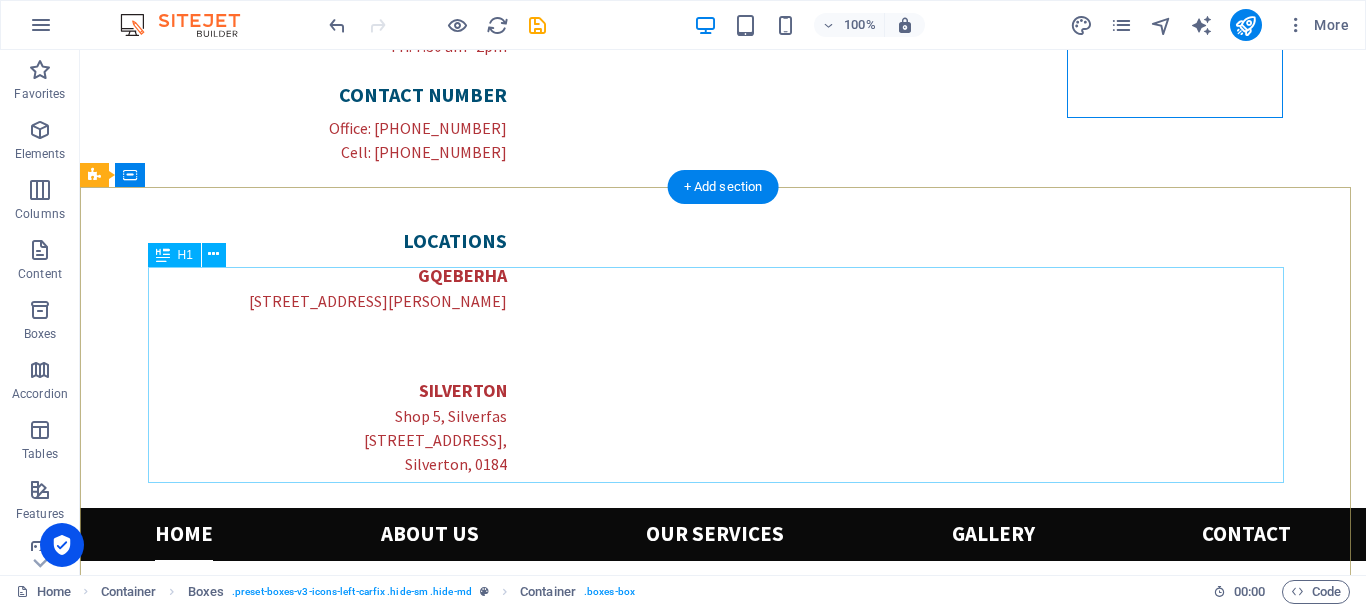 click on "Welcome to  jafar engineering" at bounding box center (723, 1241) 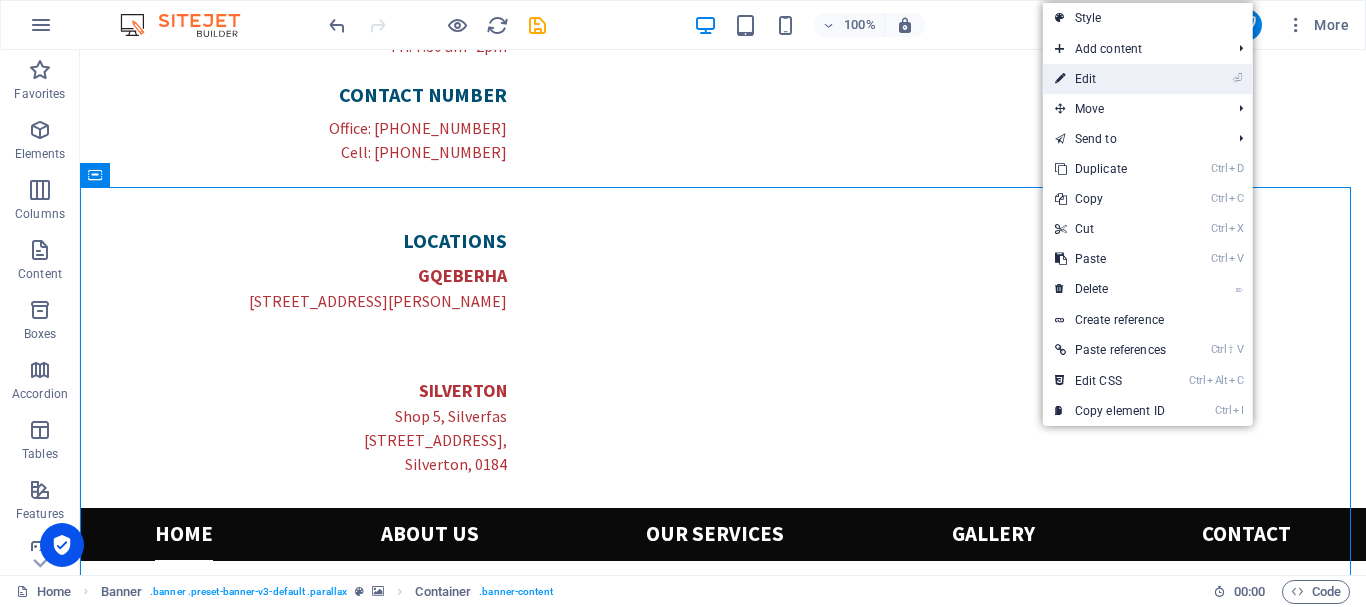 click on "⏎  Edit" at bounding box center [1110, 79] 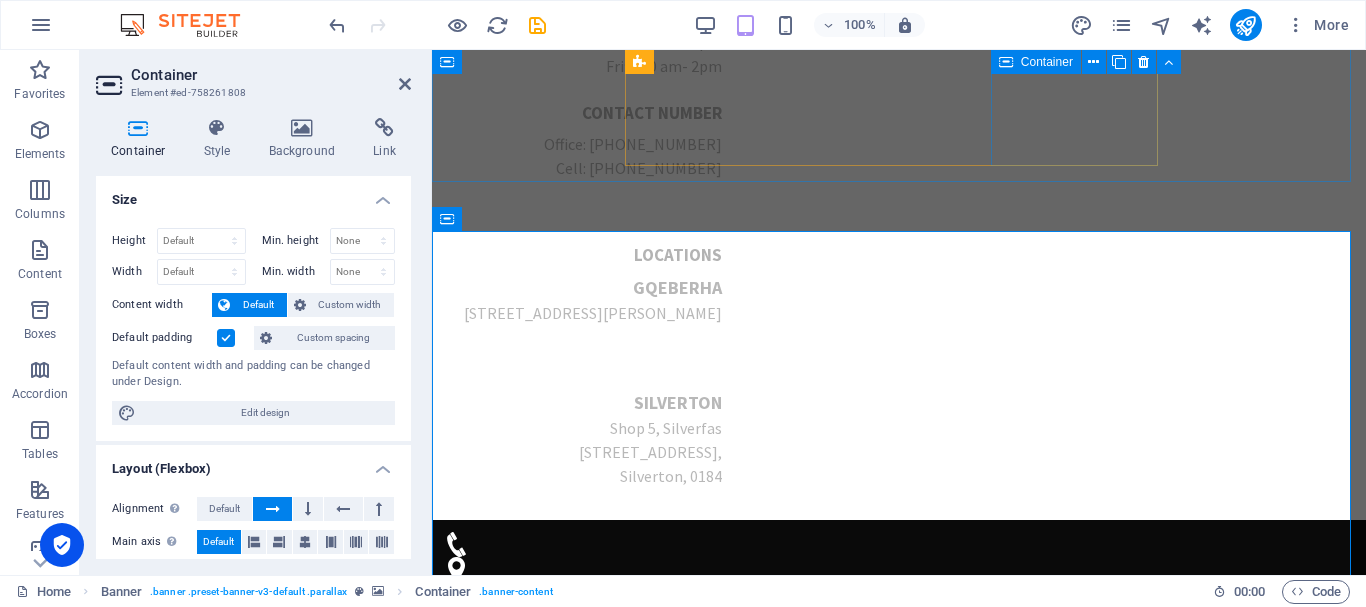 scroll, scrollTop: 340, scrollLeft: 0, axis: vertical 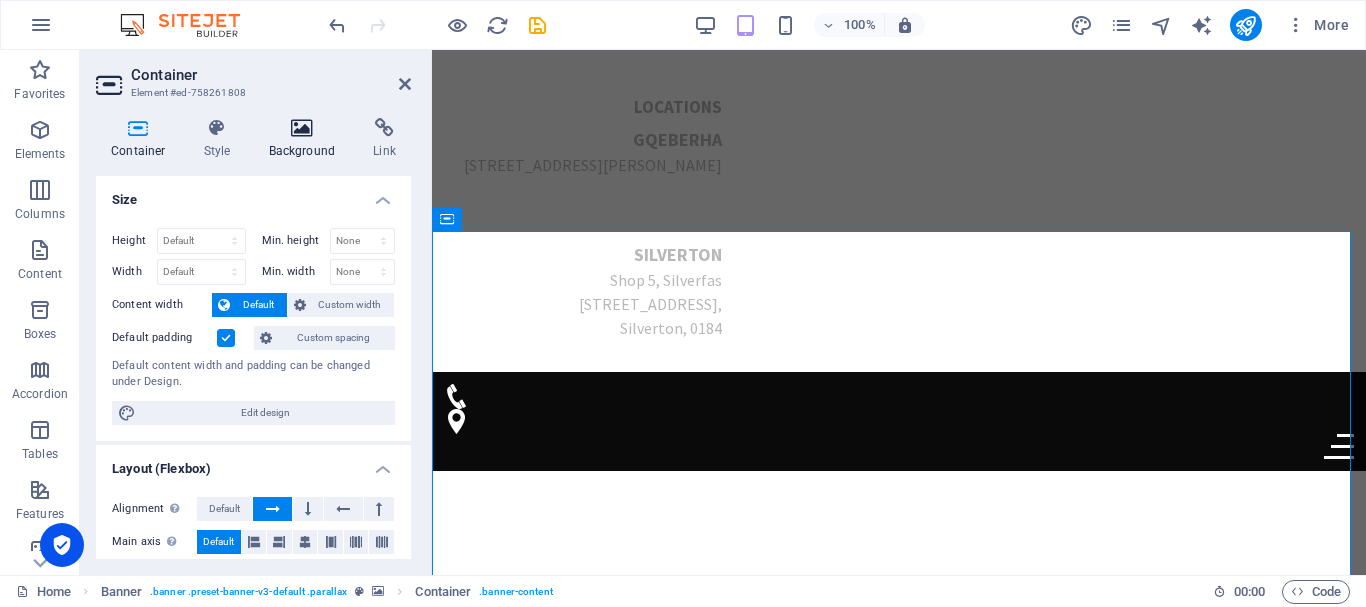 click at bounding box center (302, 128) 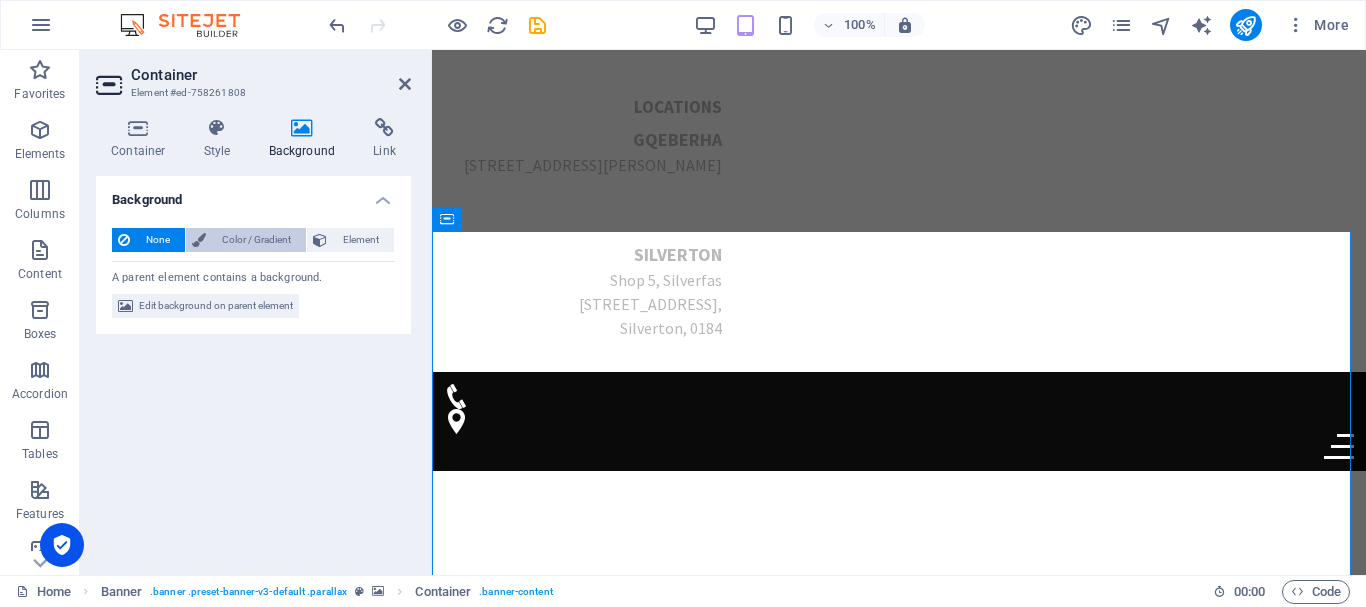 click on "Color / Gradient" at bounding box center (256, 240) 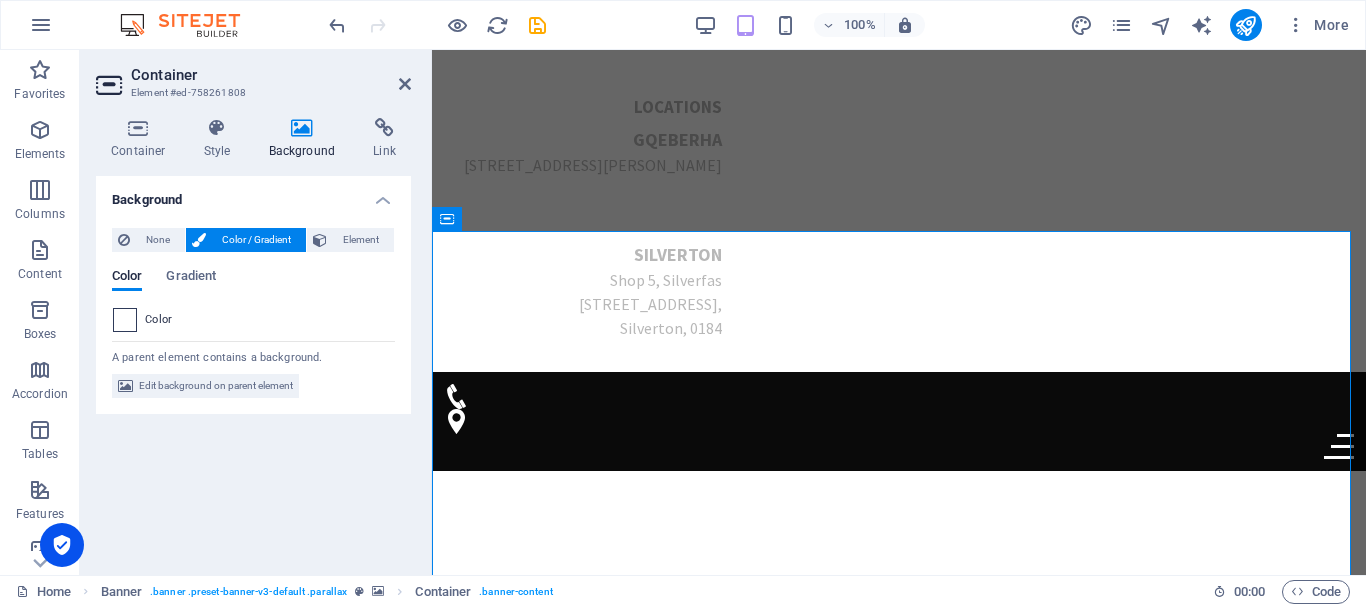 click at bounding box center (125, 320) 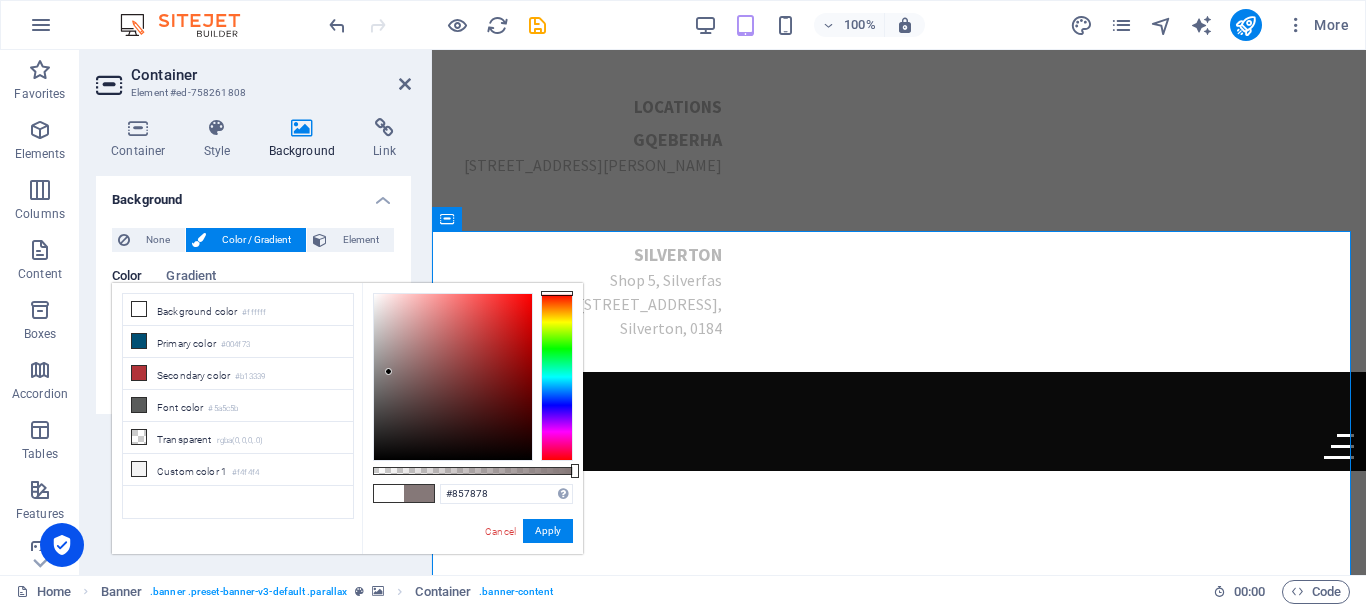 click at bounding box center [453, 377] 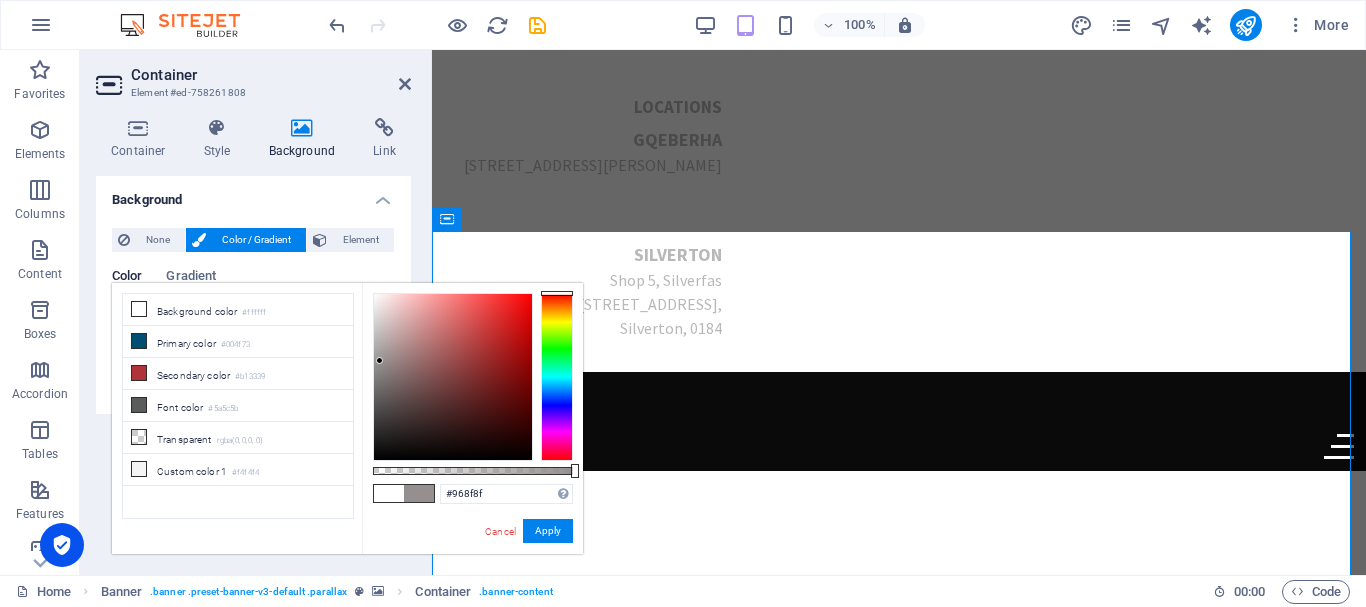 click at bounding box center (453, 377) 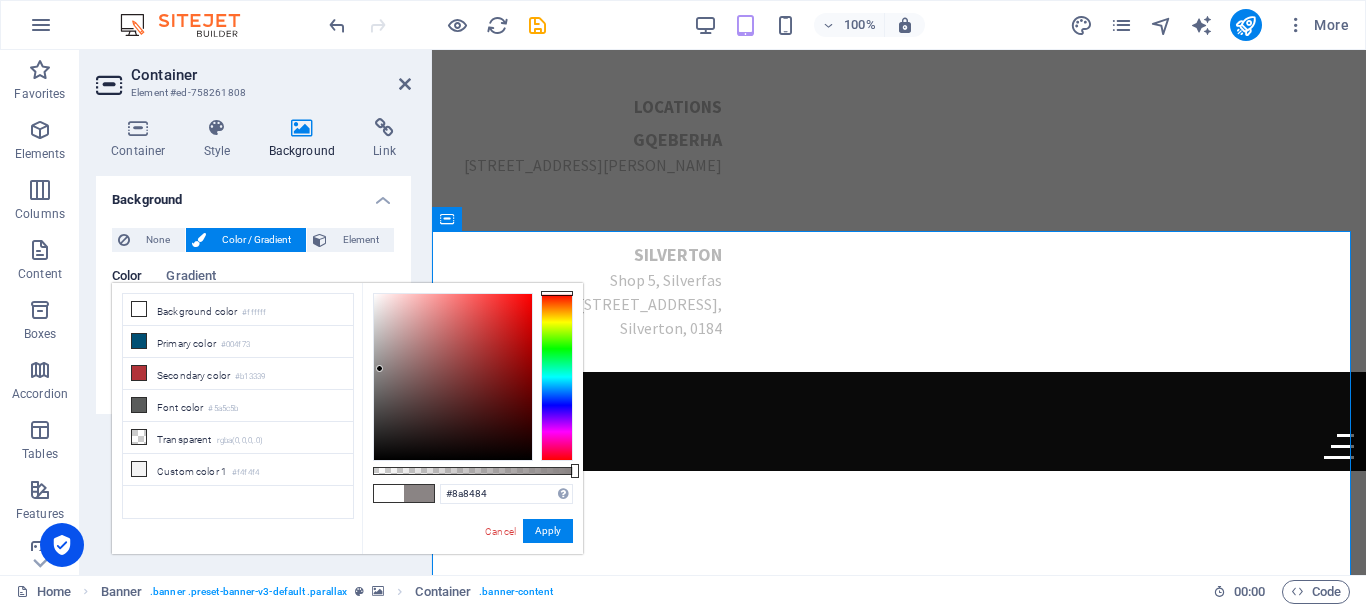 click at bounding box center (453, 377) 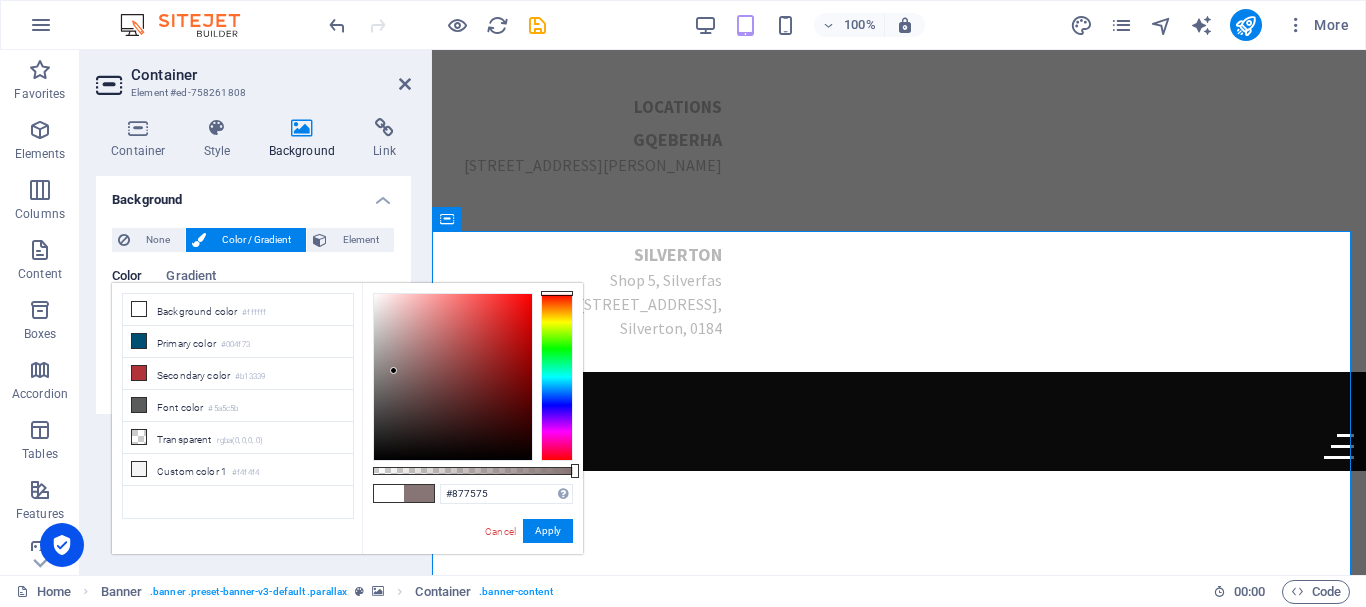 click at bounding box center (453, 377) 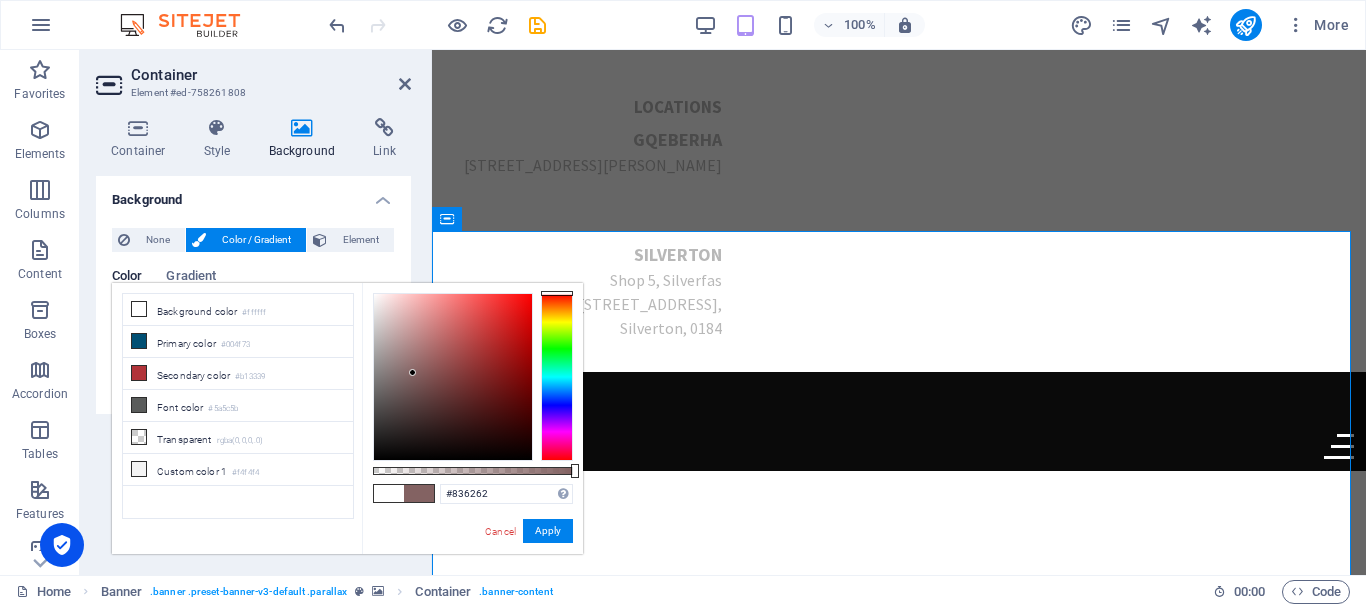 click at bounding box center (453, 377) 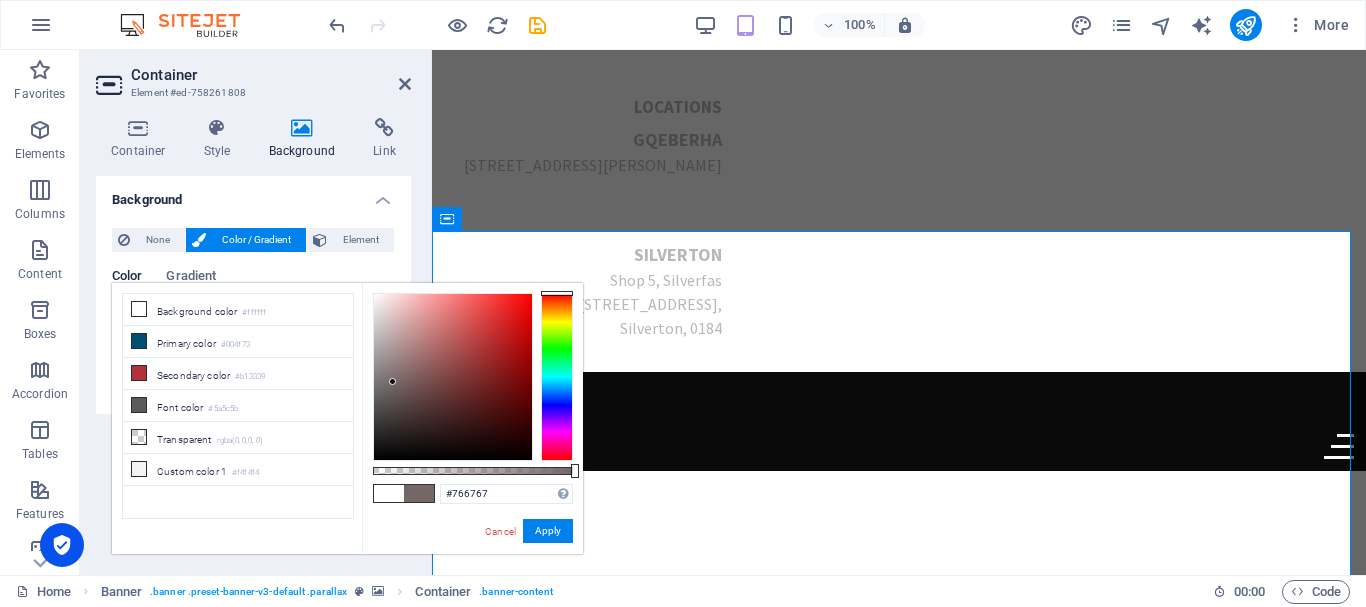 click at bounding box center [453, 377] 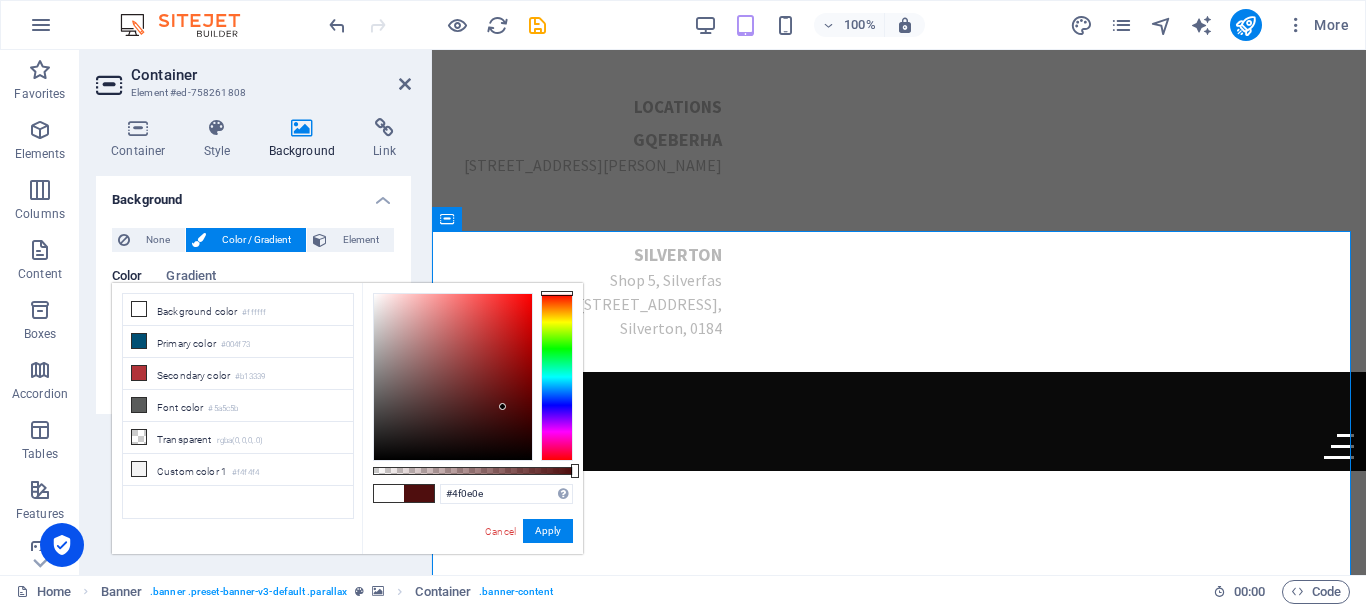 click at bounding box center [453, 377] 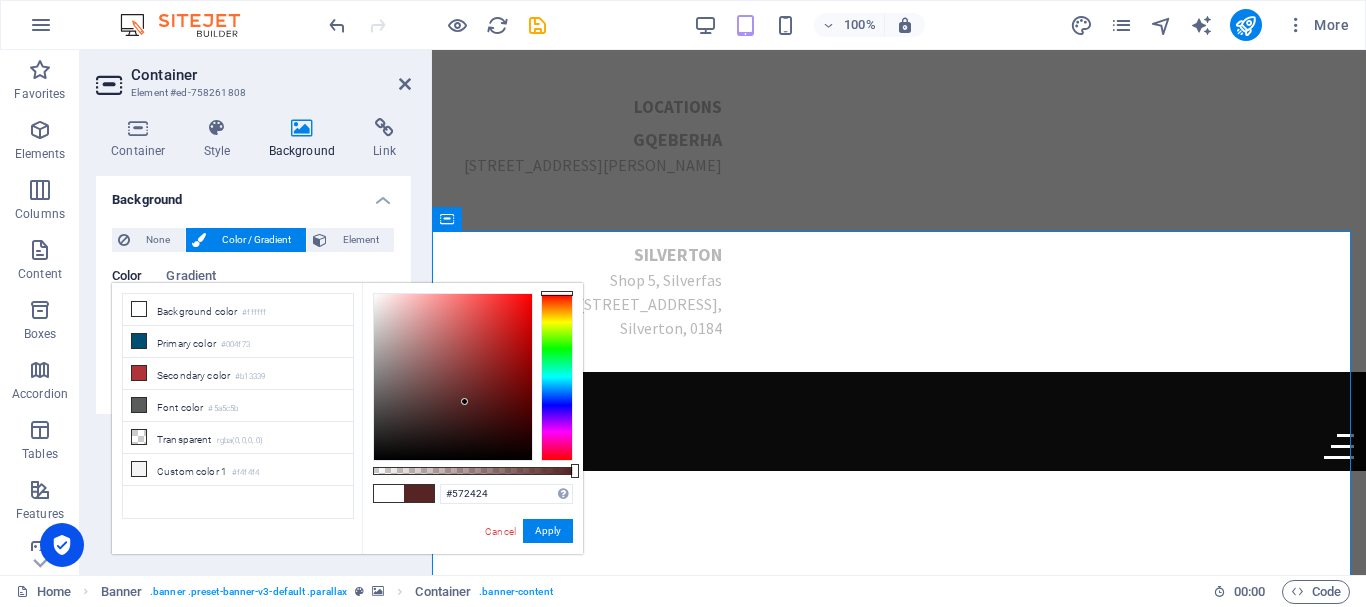 click at bounding box center (453, 377) 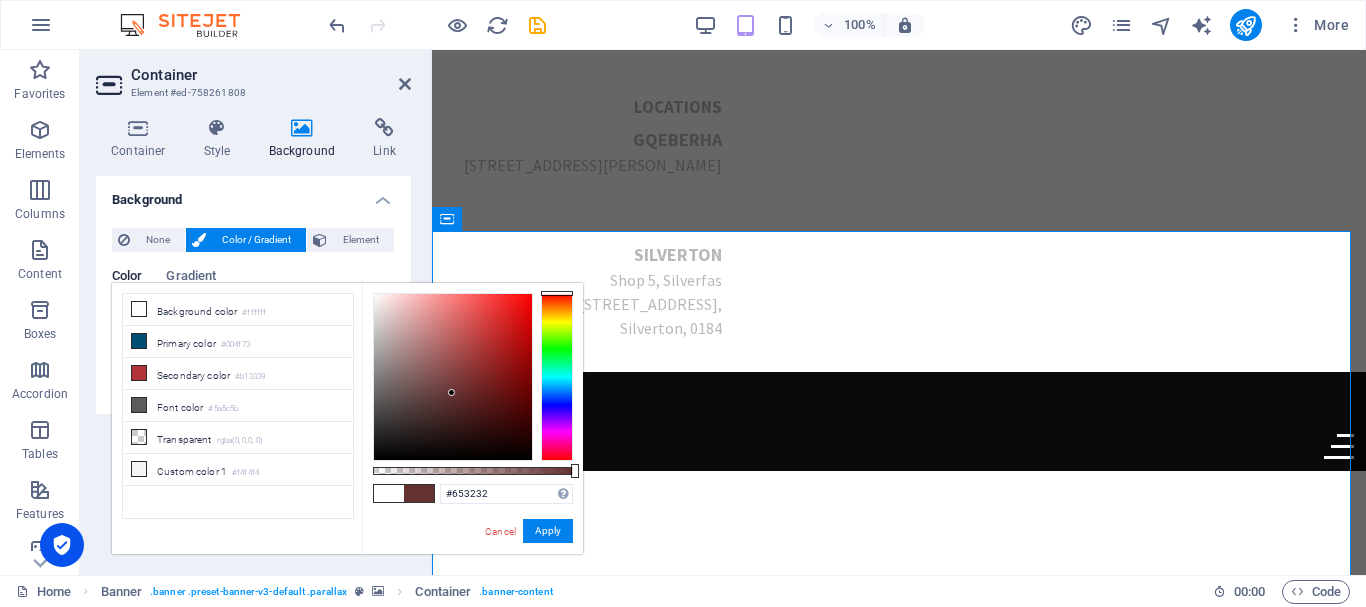 click at bounding box center (453, 377) 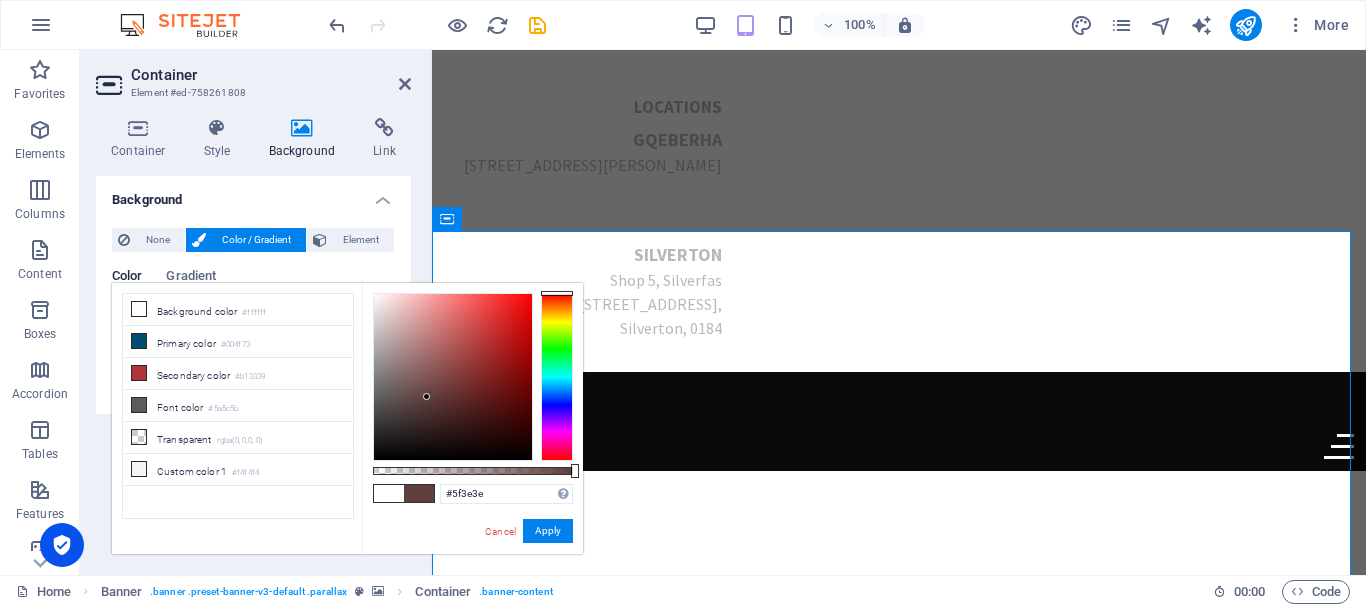 click at bounding box center (453, 377) 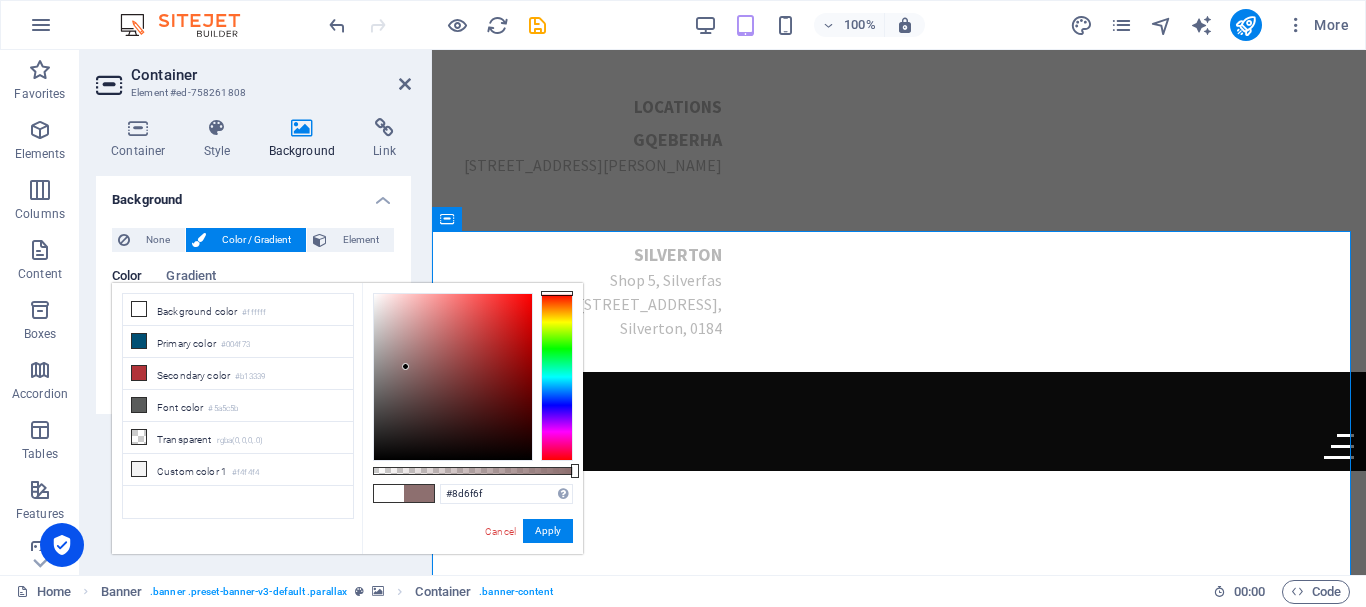 click at bounding box center (453, 377) 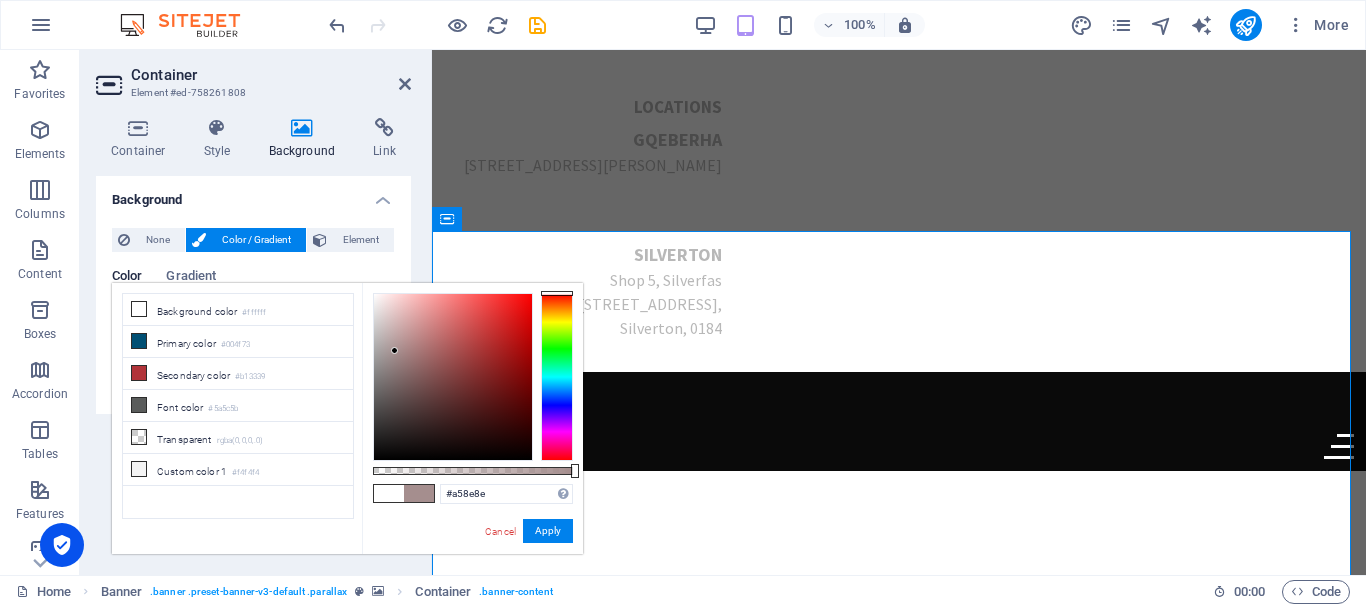 click at bounding box center (453, 377) 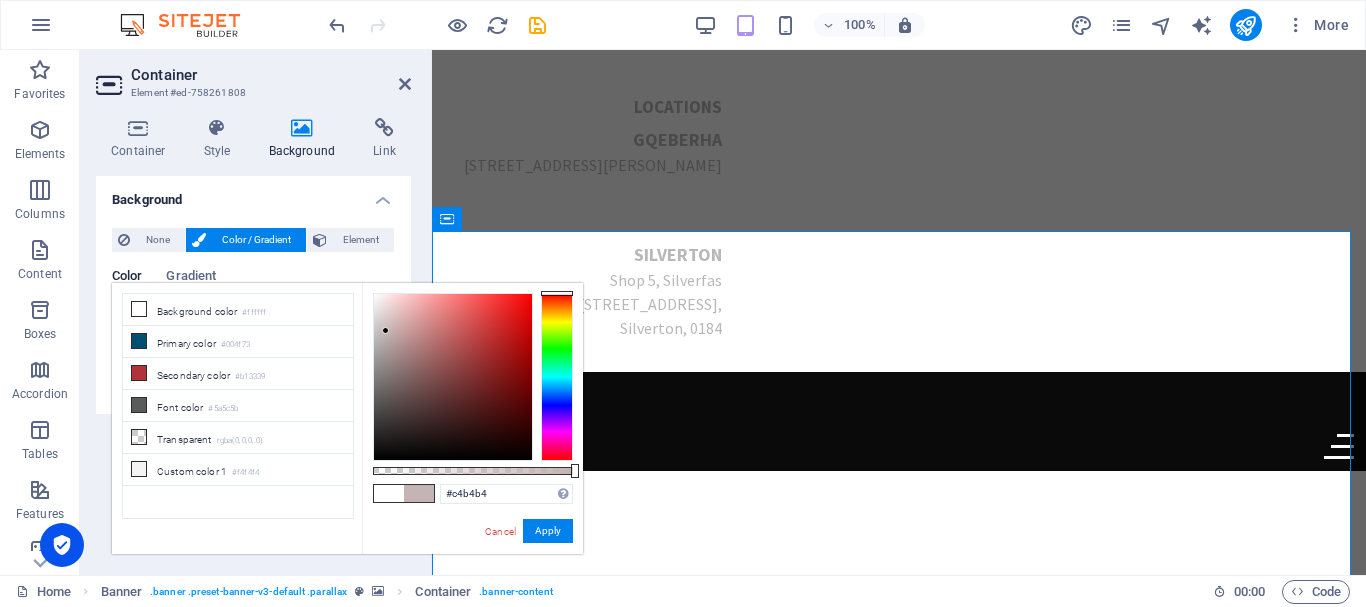 click at bounding box center (453, 377) 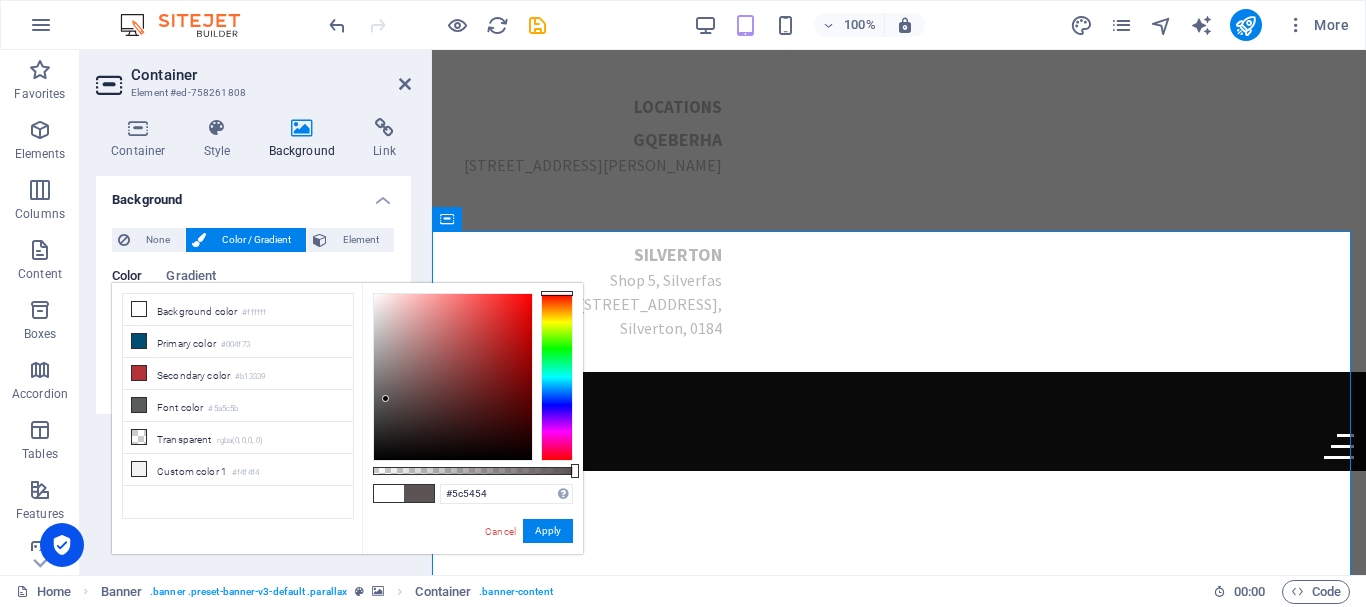 click at bounding box center [453, 377] 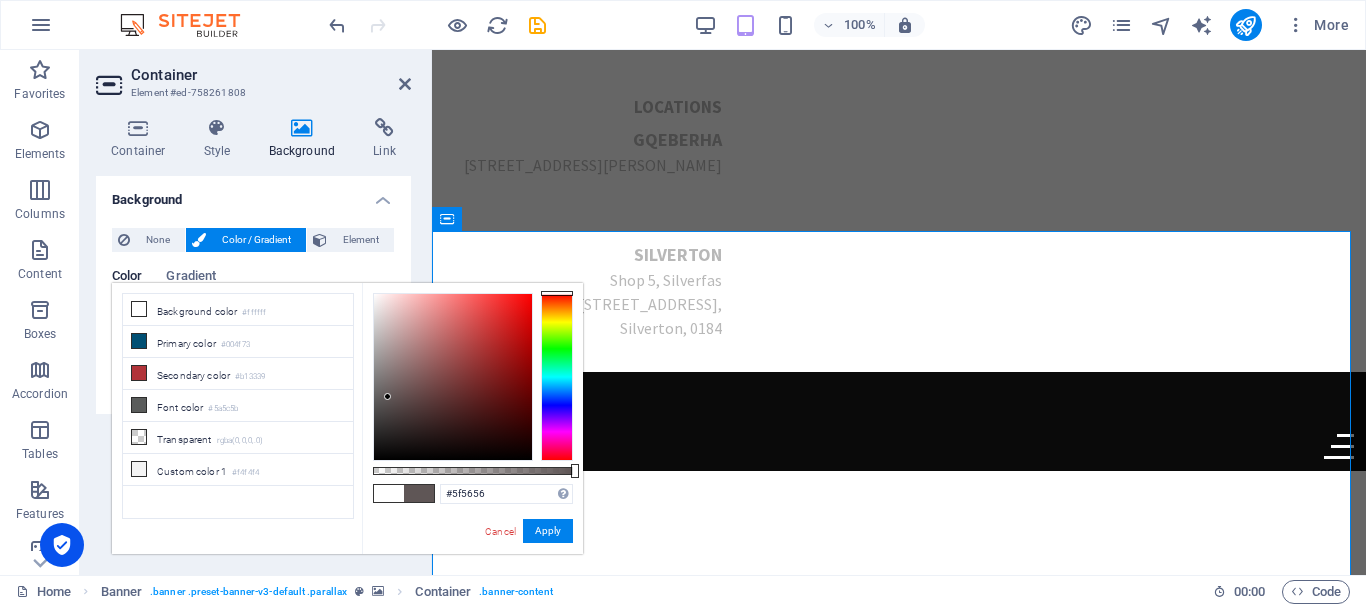 click at bounding box center (387, 396) 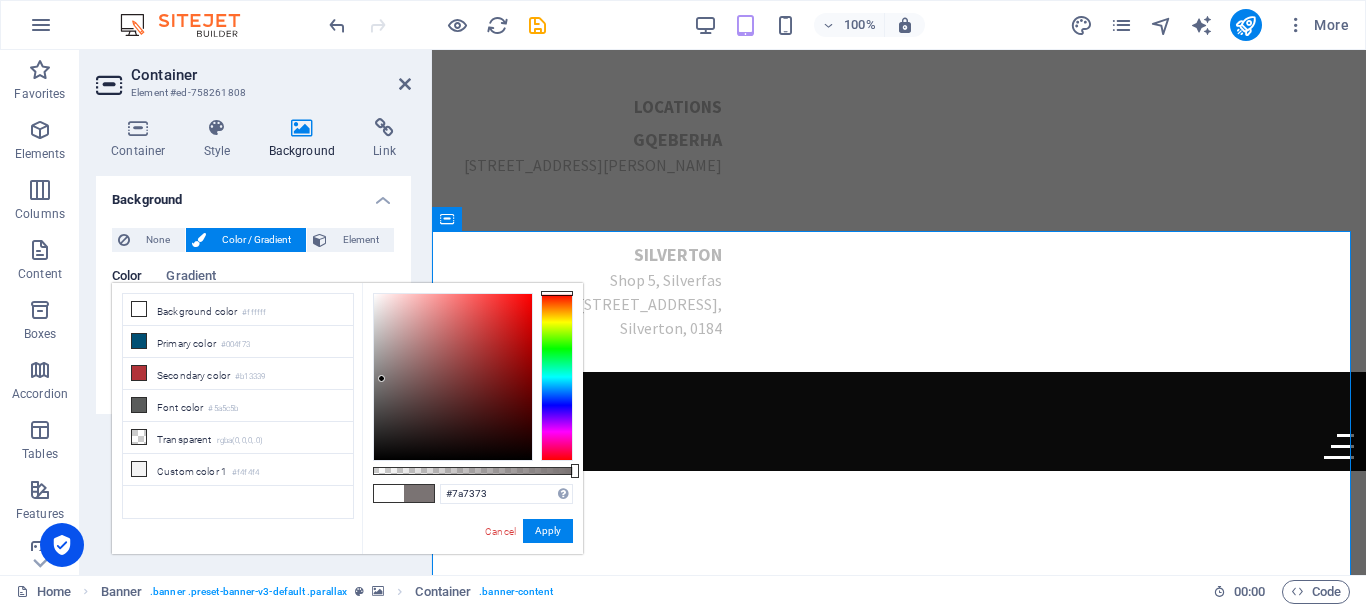 click at bounding box center (453, 377) 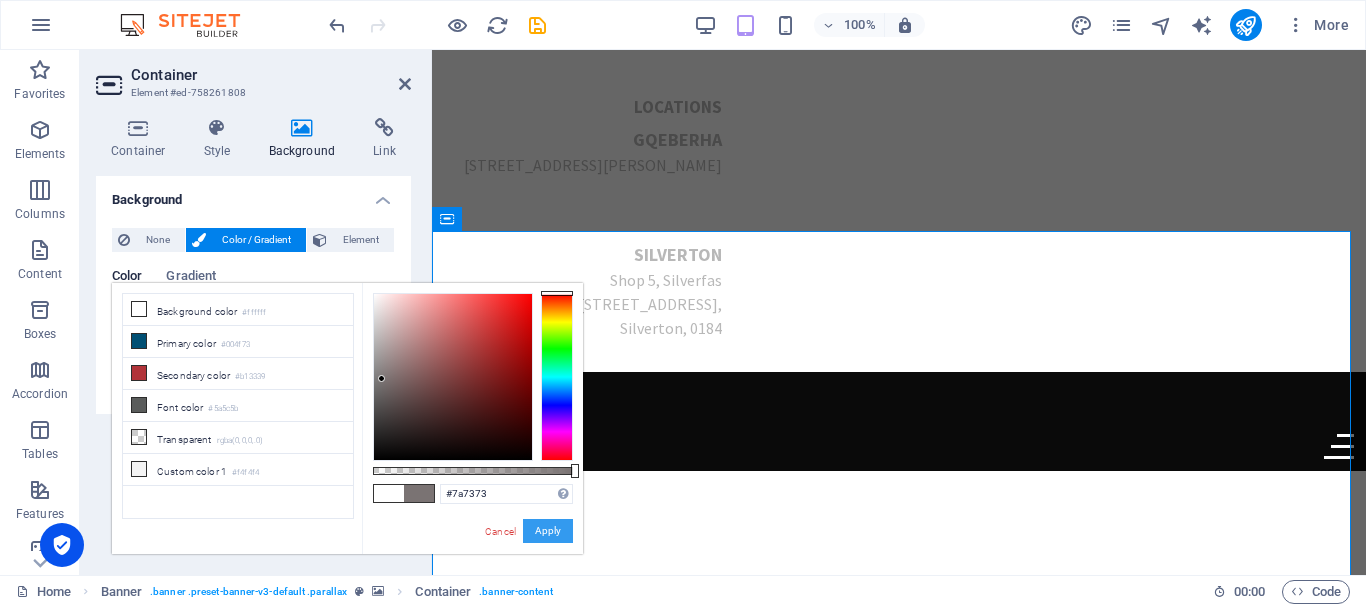 click on "Apply" at bounding box center (548, 531) 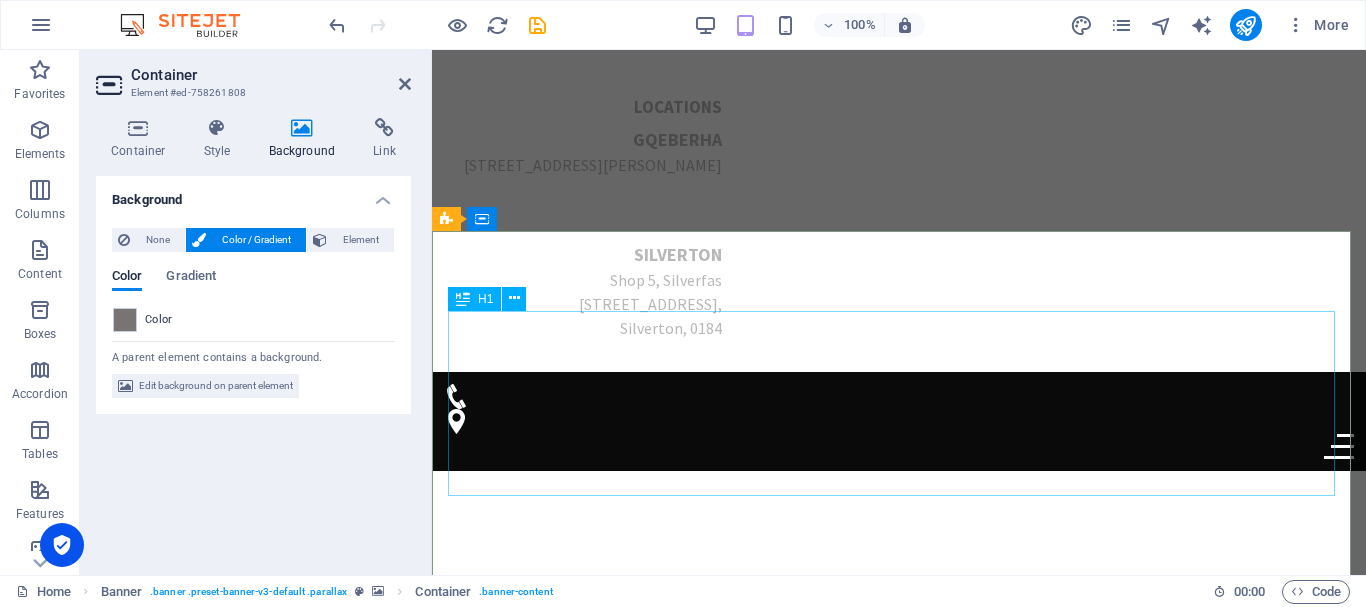 click on "Welcome to  jafar engineering" at bounding box center [899, 1112] 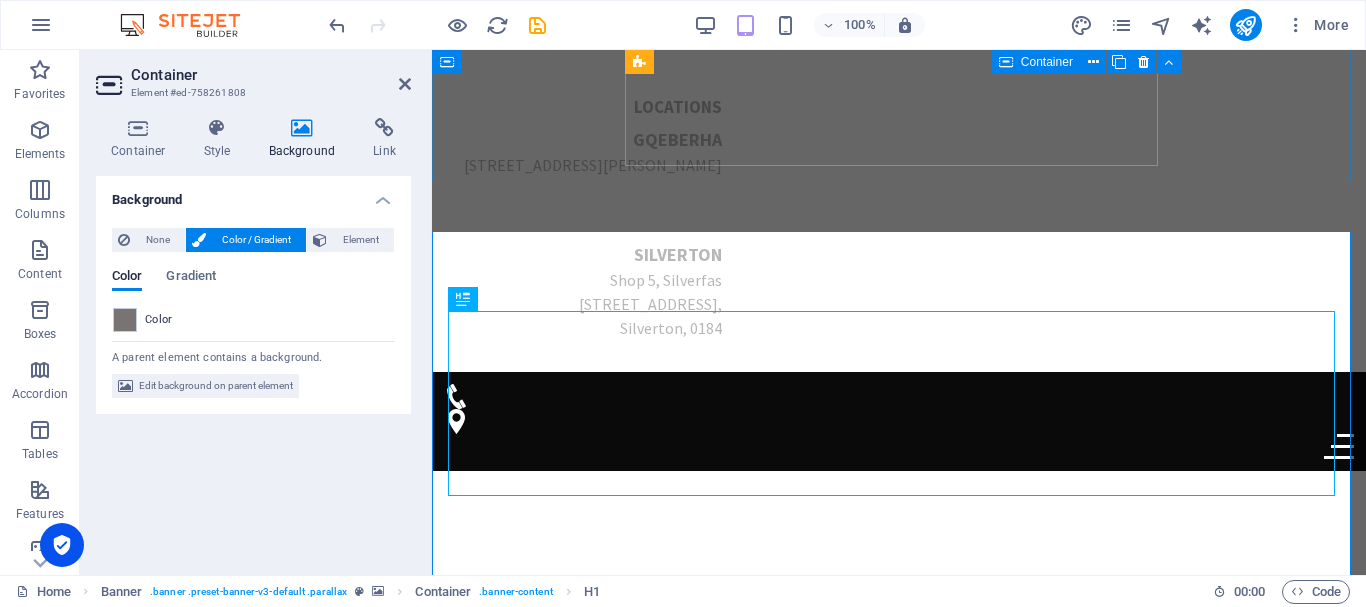 click on "SILVERTON Shop [STREET_ADDRESS]" at bounding box center [593, 278] 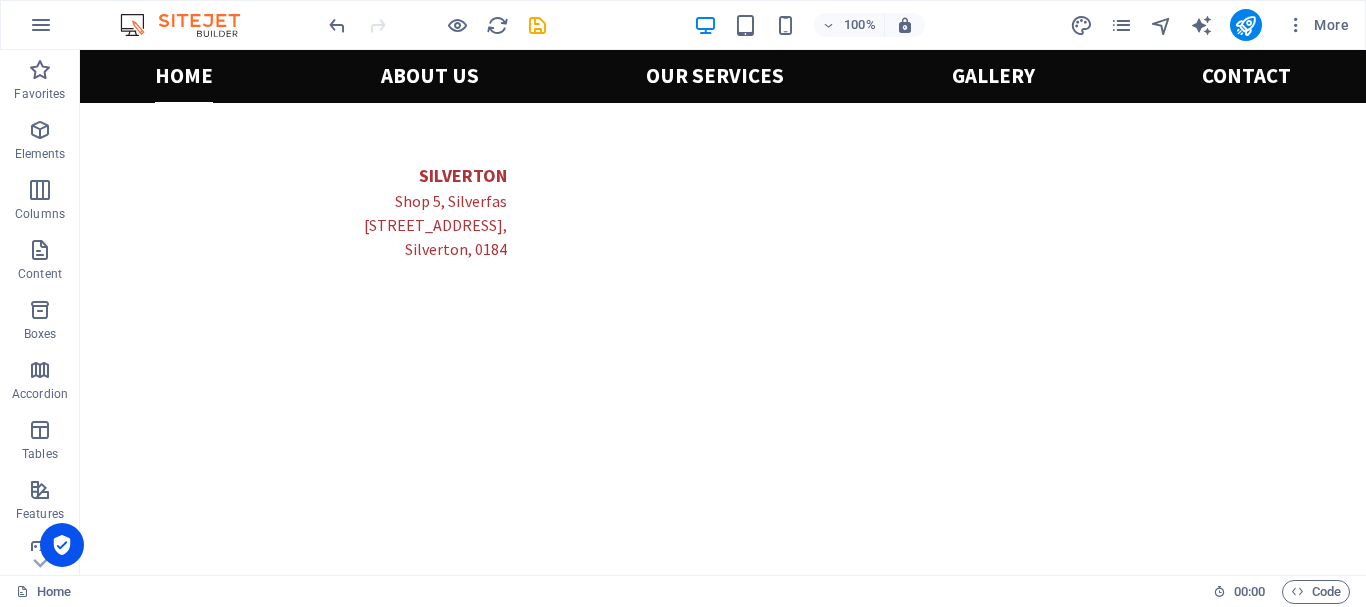 scroll, scrollTop: 159, scrollLeft: 0, axis: vertical 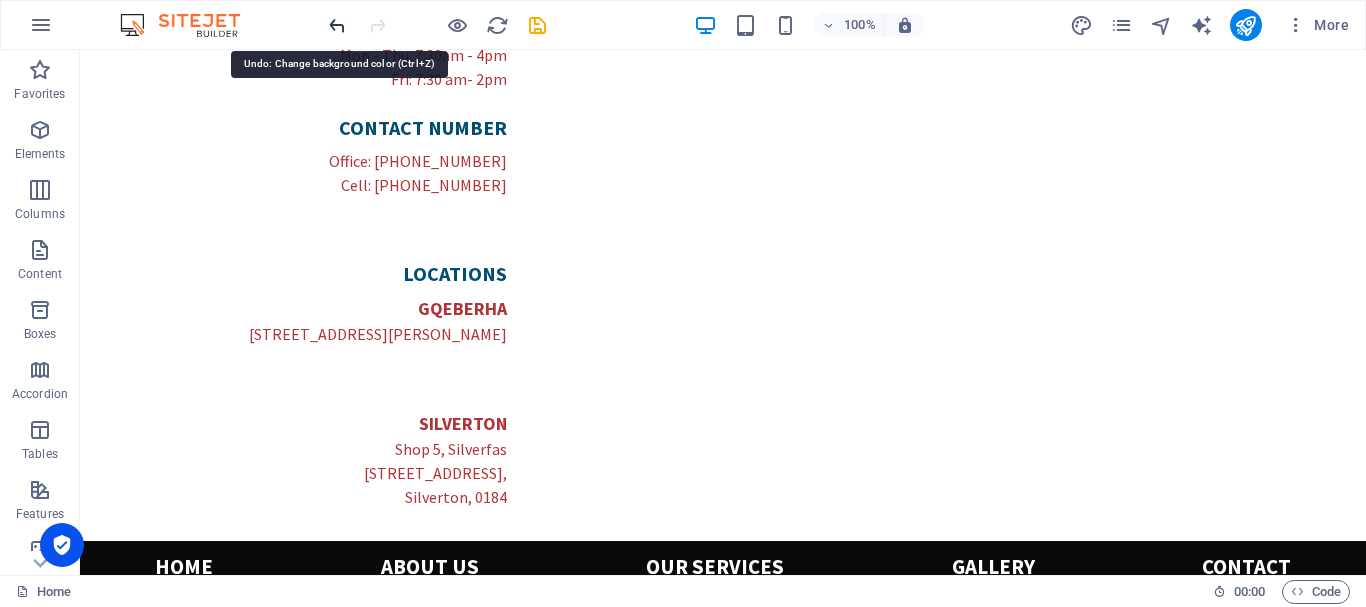 click at bounding box center (337, 25) 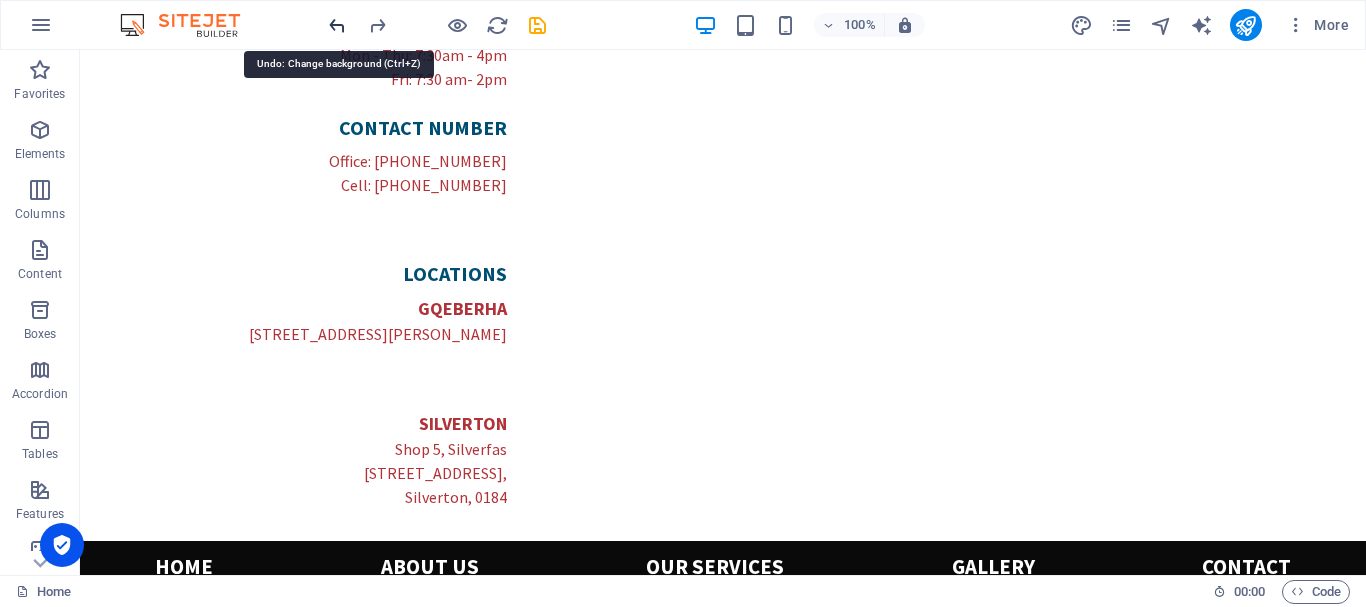 click at bounding box center [337, 25] 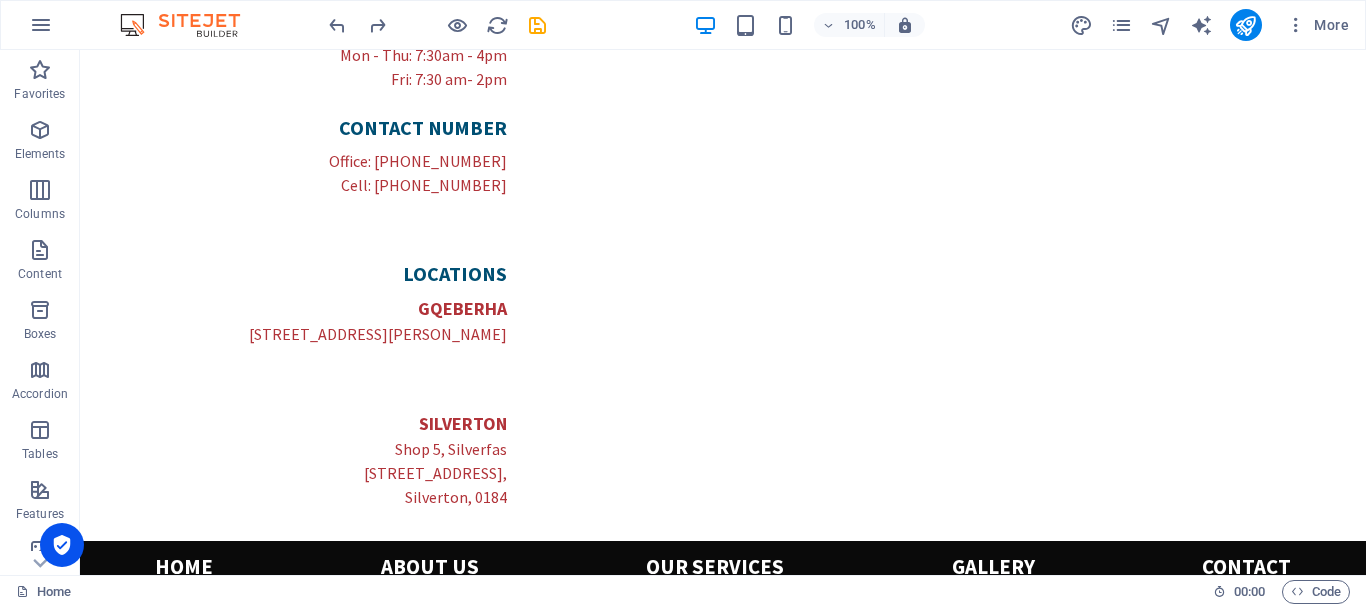 scroll, scrollTop: 0, scrollLeft: 0, axis: both 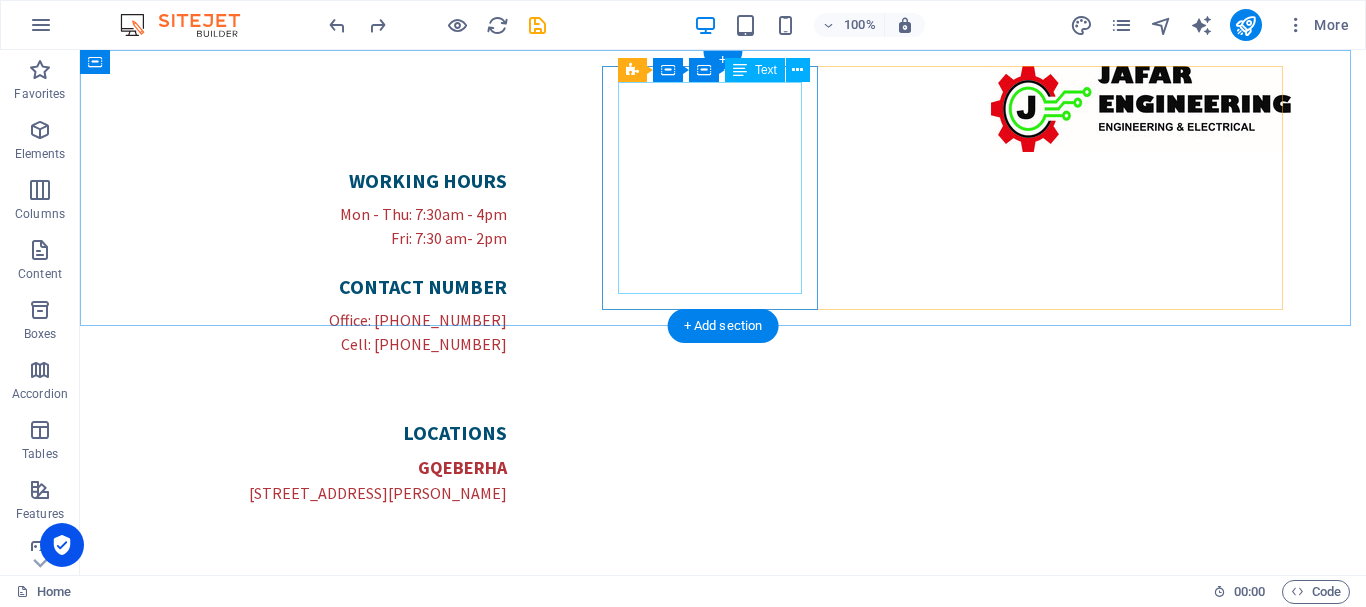 click on "WORKING HOURS Mon - Thu: 7:30am - 4pm Fri: 7:30 am- 2pm CONTACT NUMBER Office: [PHONE_NUMBER] Cell: [PHONE_NUMBER]" at bounding box center (339, 274) 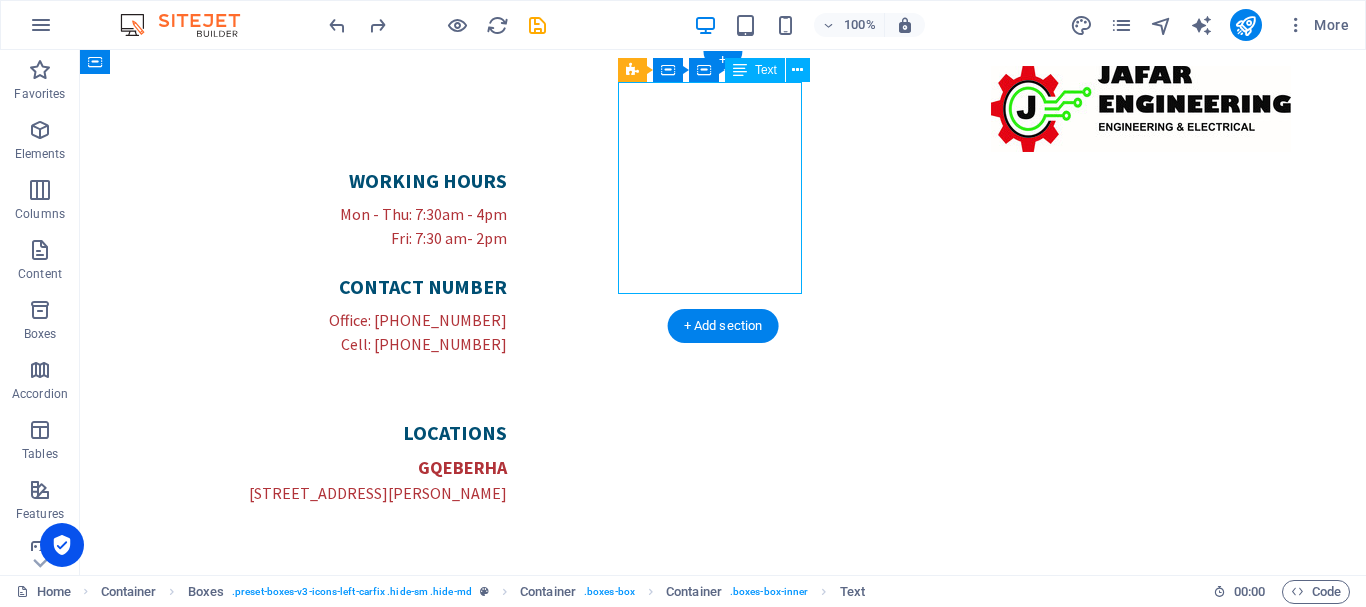 click on "WORKING HOURS Mon - Thu: 7:30am - 4pm Fri: 7:30 am- 2pm CONTACT NUMBER Office: [PHONE_NUMBER] Cell: [PHONE_NUMBER]" at bounding box center (339, 274) 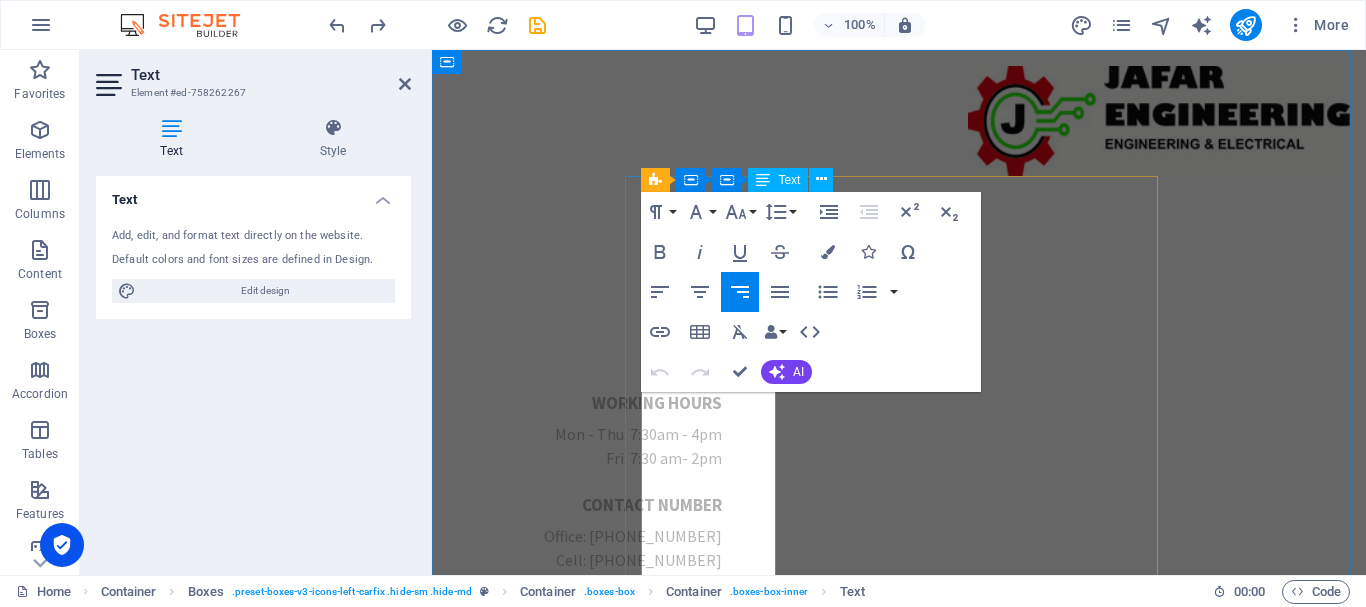 click on "WORKING HOURS" at bounding box center (593, 403) 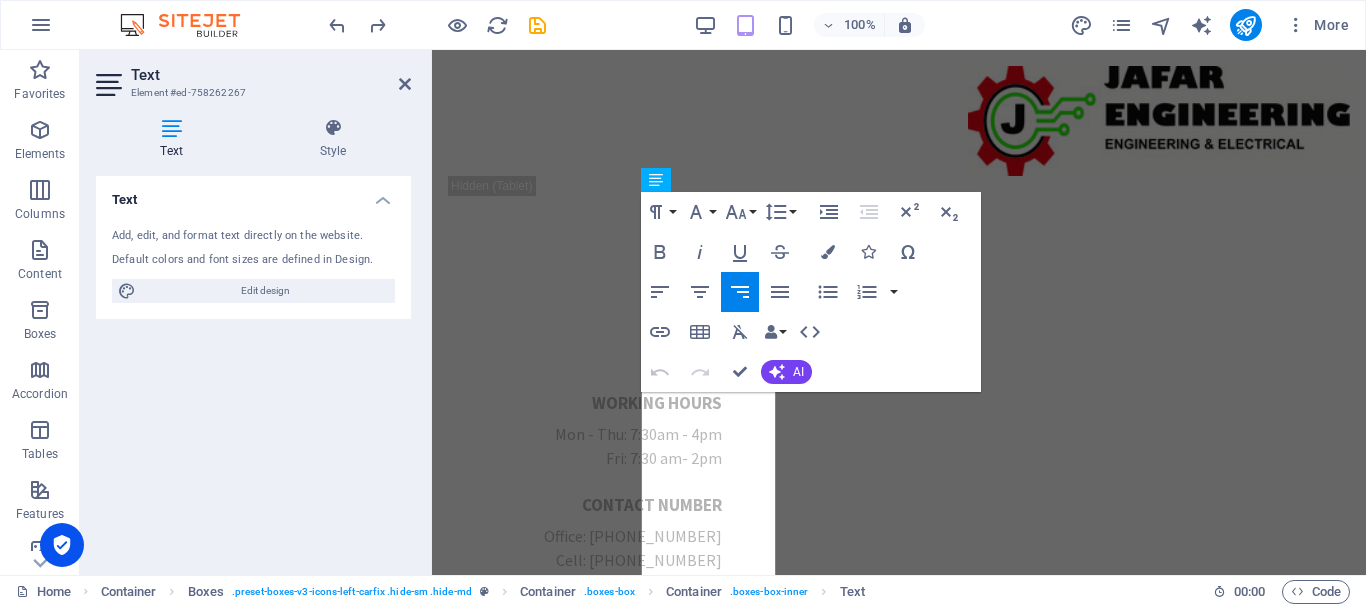 drag, startPoint x: 649, startPoint y: 381, endPoint x: 679, endPoint y: 385, distance: 30.265491 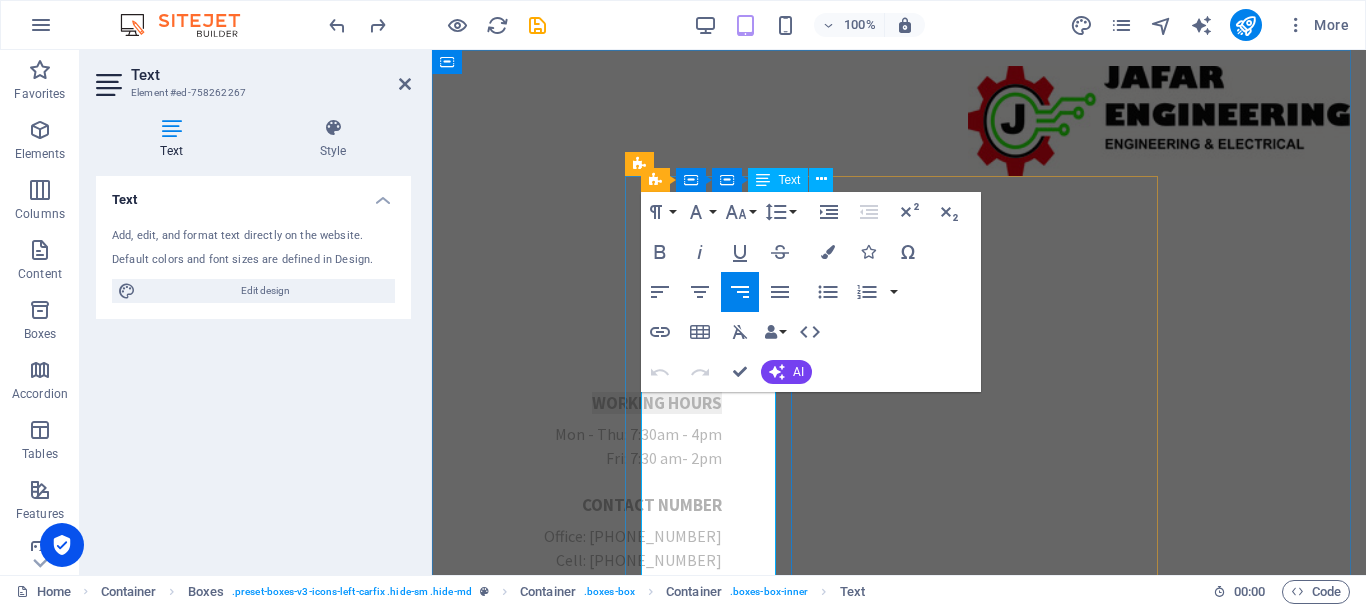 drag, startPoint x: 648, startPoint y: 406, endPoint x: 772, endPoint y: 406, distance: 124 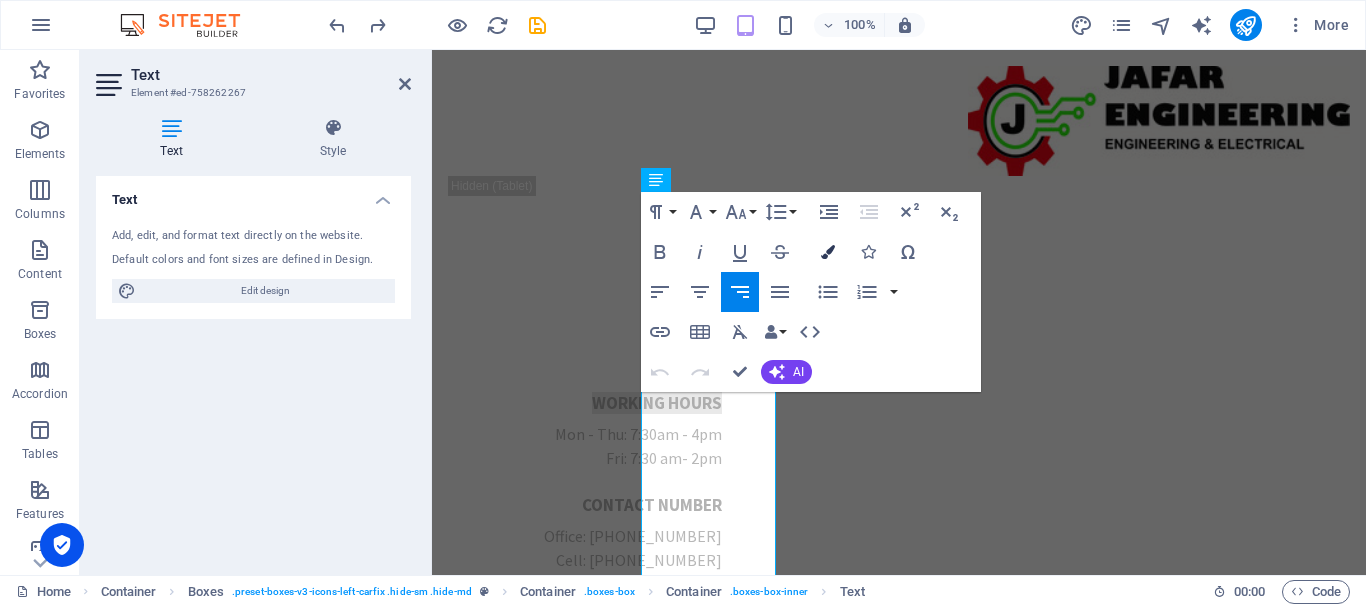 click at bounding box center (828, 252) 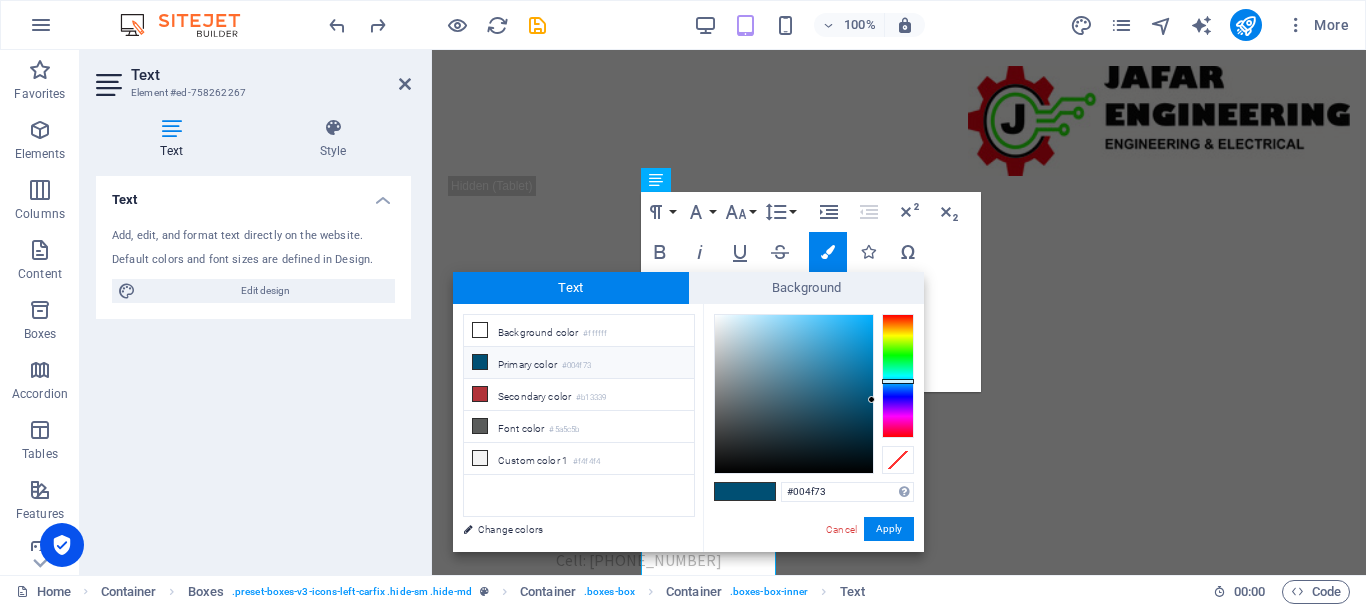 type on "#010101" 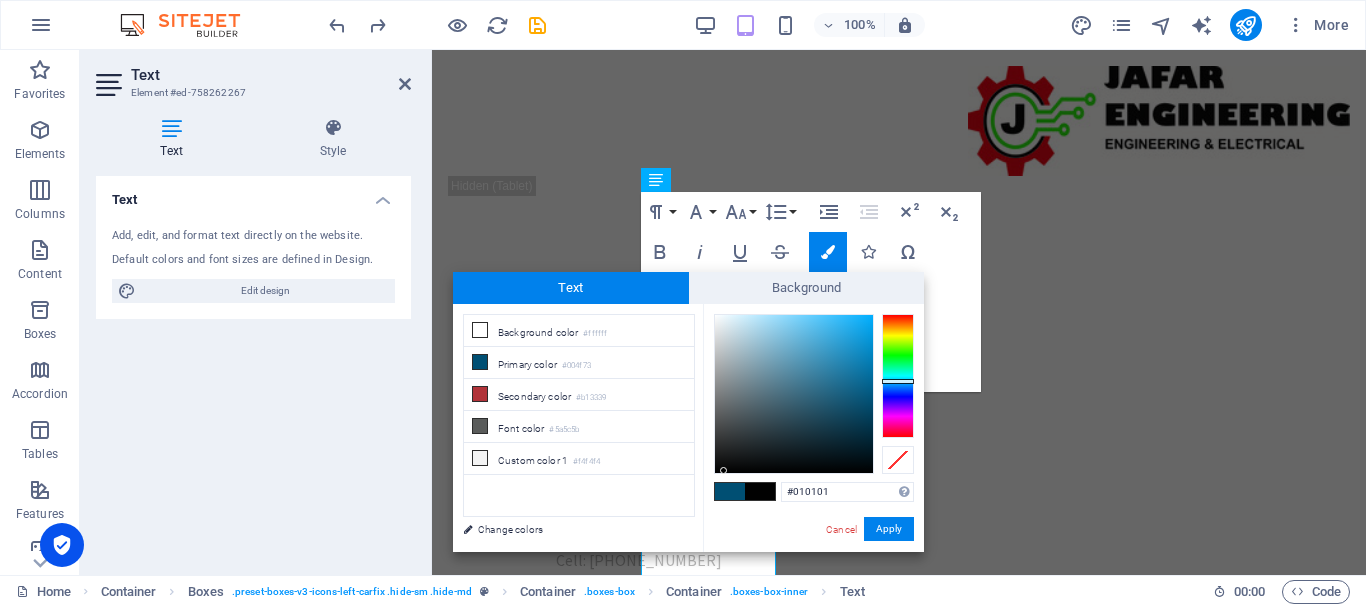 click at bounding box center [794, 394] 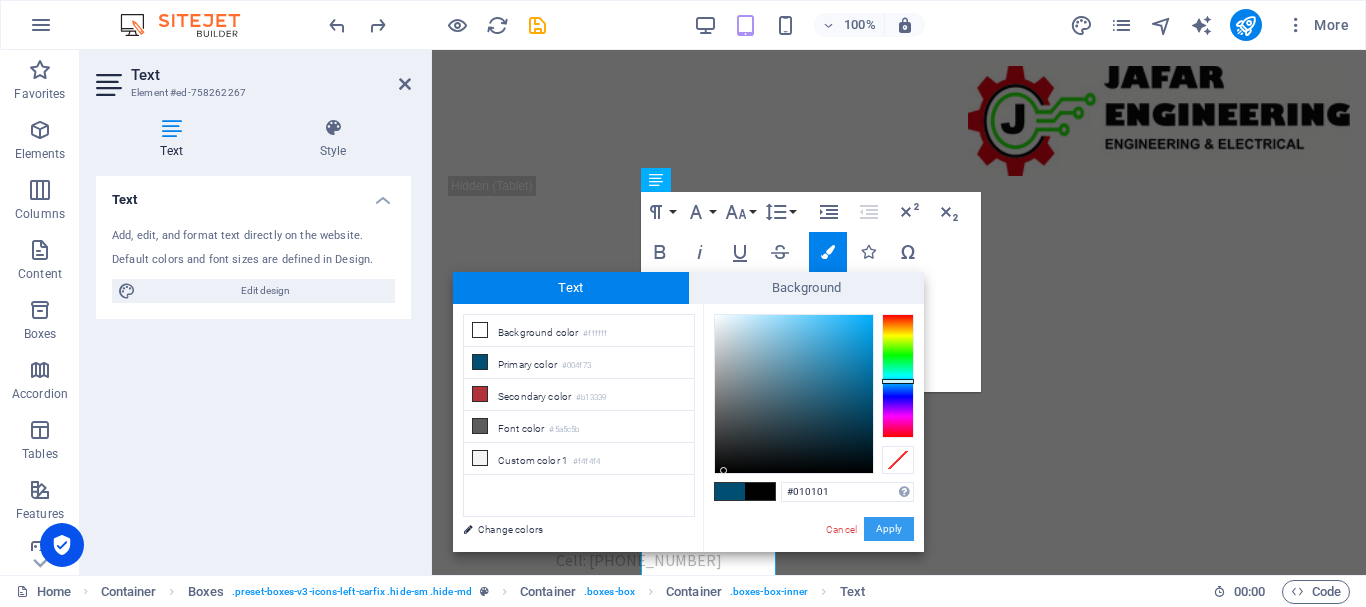 click on "Apply" at bounding box center (889, 529) 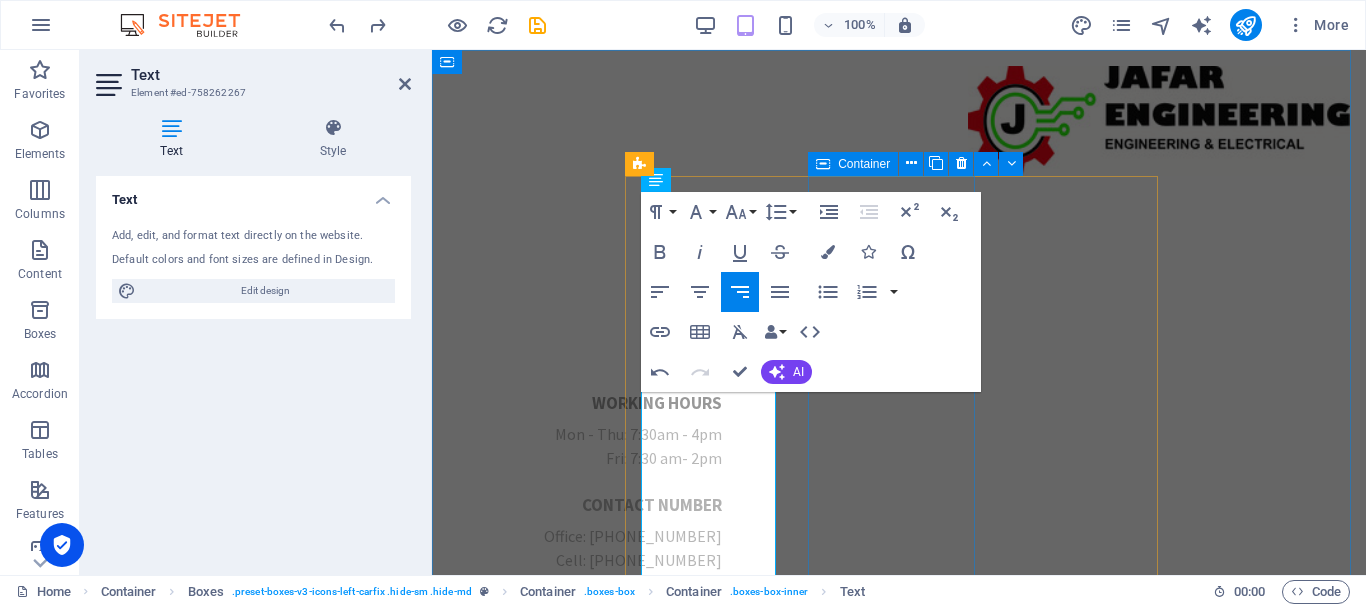 click on "LOCATIons GQEBERHA [STREET_ADDRESS][PERSON_NAME]" at bounding box center (593, 676) 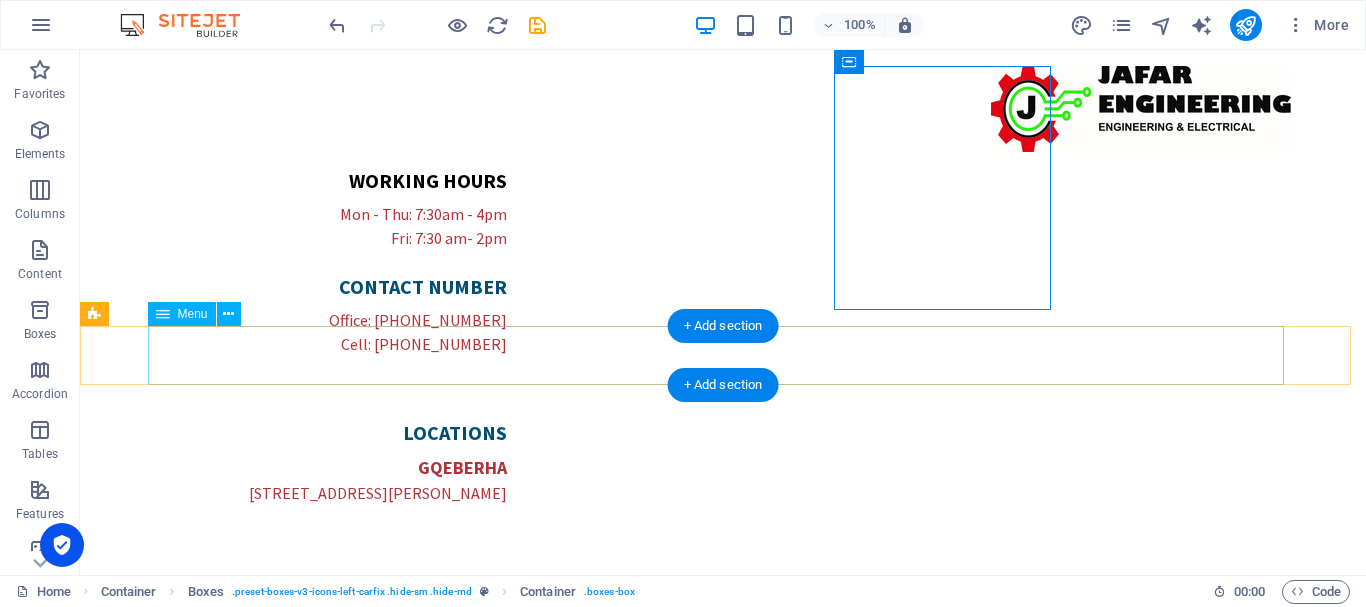 click on "Home About us Our services Gallery Contact" at bounding box center (723, 726) 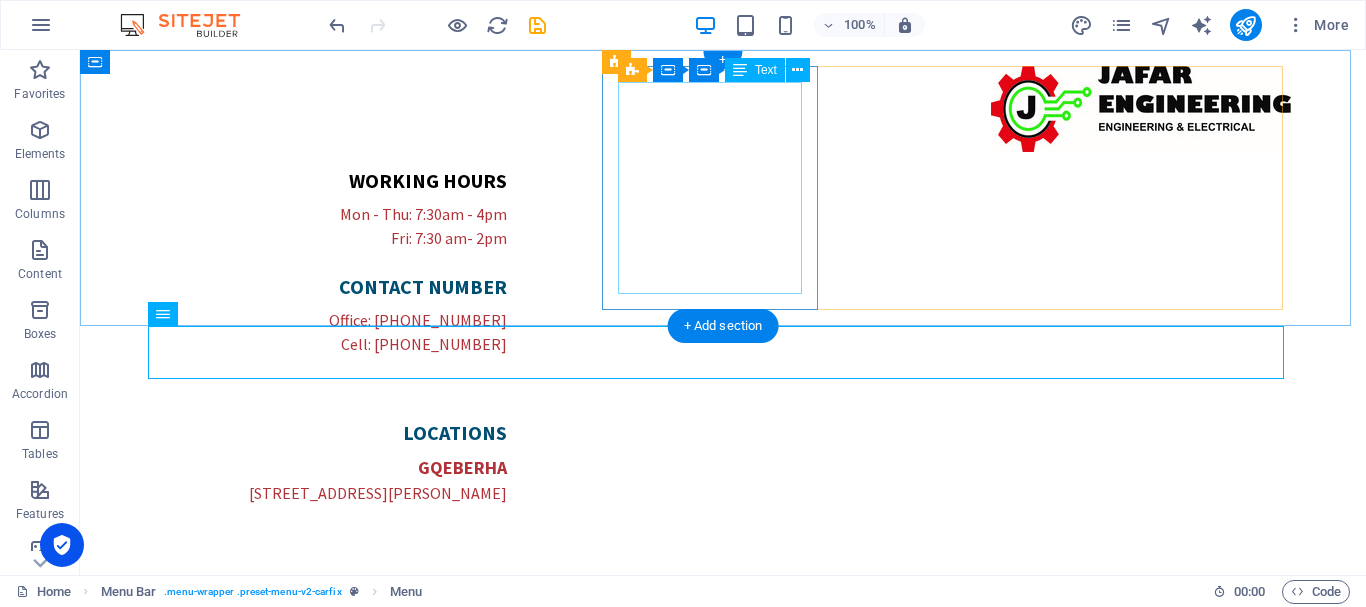 click on "WORKING HOURS Mon - Thu: 7:30am - 4pm Fri: 7:30 am- 2pm CONTACT NUMBER Office: [PHONE_NUMBER] Cell: [PHONE_NUMBER]" at bounding box center [339, 274] 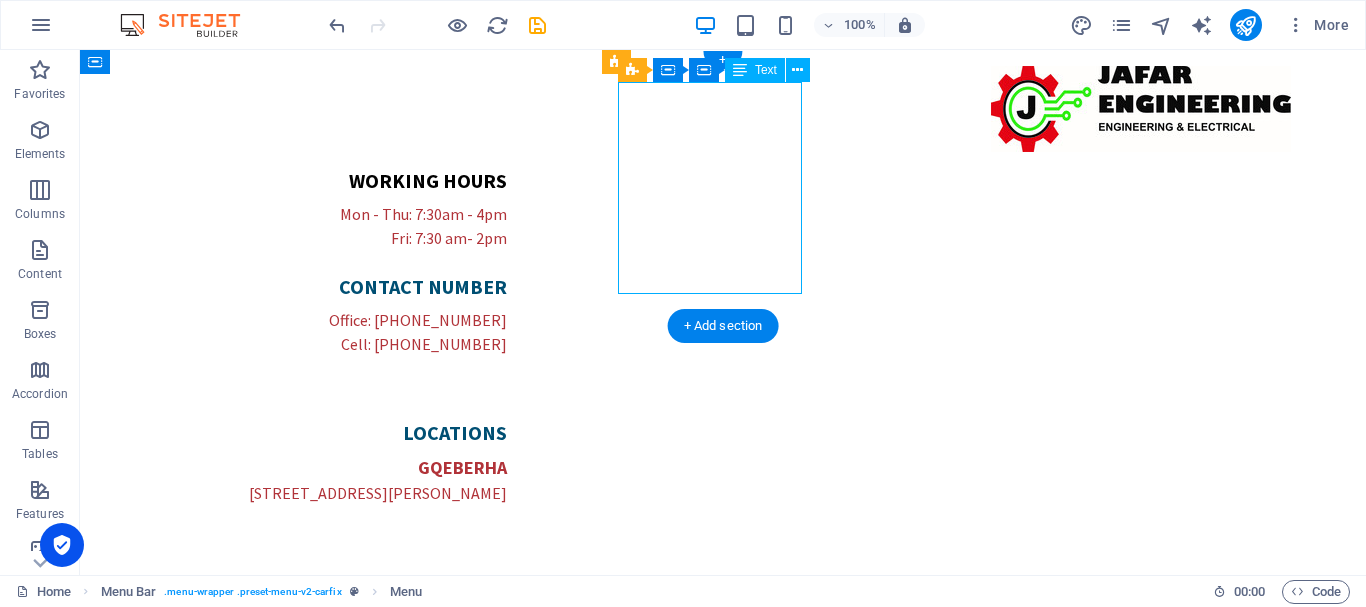 click on "WORKING HOURS Mon - Thu: 7:30am - 4pm Fri: 7:30 am- 2pm CONTACT NUMBER Office: [PHONE_NUMBER] Cell: [PHONE_NUMBER]" at bounding box center (339, 274) 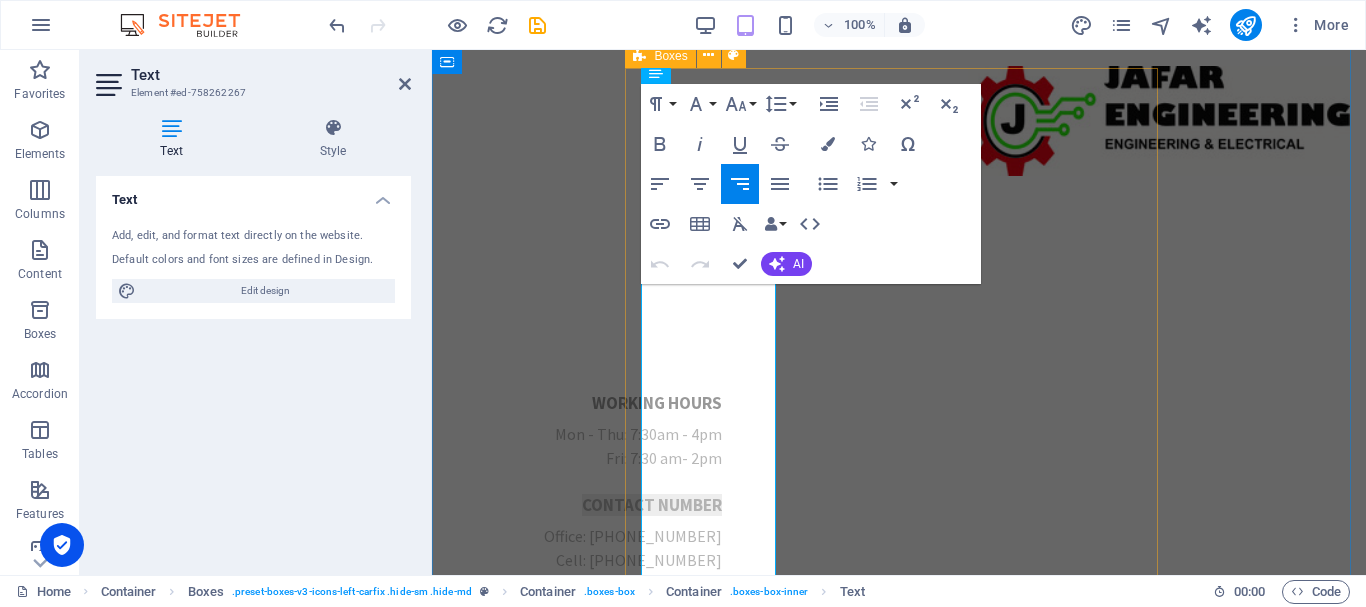 scroll, scrollTop: 144, scrollLeft: 0, axis: vertical 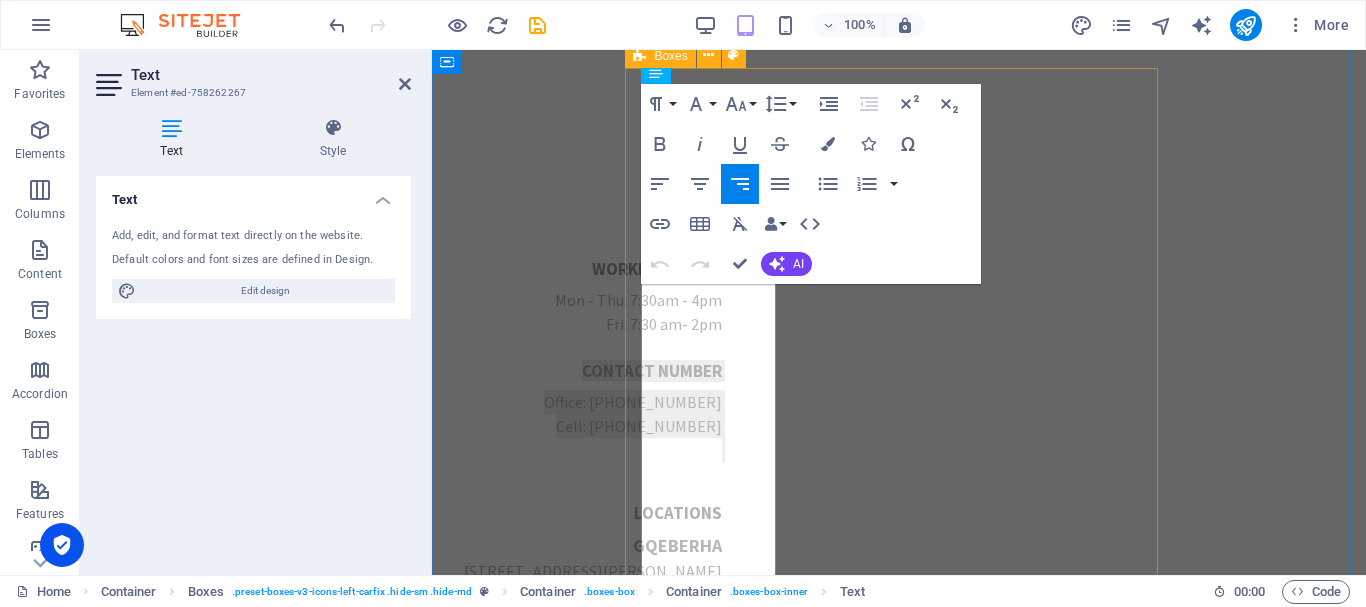 drag, startPoint x: 706, startPoint y: 530, endPoint x: 802, endPoint y: 566, distance: 102.528046 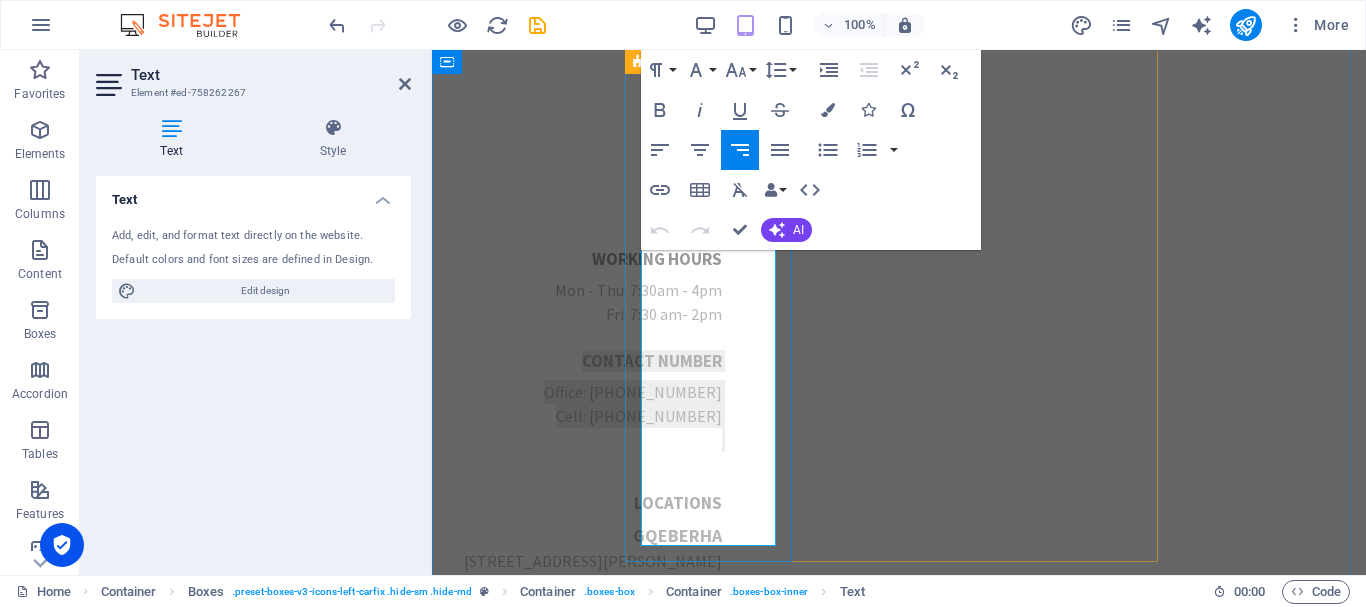 click on "CONTACT NUMBER" at bounding box center [593, 361] 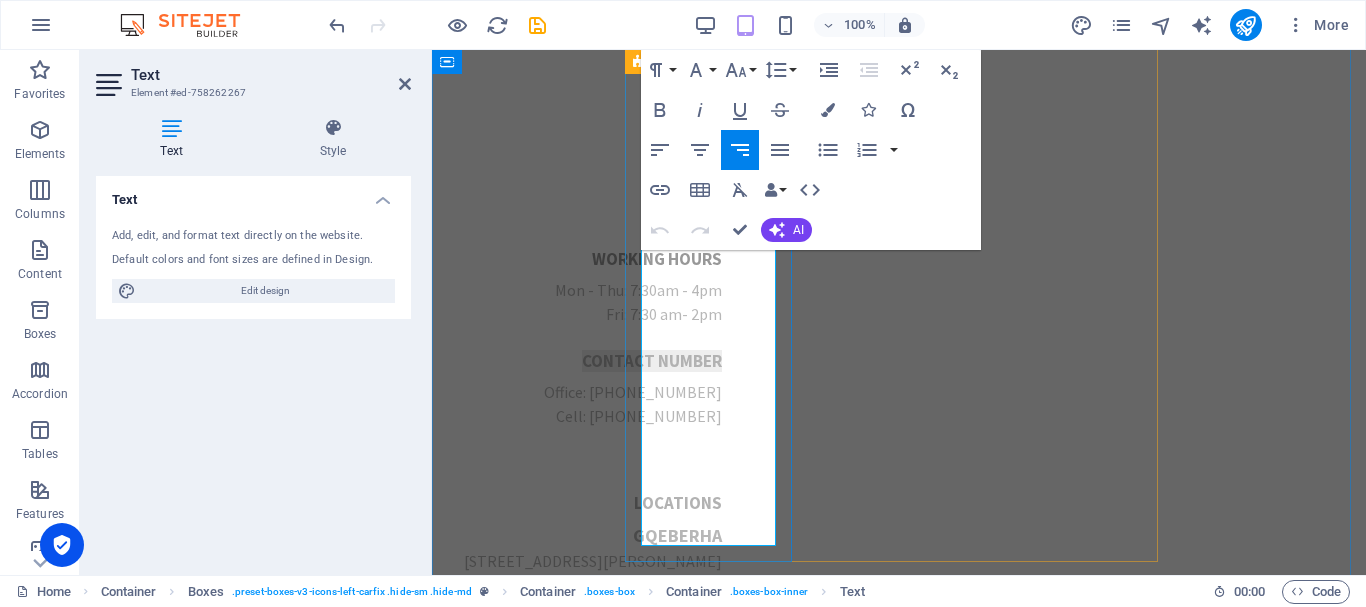 drag, startPoint x: 707, startPoint y: 390, endPoint x: 778, endPoint y: 408, distance: 73.24616 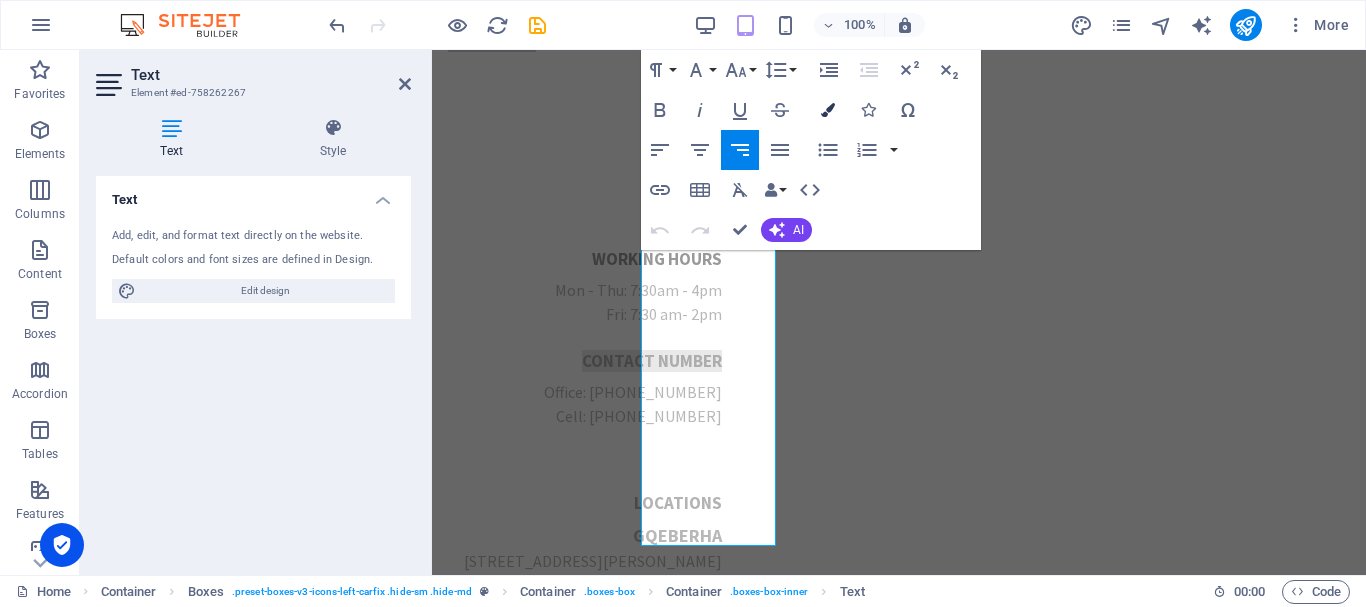 click on "Colors" at bounding box center (828, 110) 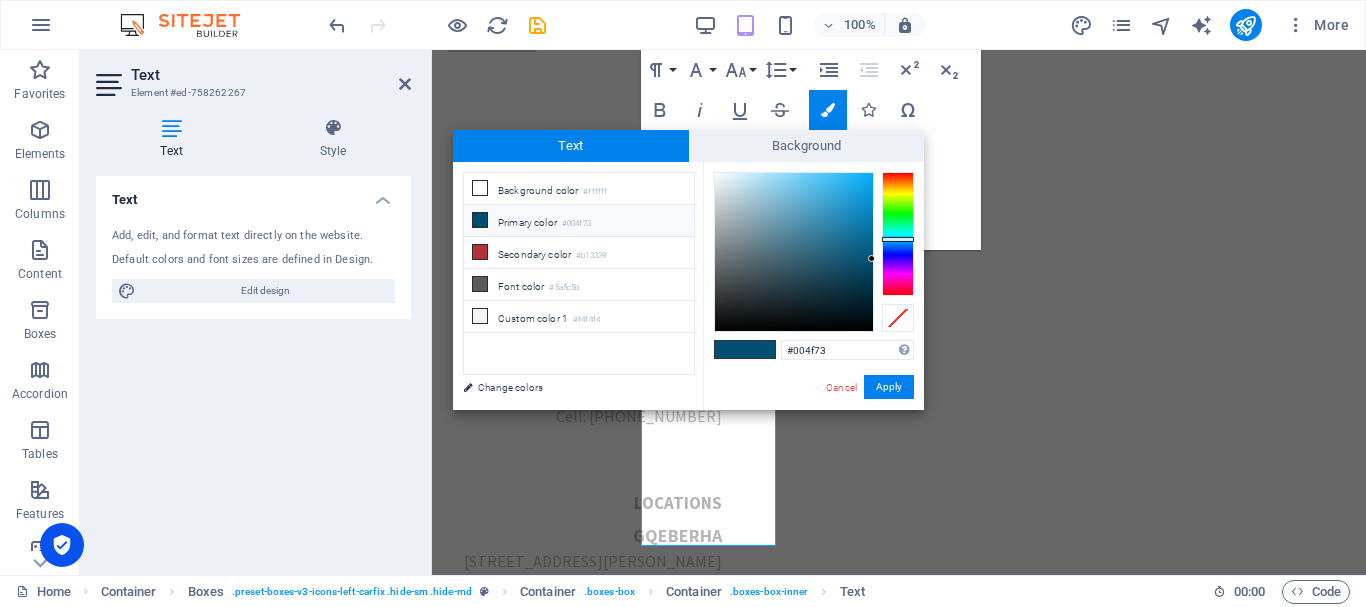 type on "#080808" 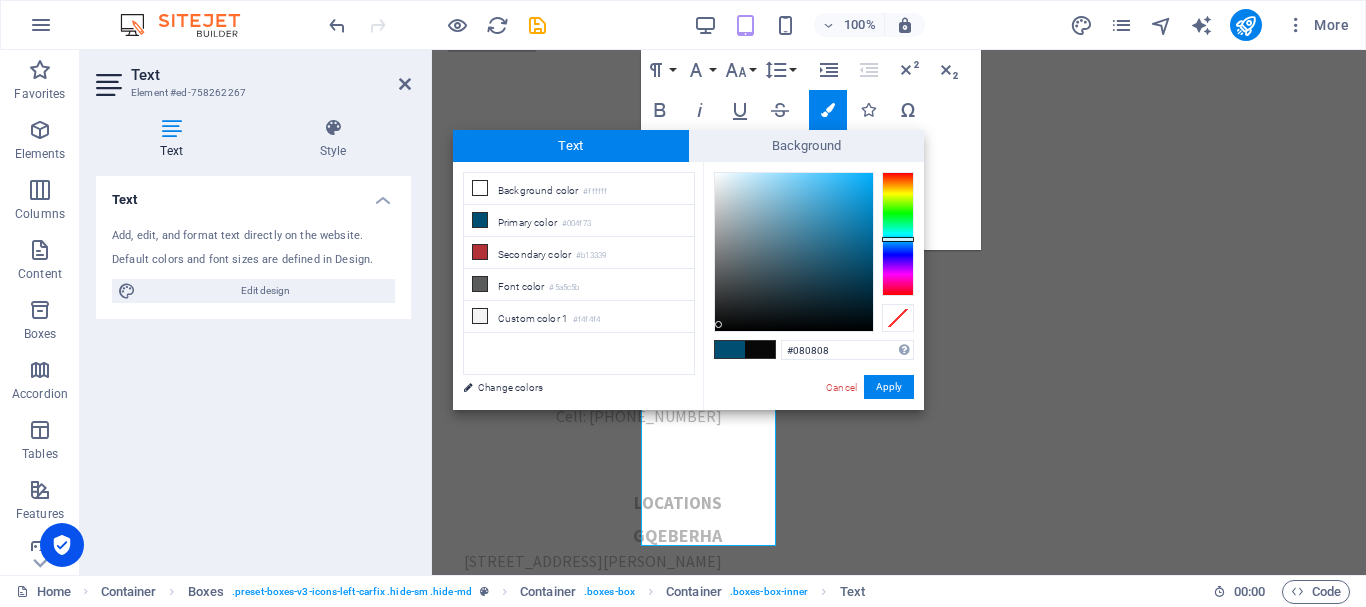 click at bounding box center (794, 252) 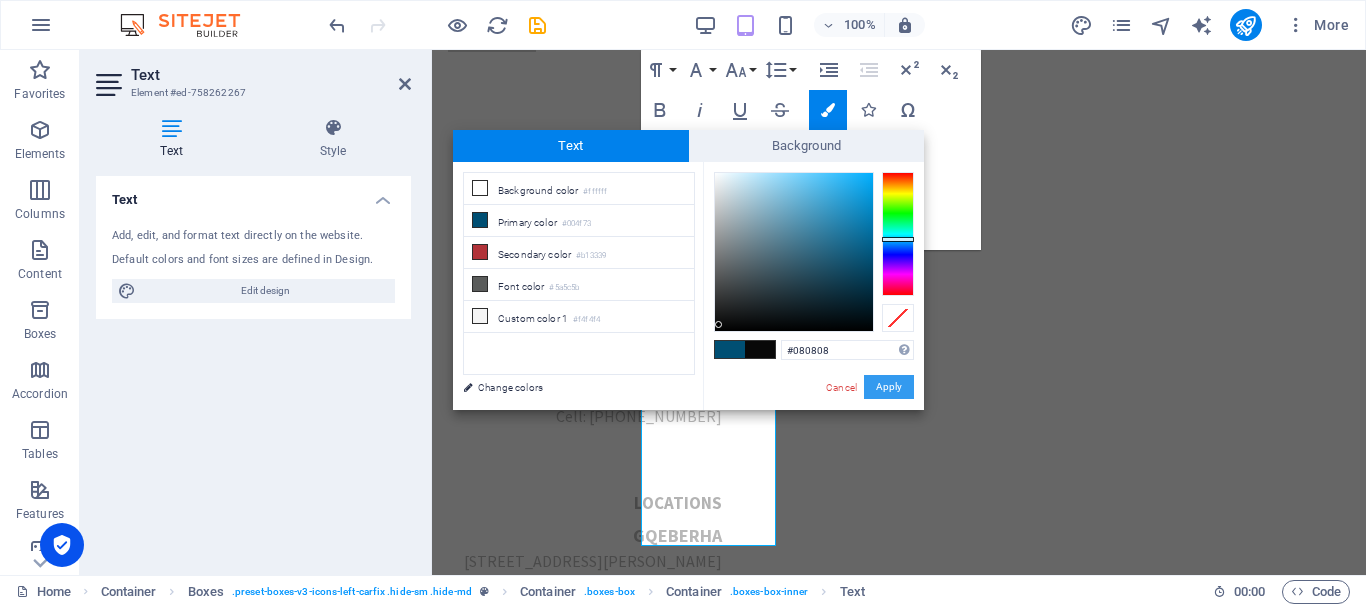 click on "Apply" at bounding box center (889, 387) 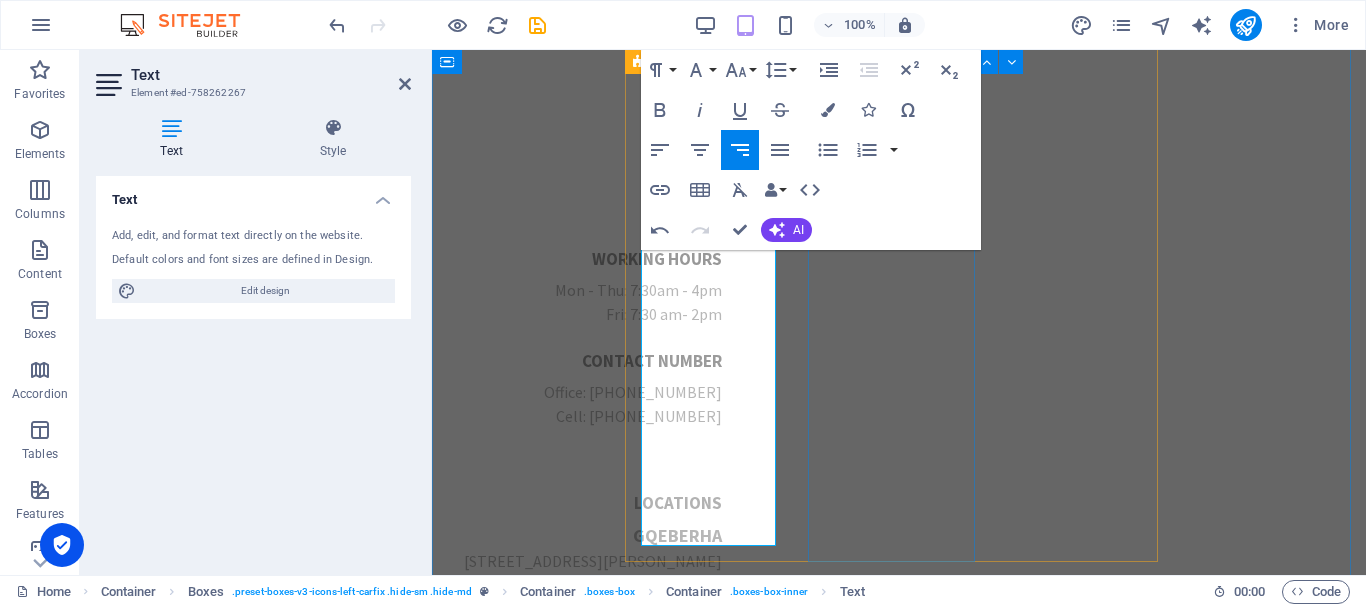 click on "LOCATIons GQEBERHA [STREET_ADDRESS][PERSON_NAME]" at bounding box center (593, 532) 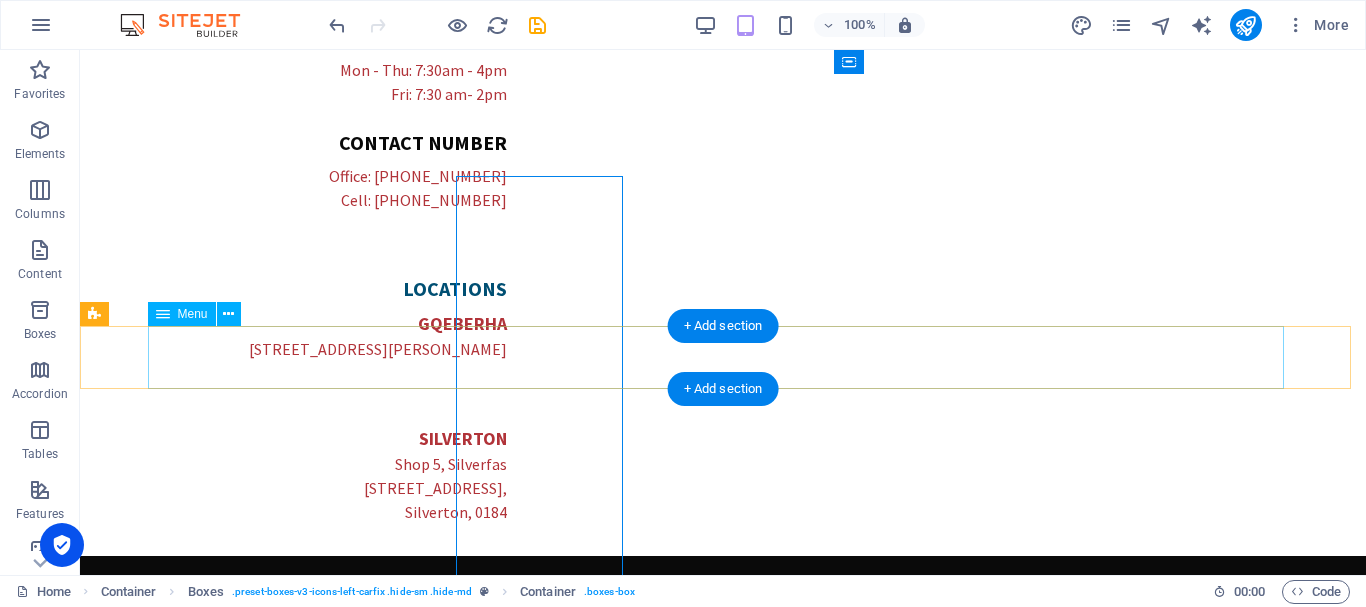 scroll, scrollTop: 0, scrollLeft: 0, axis: both 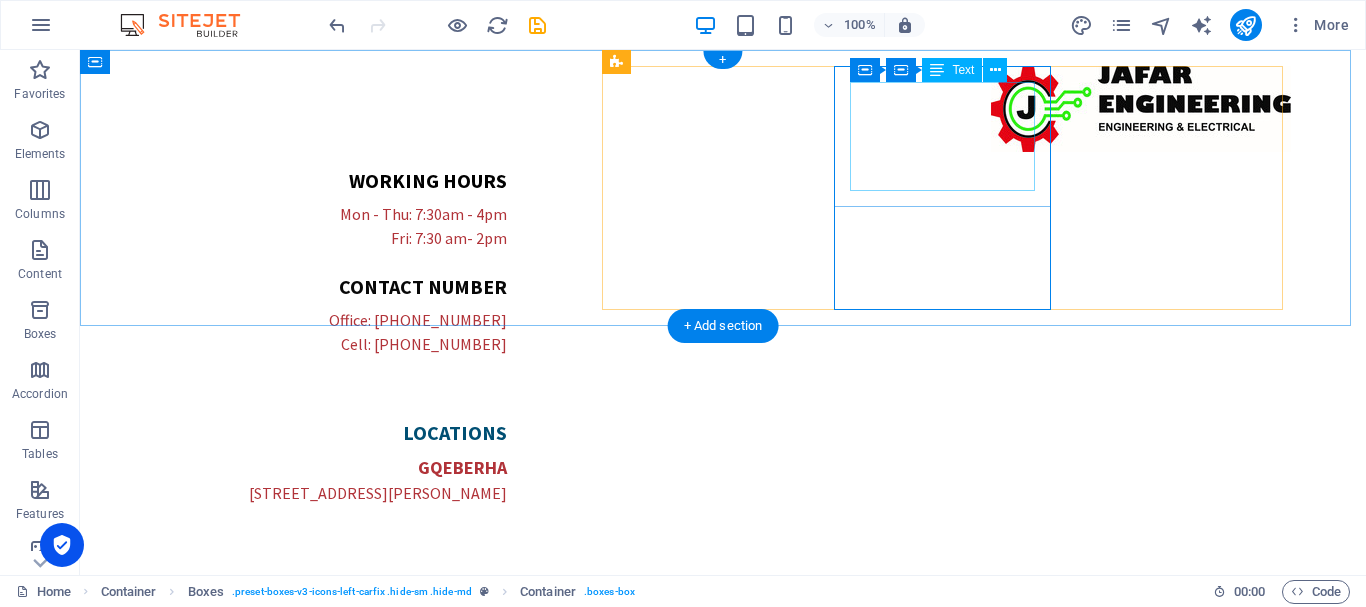 click on "LOCATIons GQEBERHA [STREET_ADDRESS][PERSON_NAME]" at bounding box center [339, 462] 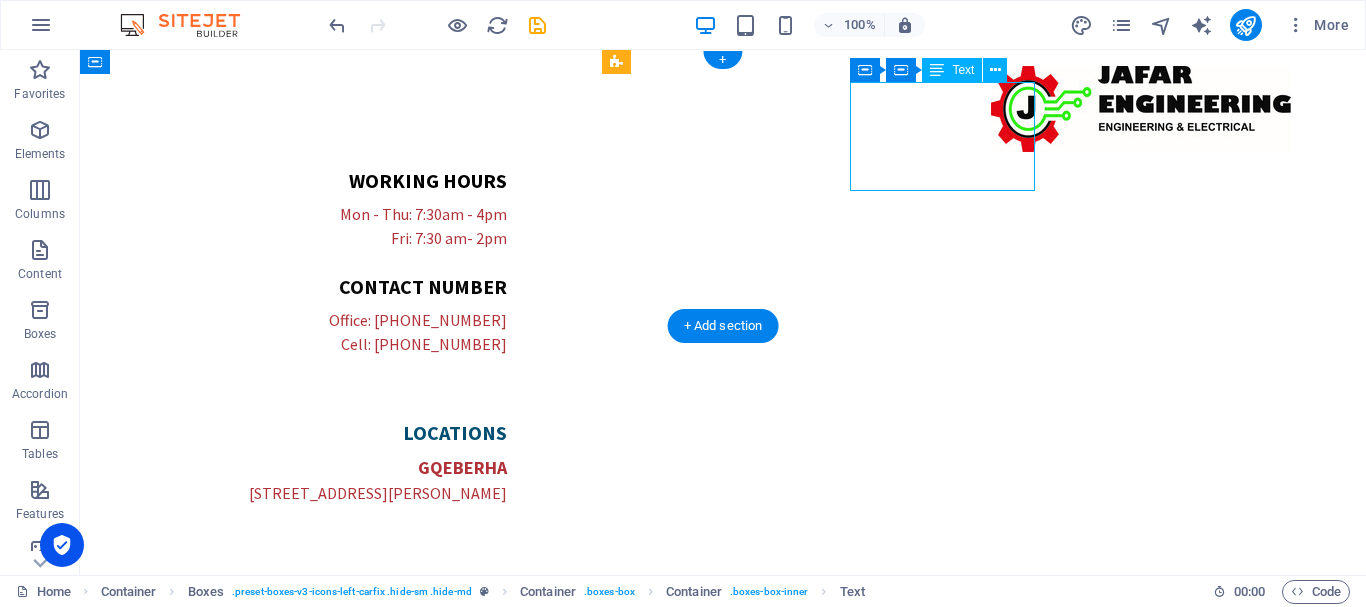 click on "LOCATIons GQEBERHA [STREET_ADDRESS][PERSON_NAME]" at bounding box center [339, 462] 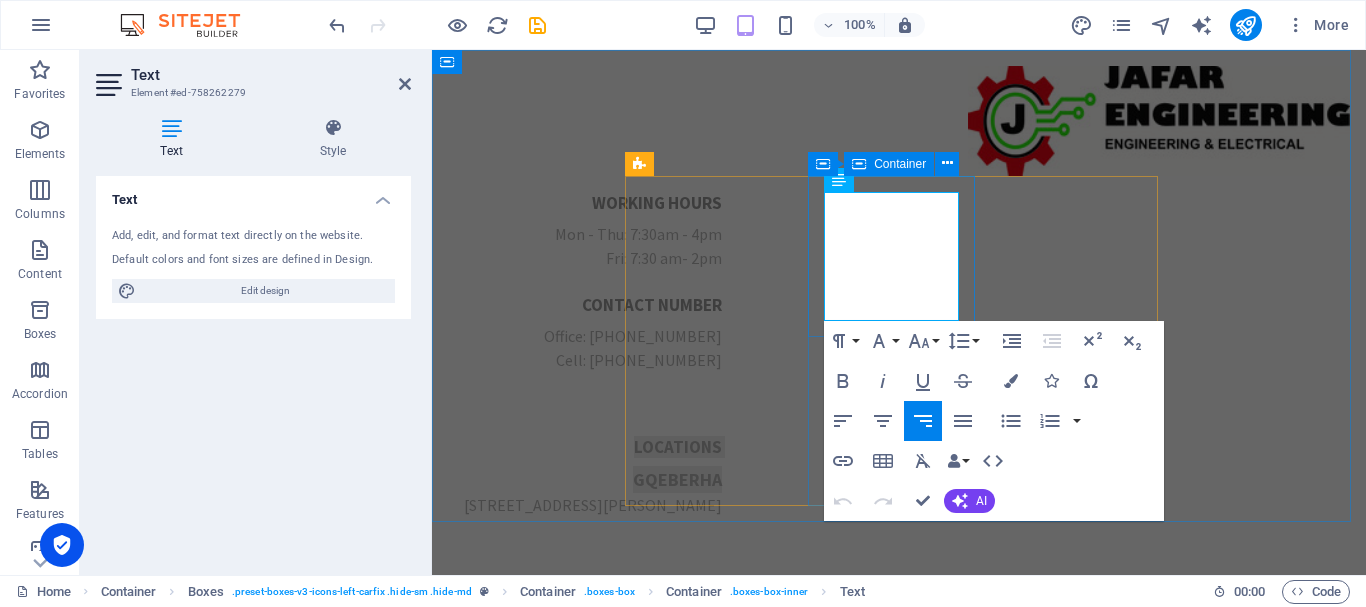 drag, startPoint x: 874, startPoint y: 200, endPoint x: 972, endPoint y: 244, distance: 107.42439 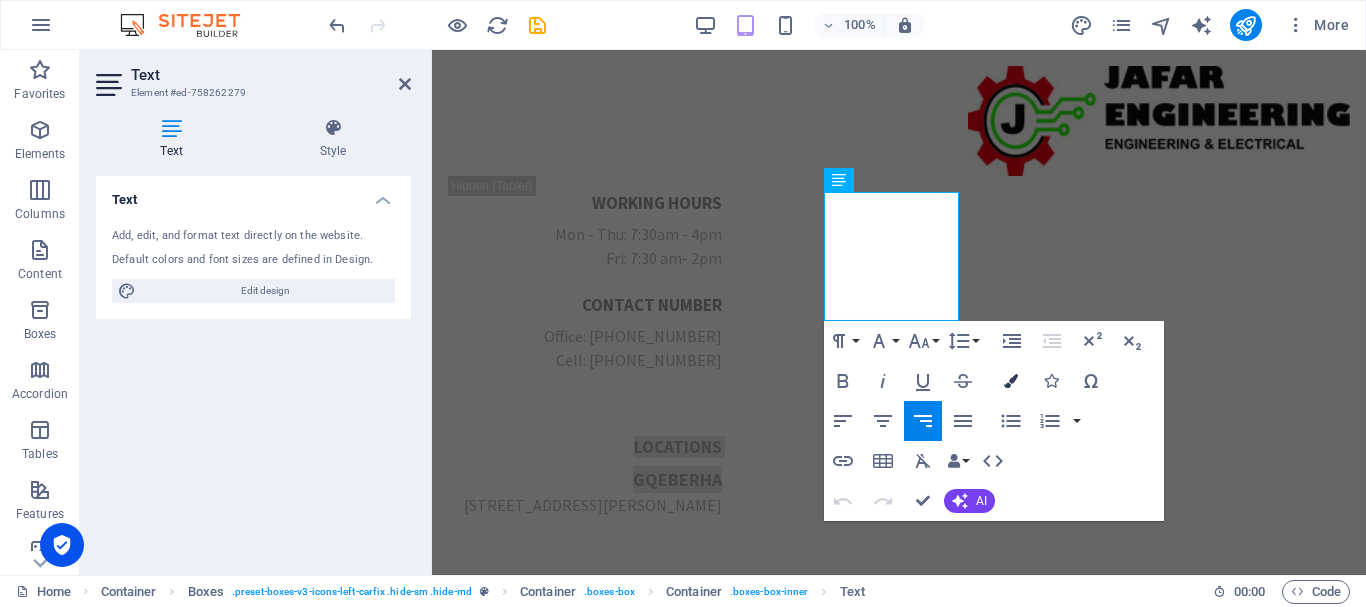 click at bounding box center [1011, 381] 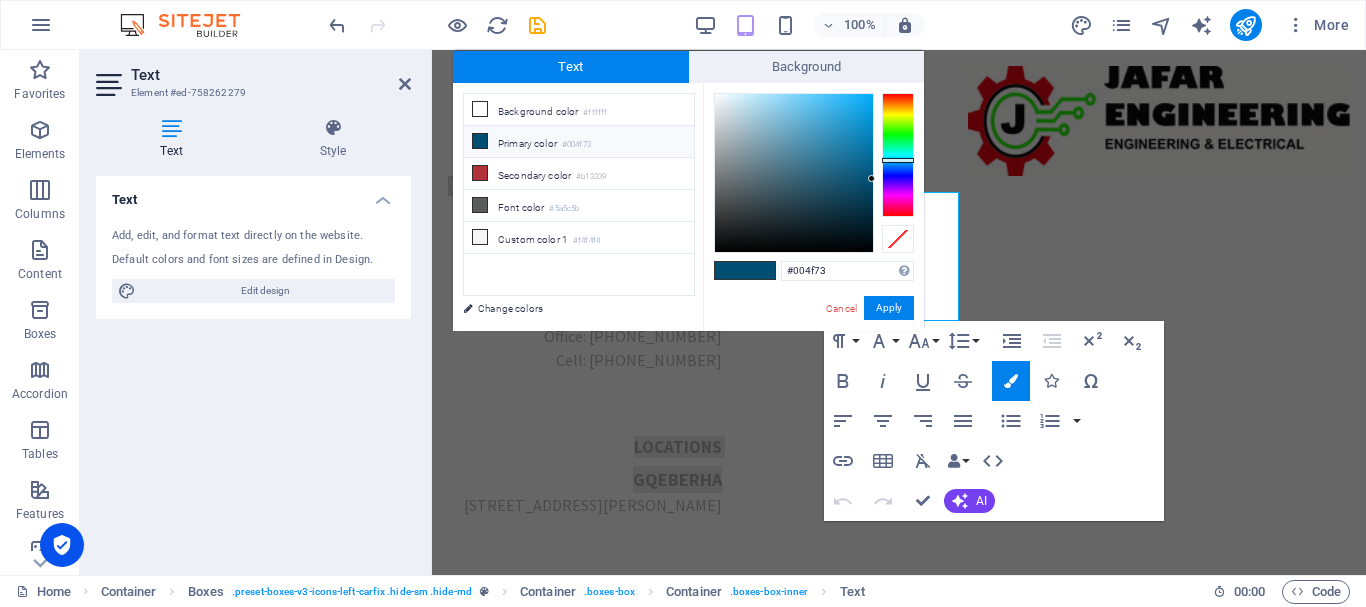 type on "#020202" 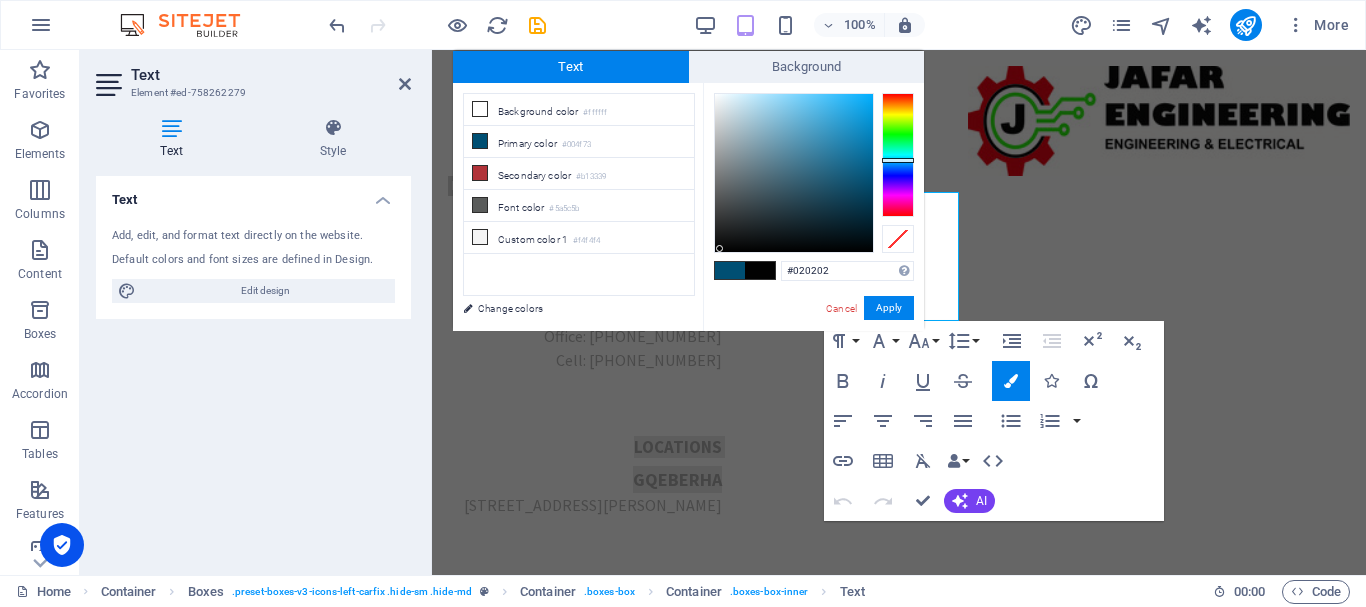 click at bounding box center [794, 173] 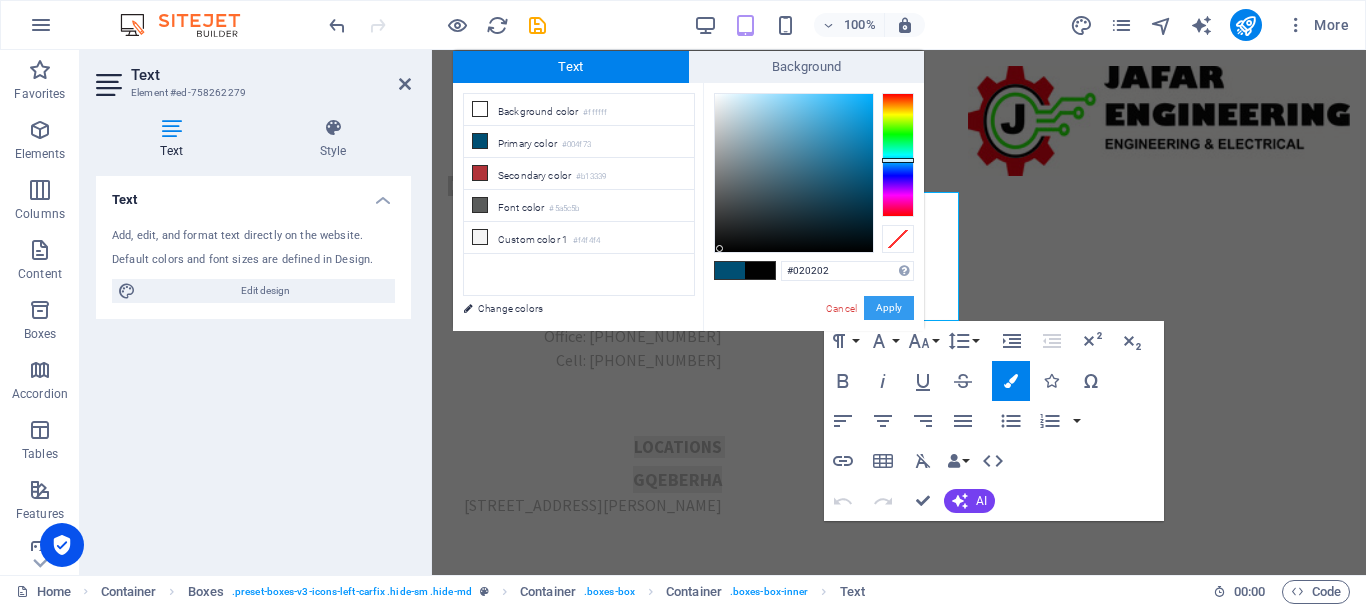 click on "Apply" at bounding box center (889, 308) 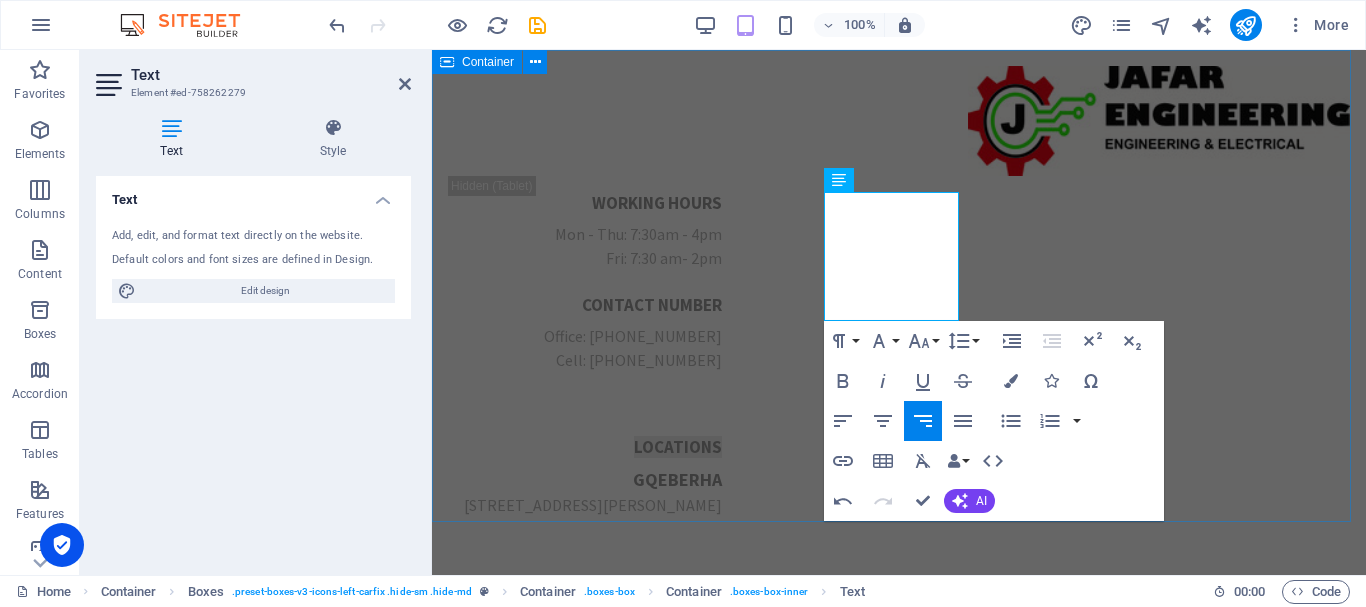 click on "WORKING HOURS Mon - Thu: 7:30am - 4pm Fri: 7:30 am- 2pm CONTACT NUMBER Office: [PHONE_NUMBER] Cell: [PHONE_NUMBER] LOCATIons GQEBERHA [STREET_ADDRESS][PERSON_NAME]" at bounding box center (899, 381) 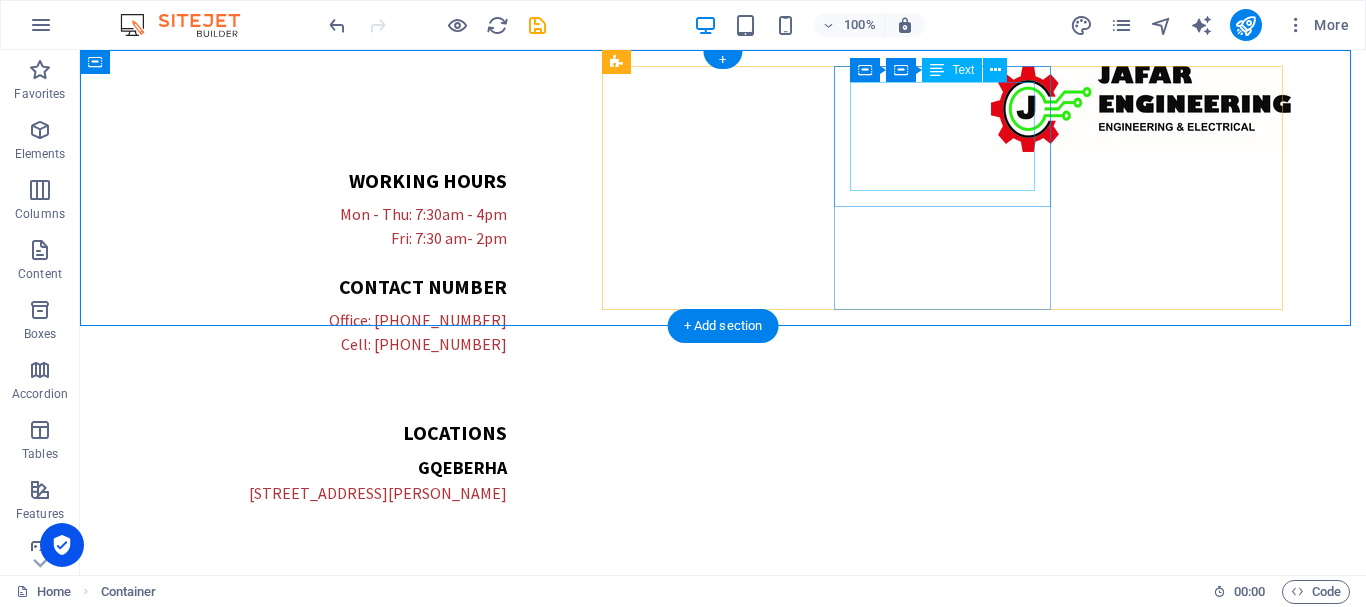 click on "LOCATIons GQEBERHA [STREET_ADDRESS][PERSON_NAME]" at bounding box center [339, 462] 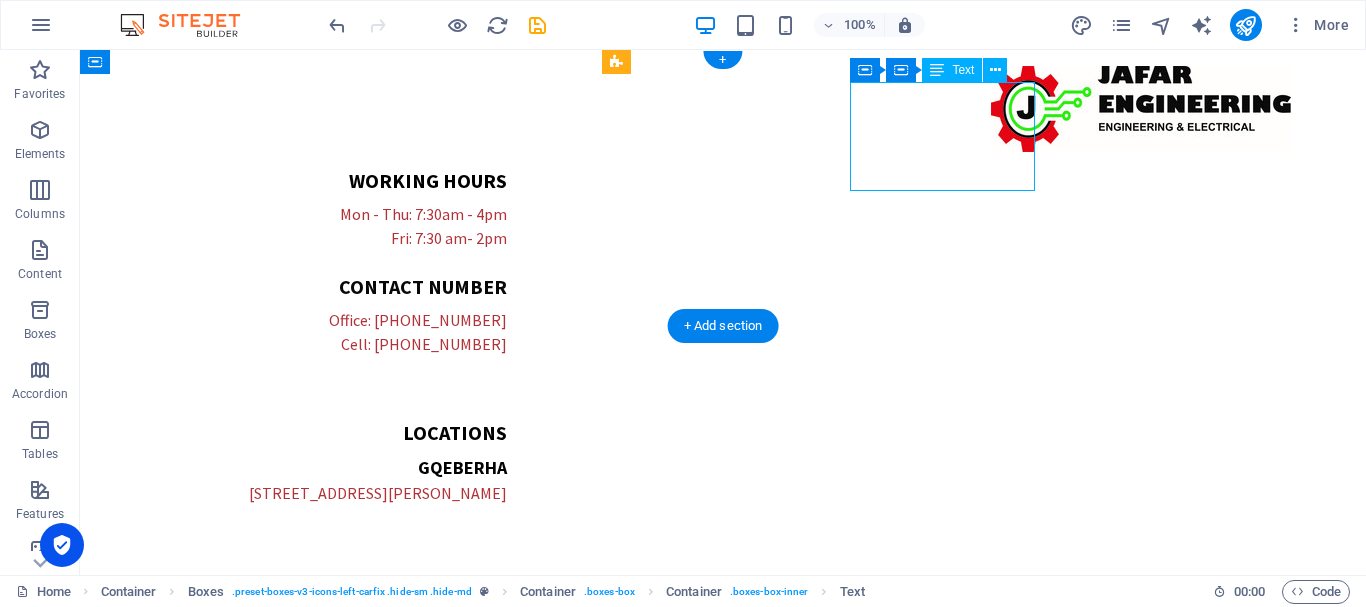click on "LOCATIons GQEBERHA [STREET_ADDRESS][PERSON_NAME]" at bounding box center (339, 462) 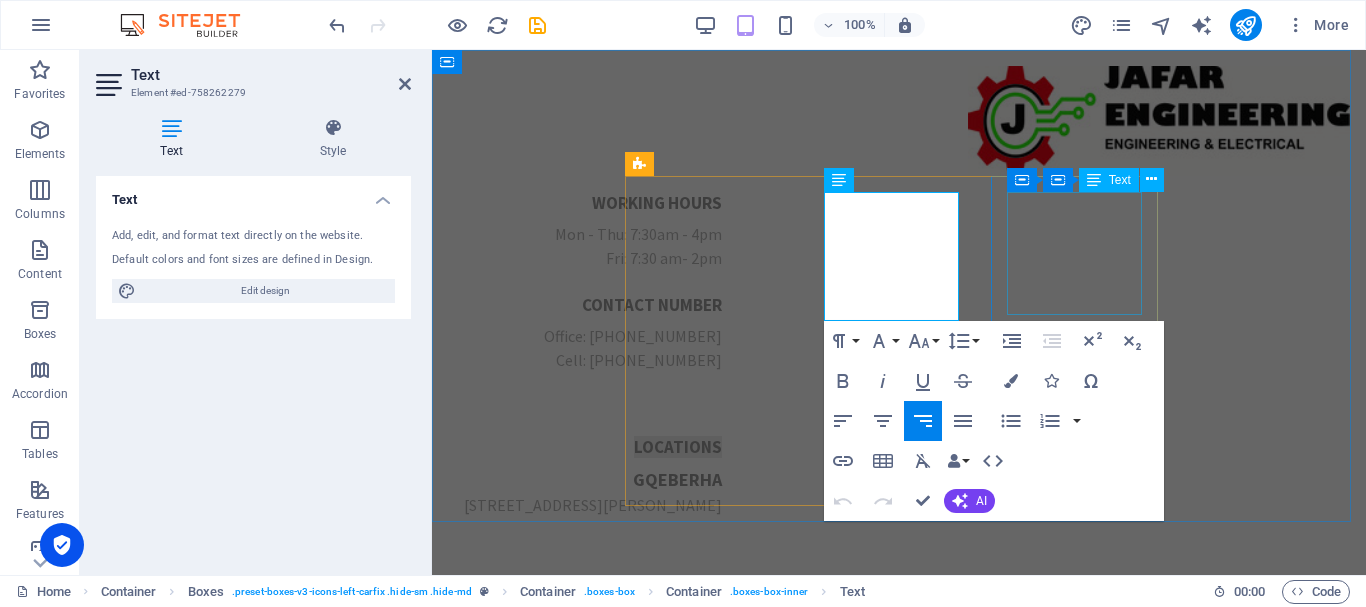 drag, startPoint x: 869, startPoint y: 211, endPoint x: 1075, endPoint y: 211, distance: 206 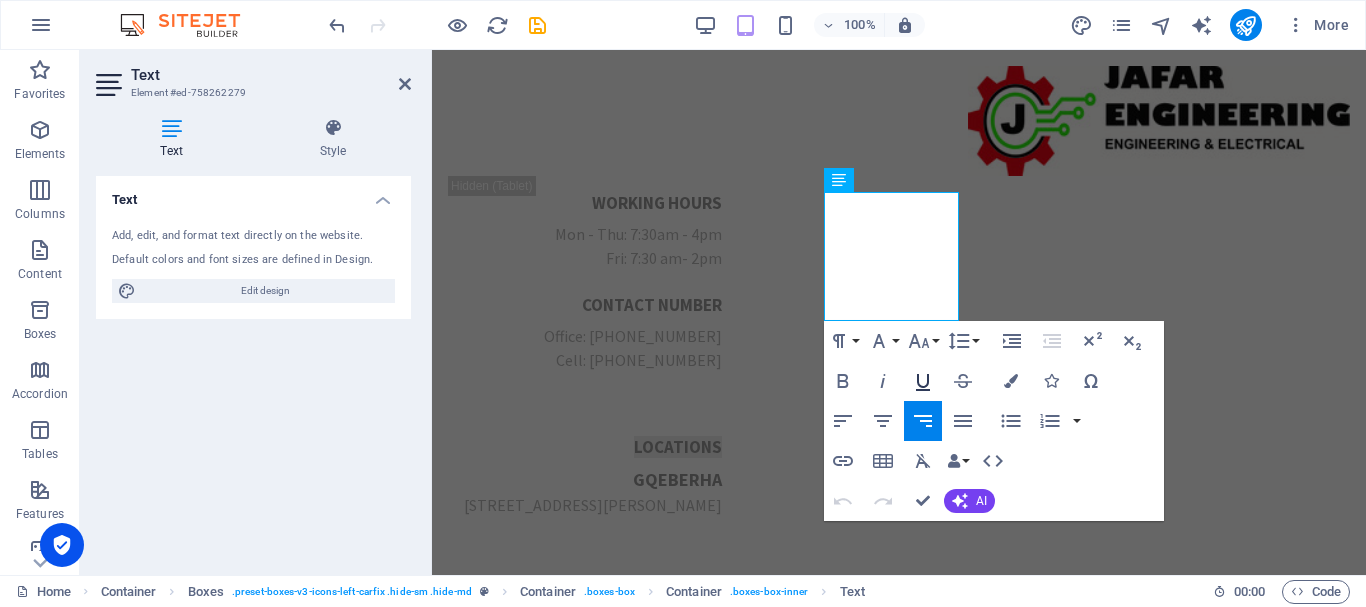 click 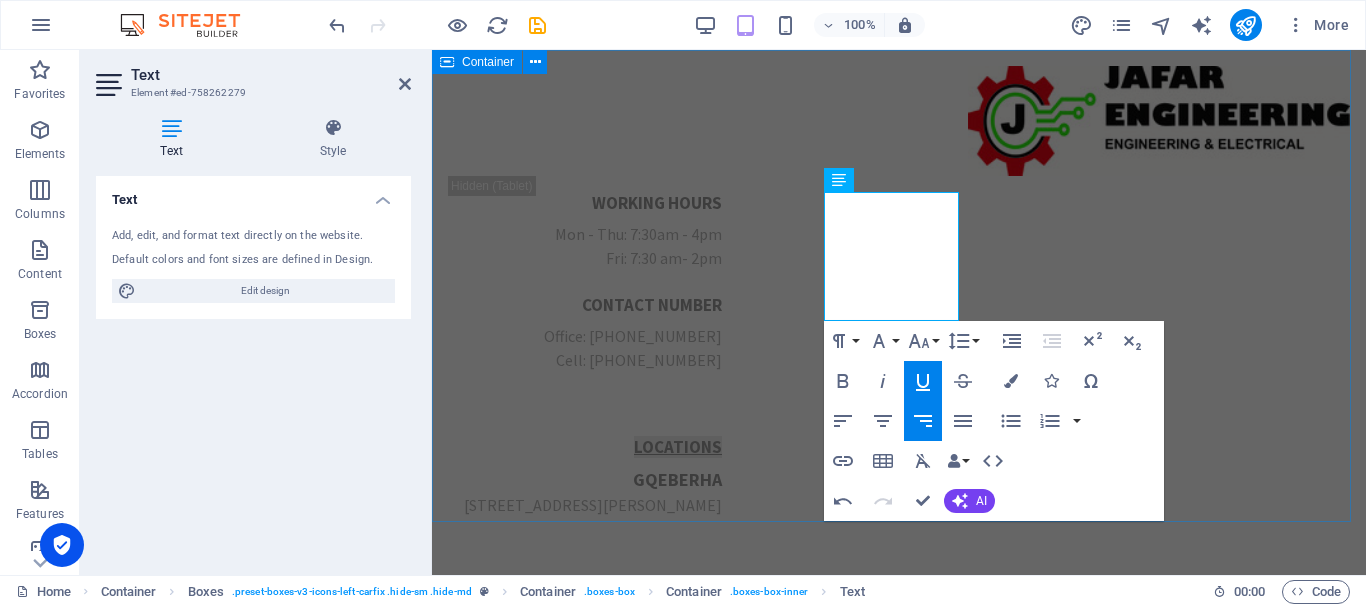 click on "WORKING HOURS Mon - Thu: 7:30am - 4pm Fri: 7:30 am- 2pm CONTACT NUMBER Office: [PHONE_NUMBER] Cell: [PHONE_NUMBER] LOCATIons GQEBERHA [STREET_ADDRESS][PERSON_NAME]" at bounding box center [899, 381] 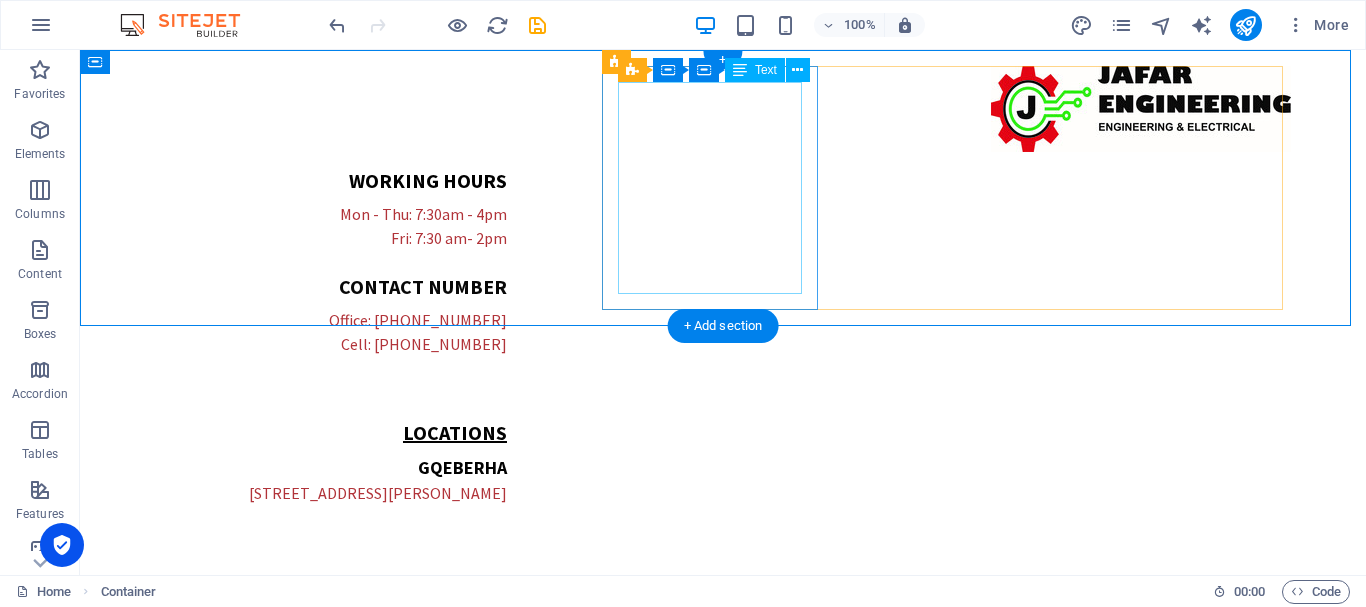 click on "WORKING HOURS Mon - Thu: 7:30am - 4pm Fri: 7:30 am- 2pm CONTACT NUMBER Office: [PHONE_NUMBER] Cell: [PHONE_NUMBER]" at bounding box center [339, 274] 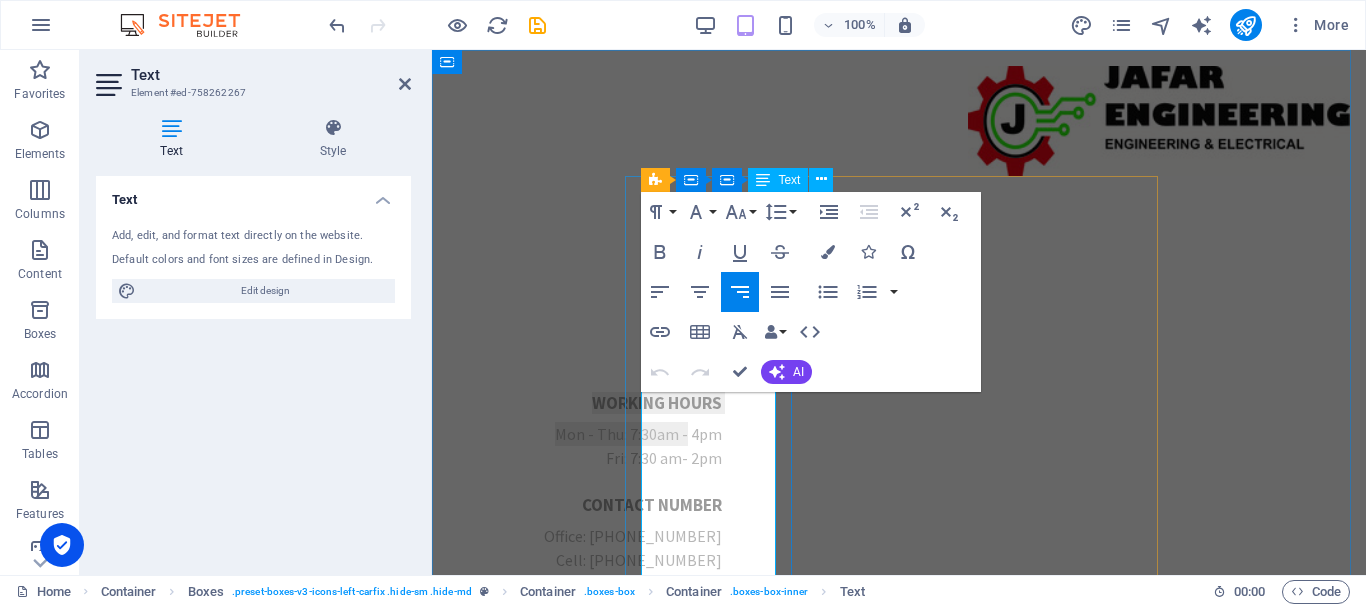 drag, startPoint x: 644, startPoint y: 401, endPoint x: 912, endPoint y: 432, distance: 269.78696 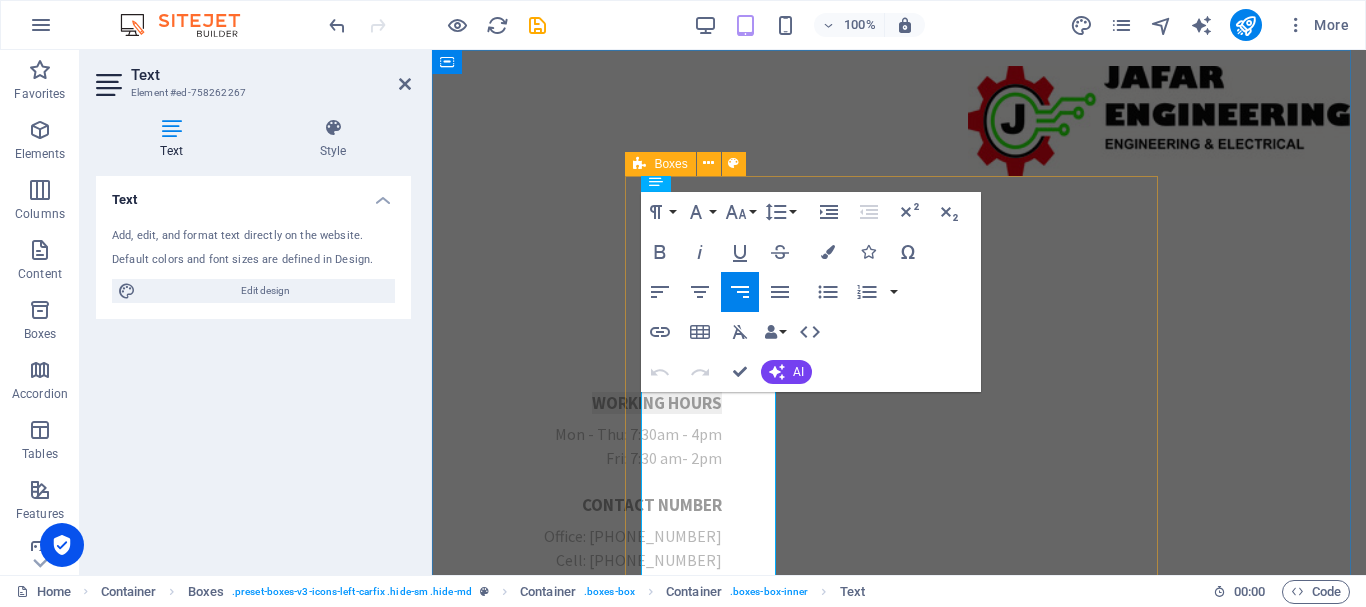 drag, startPoint x: 647, startPoint y: 409, endPoint x: 797, endPoint y: 404, distance: 150.08331 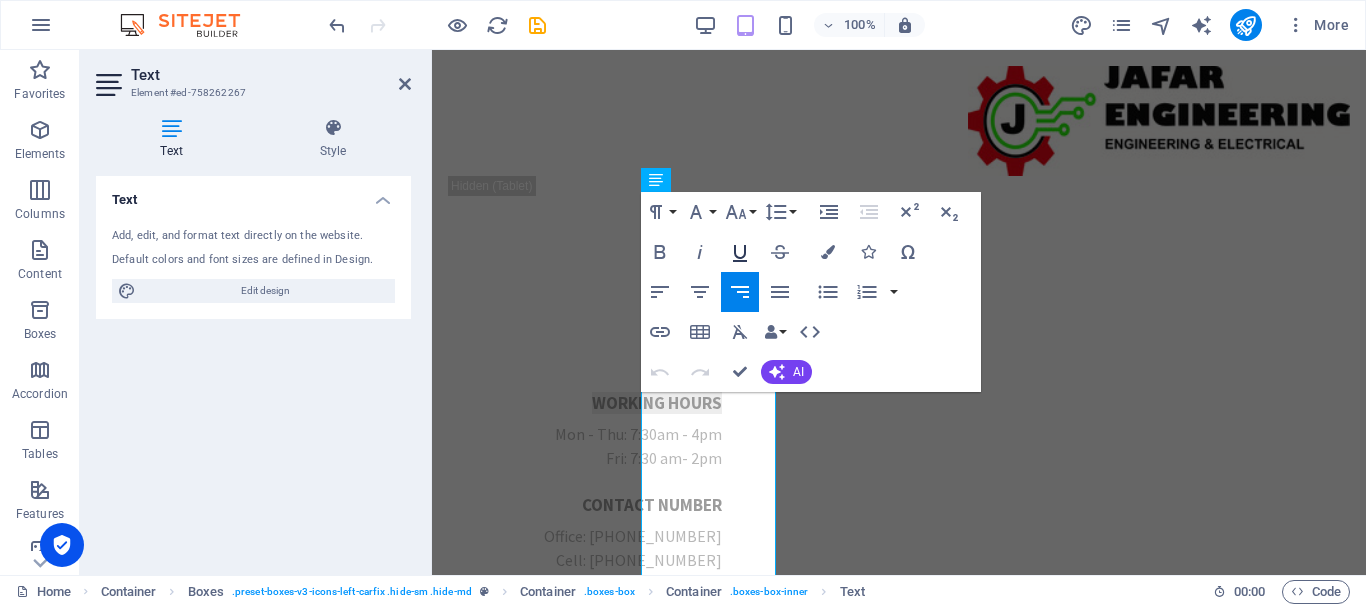 click 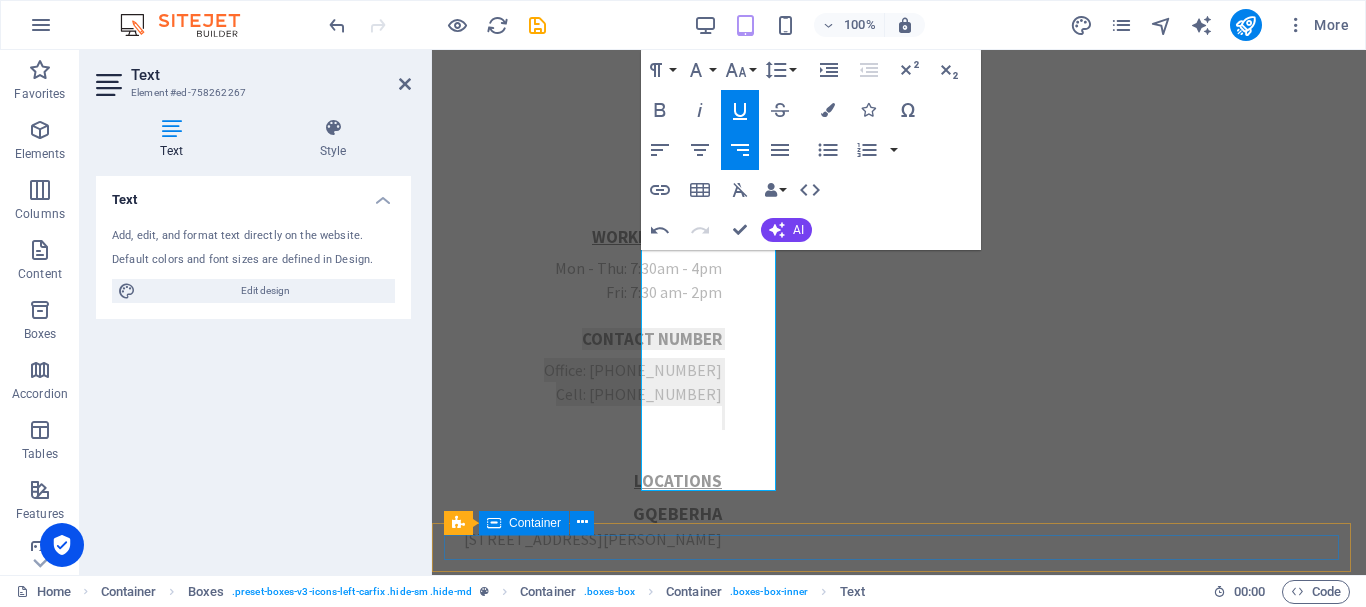 scroll, scrollTop: 227, scrollLeft: 0, axis: vertical 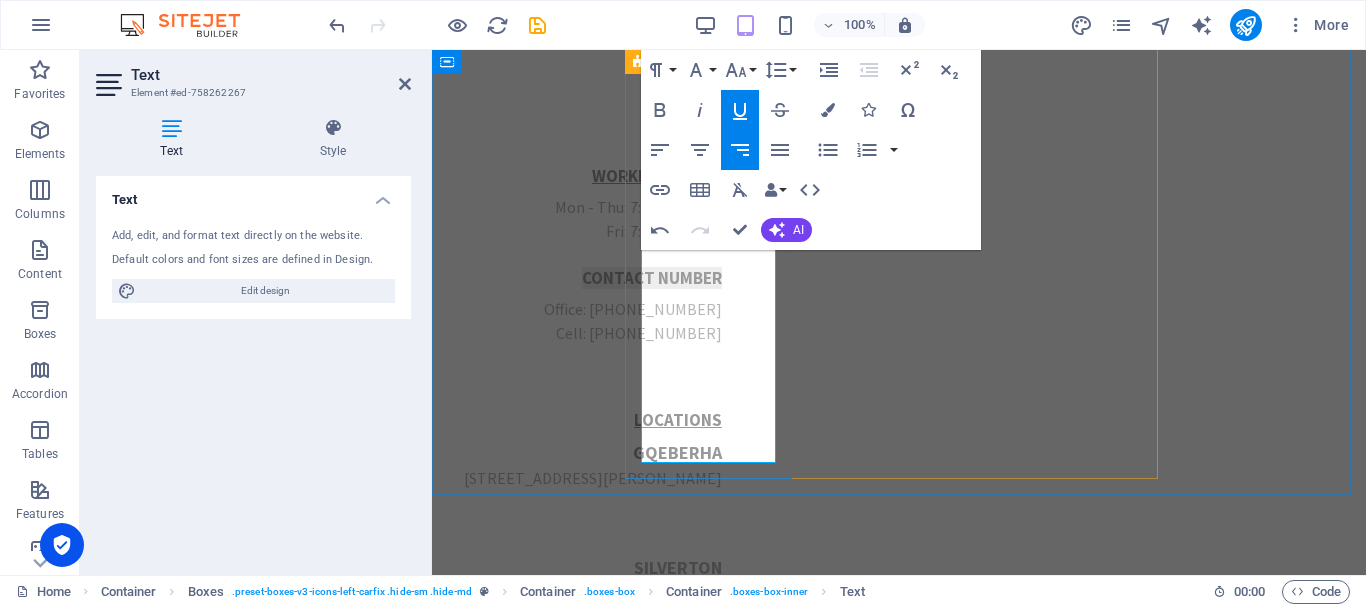 drag, startPoint x: 705, startPoint y: 533, endPoint x: 778, endPoint y: 321, distance: 224.21642 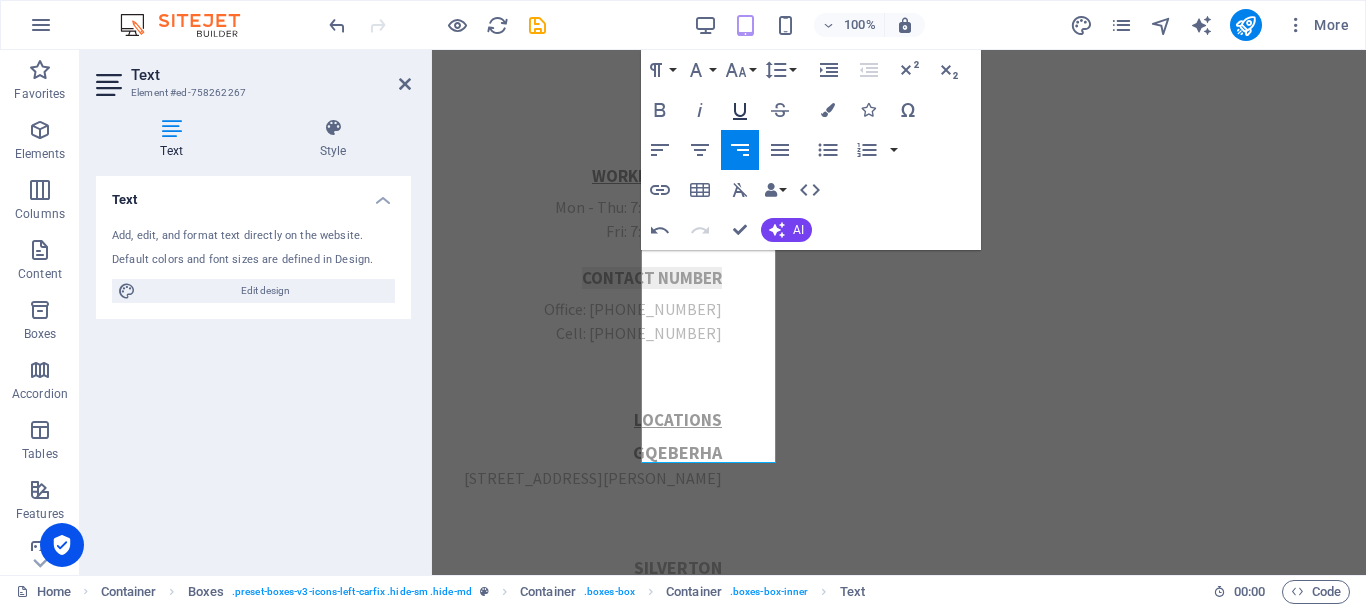click 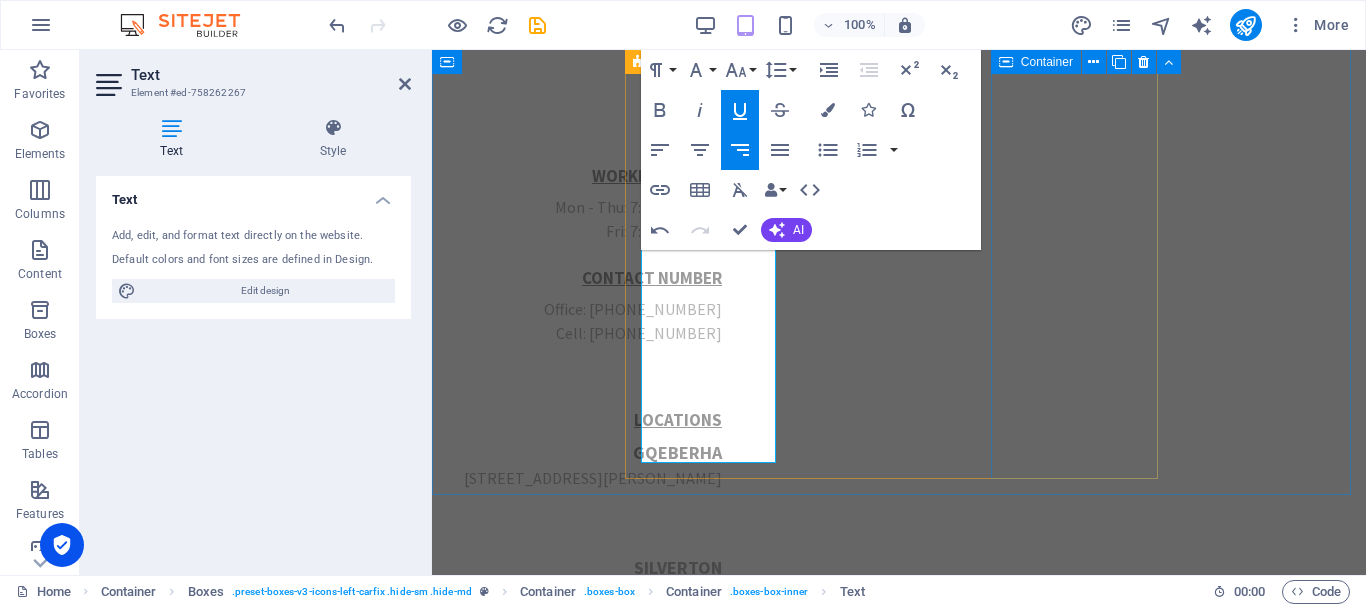 click on "SILVERTON Shop [STREET_ADDRESS]" at bounding box center [593, 591] 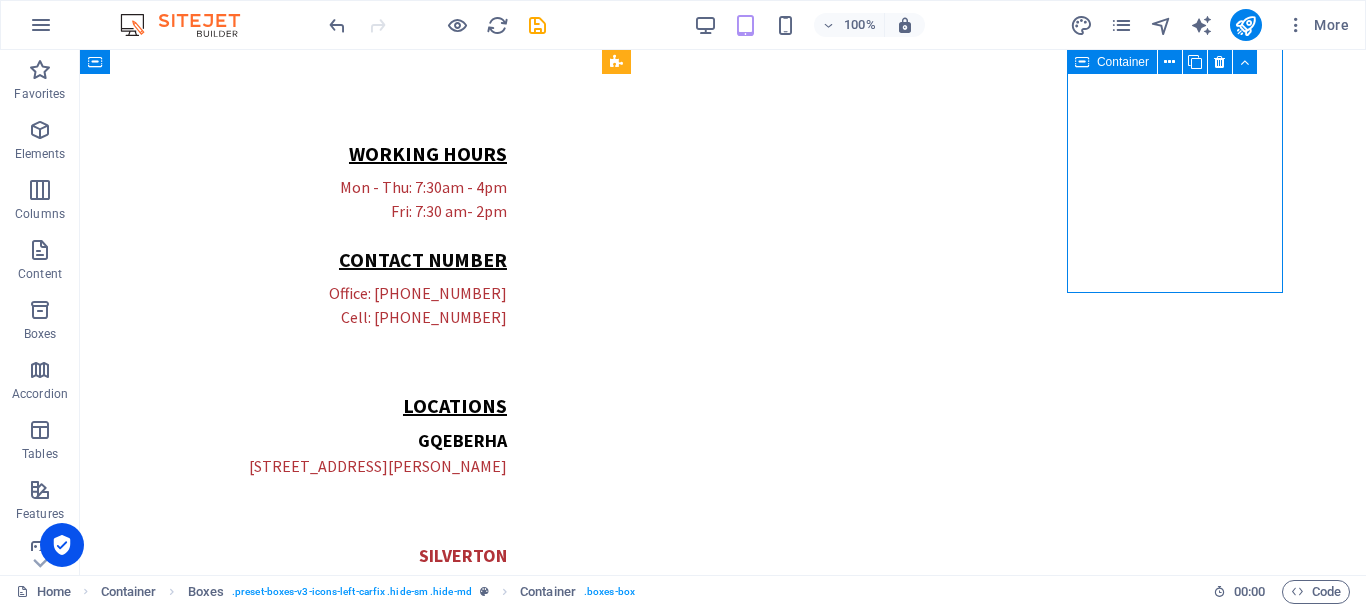 scroll, scrollTop: 17, scrollLeft: 0, axis: vertical 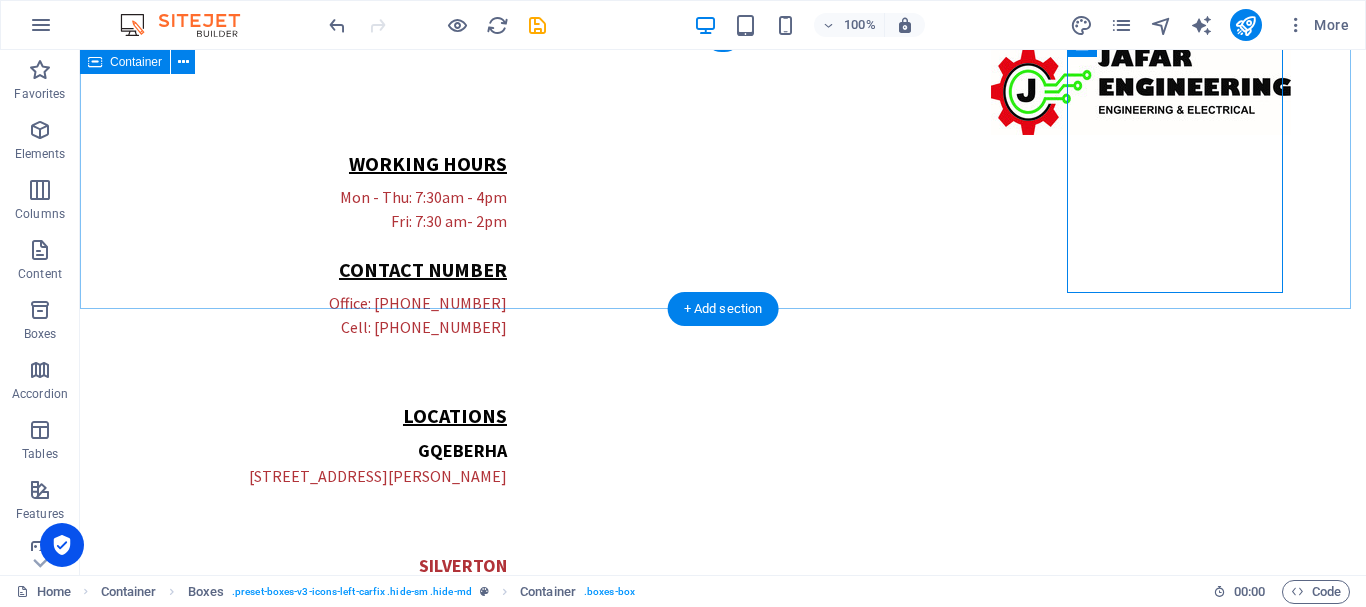 click on "WORKING HOURS Mon - Thu: 7:30am - 4pm Fri: 7:30 am- 2pm CONTACT NUMBER Office: [PHONE_NUMBER] Cell: [PHONE_NUMBER] LOCATIons GQEBERHA [STREET_ADDRESS][PERSON_NAME]" at bounding box center (723, 358) 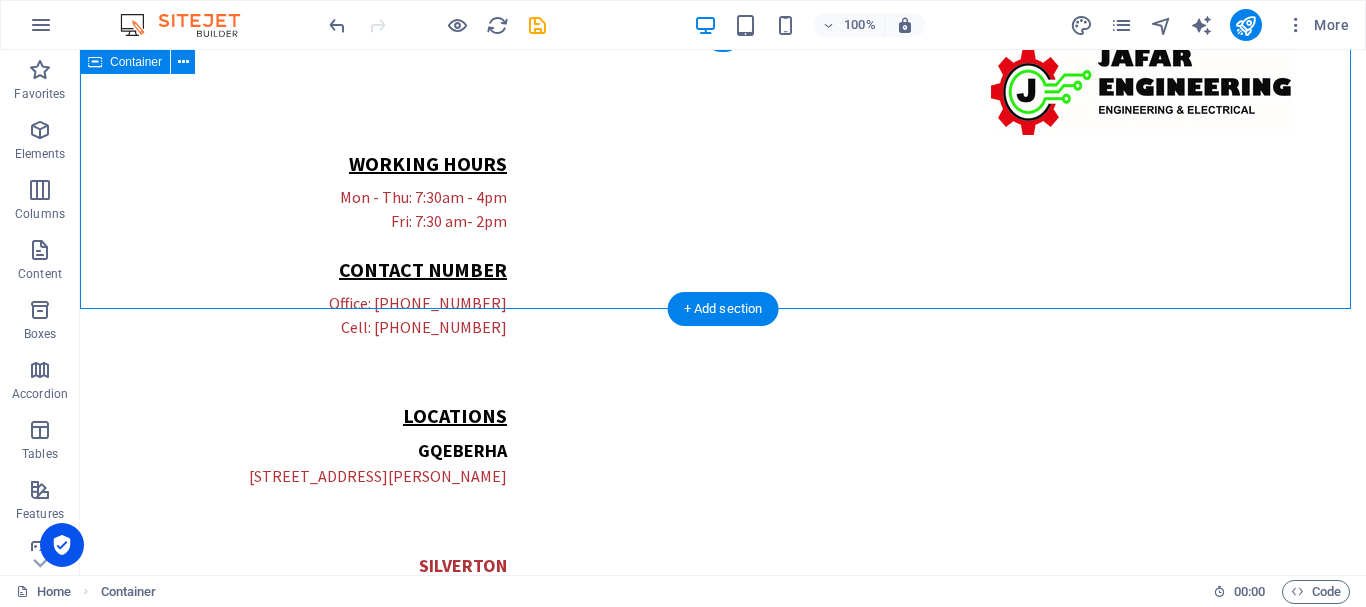 click on "WORKING HOURS Mon - Thu: 7:30am - 4pm Fri: 7:30 am- 2pm CONTACT NUMBER Office: [PHONE_NUMBER] Cell: [PHONE_NUMBER] LOCATIons GQEBERHA [STREET_ADDRESS][PERSON_NAME]" at bounding box center (723, 358) 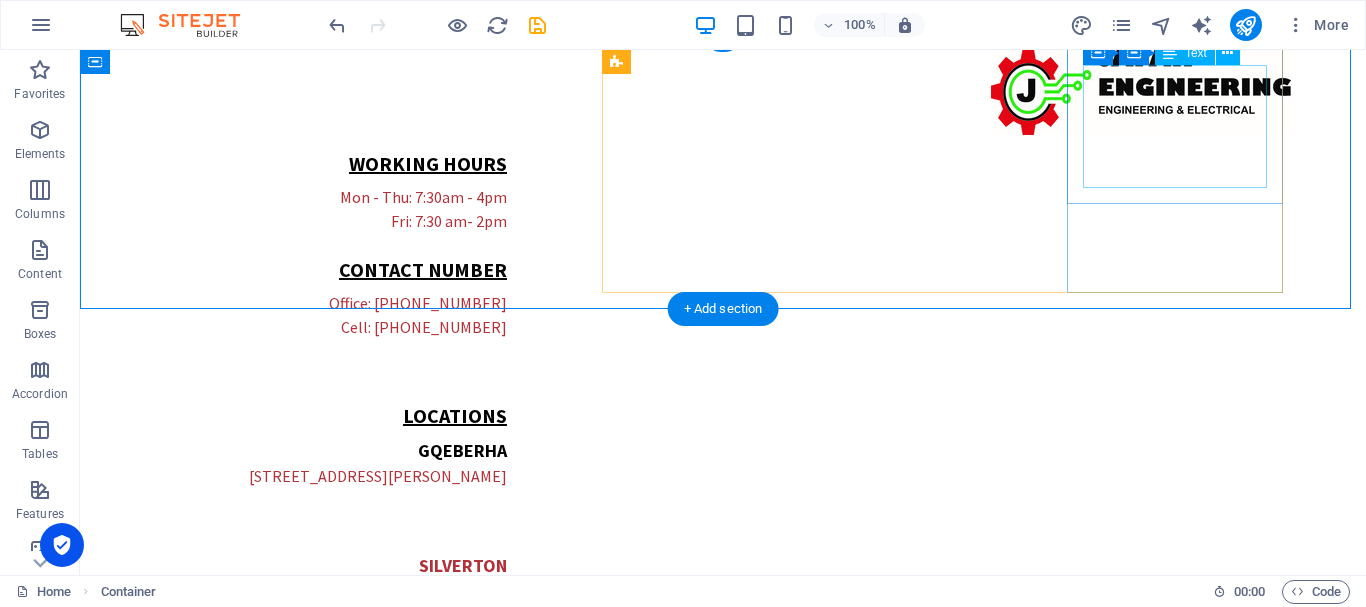 click on "SILVERTON Shop [STREET_ADDRESS]" at bounding box center [339, 589] 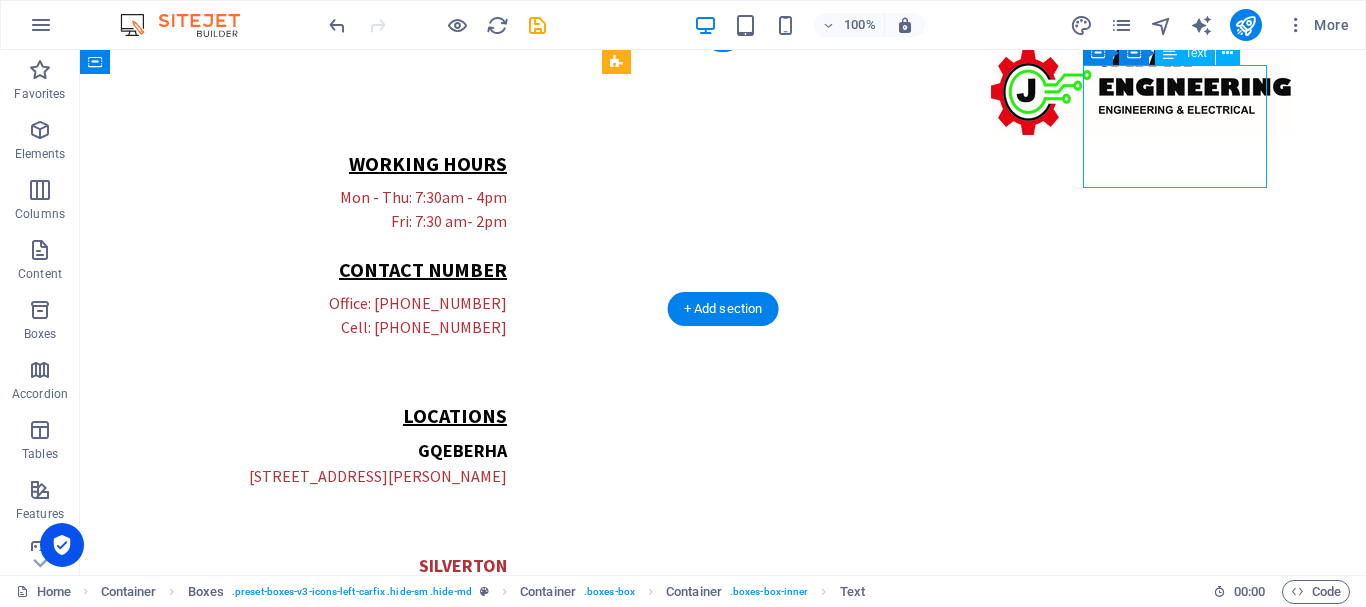 click on "SILVERTON Shop [STREET_ADDRESS]" at bounding box center (339, 589) 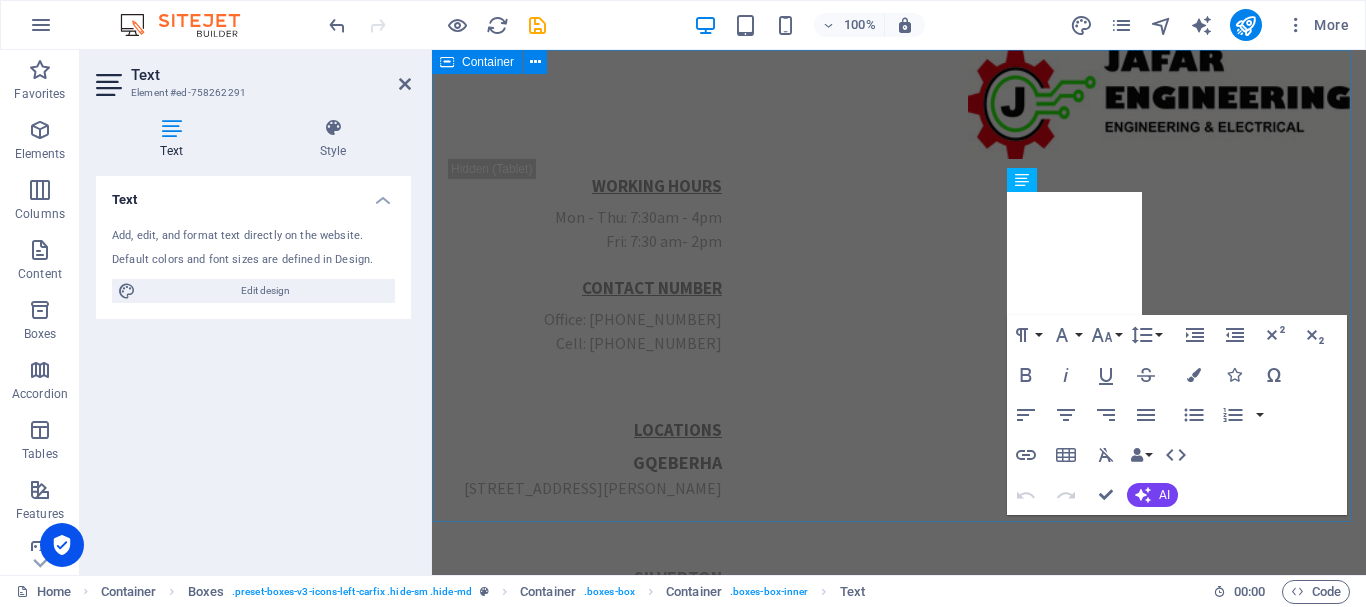 scroll, scrollTop: 0, scrollLeft: 0, axis: both 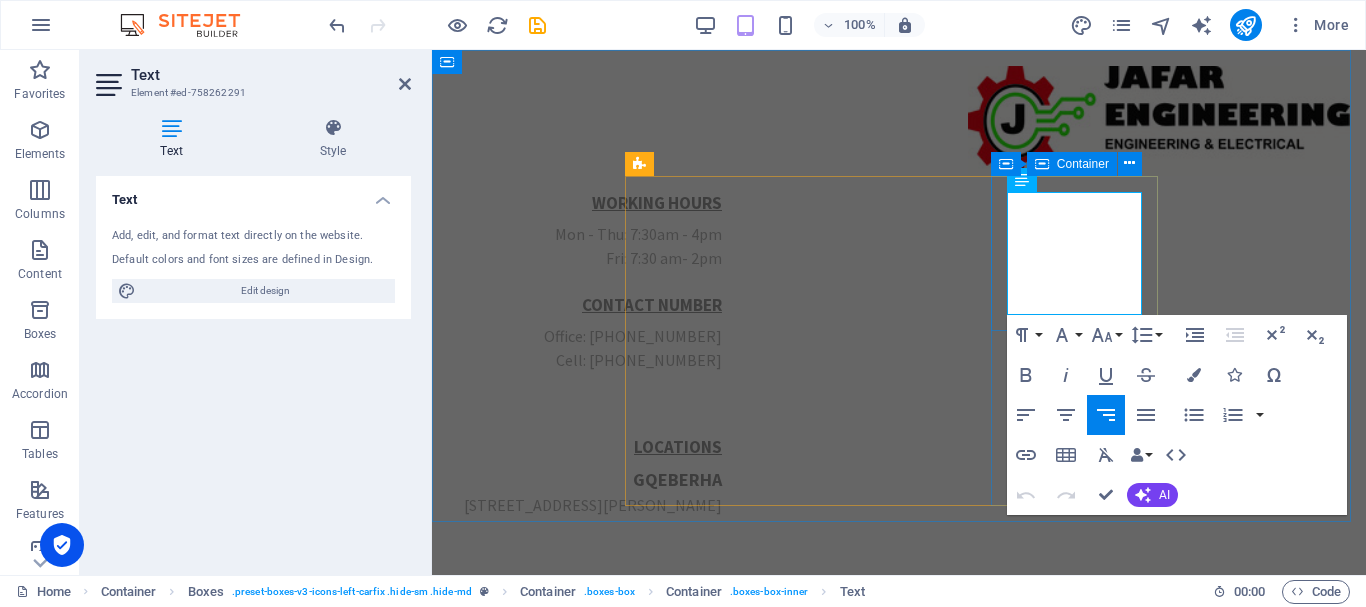 drag, startPoint x: 1053, startPoint y: 232, endPoint x: 1145, endPoint y: 221, distance: 92.65527 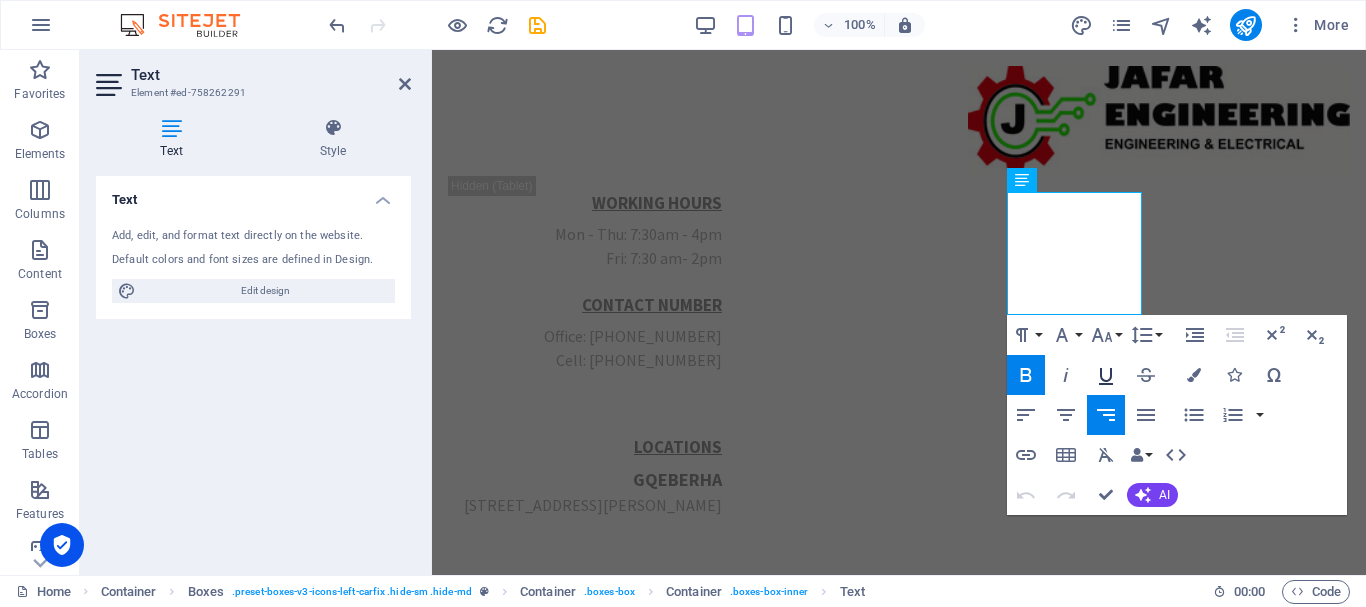 click 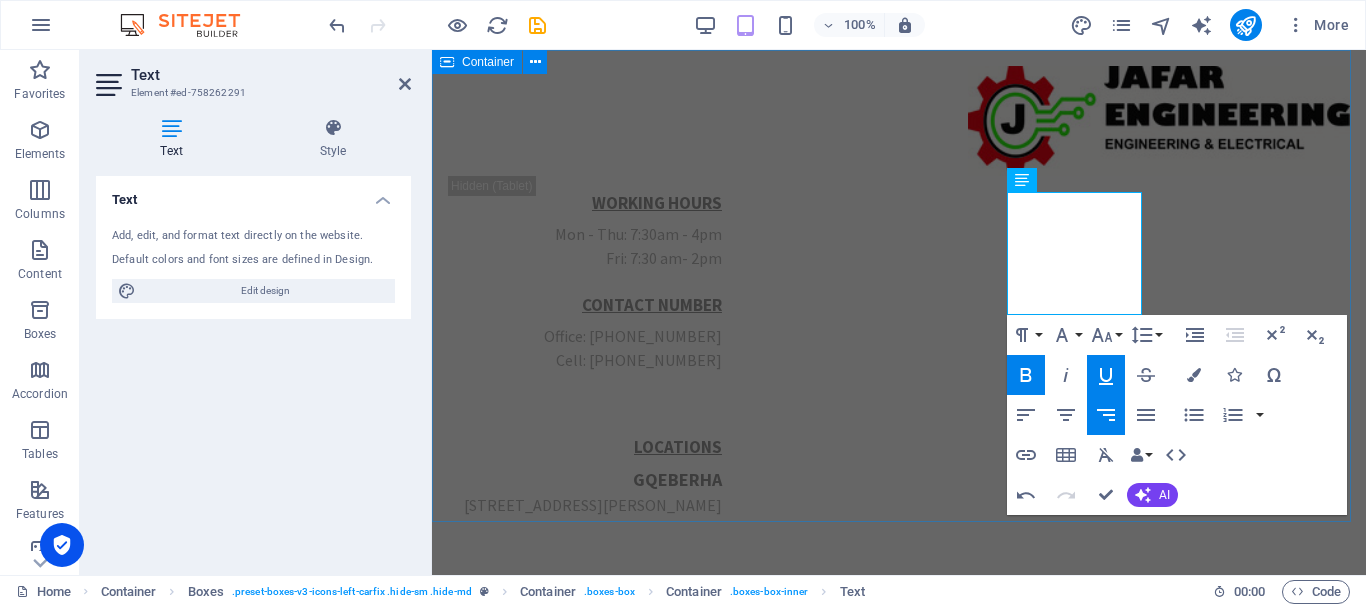 click on "WORKING HOURS Mon - Thu: 7:30am - 4pm Fri: 7:30 am- 2pm CONTACT NUMBER Office: [PHONE_NUMBER] Cell: [PHONE_NUMBER] LOCATIons GQEBERHA [STREET_ADDRESS][PERSON_NAME]" at bounding box center (899, 381) 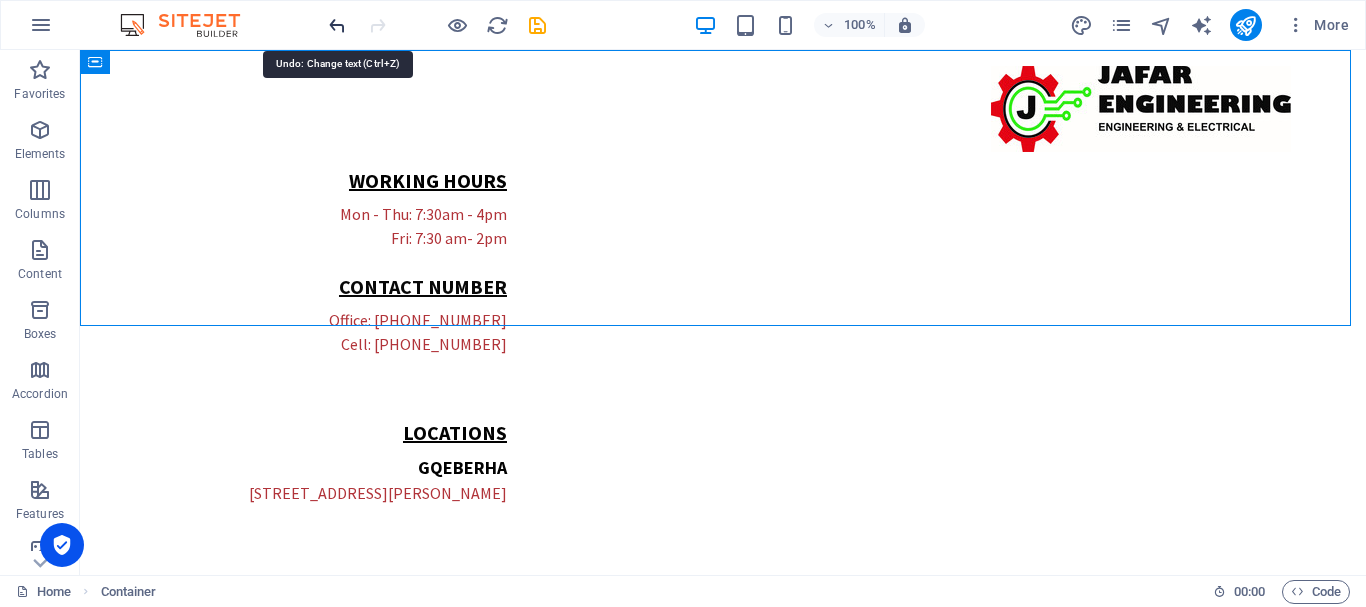 click at bounding box center [337, 25] 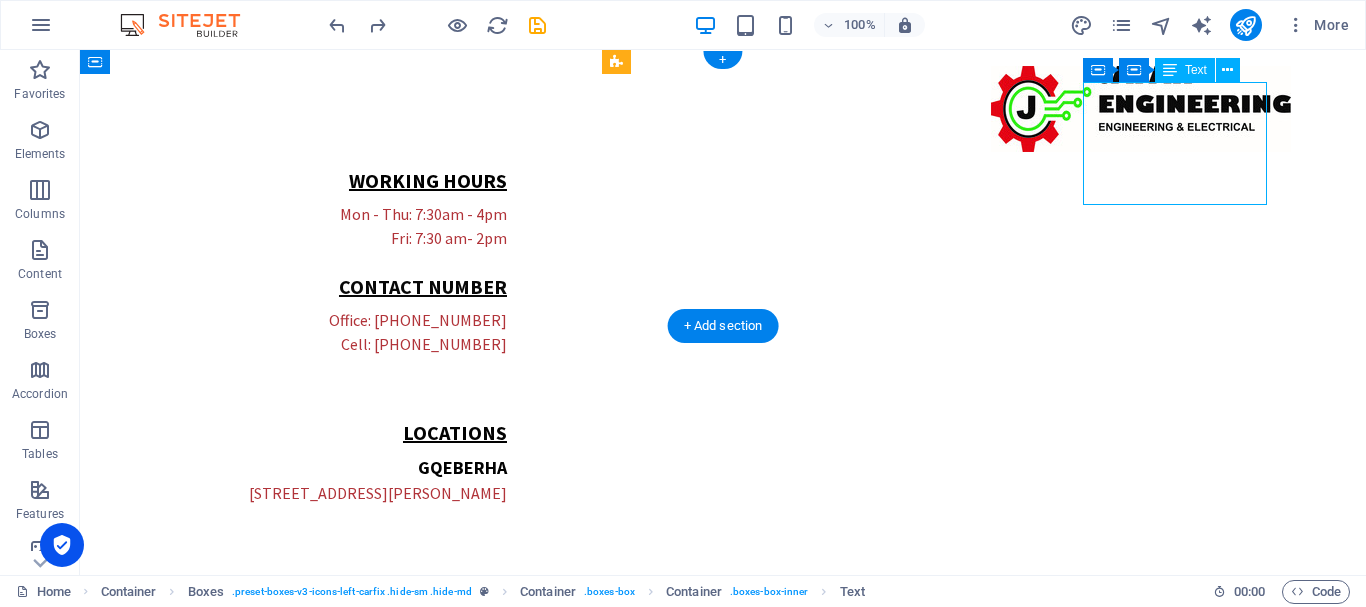 drag, startPoint x: 1180, startPoint y: 129, endPoint x: 1139, endPoint y: 138, distance: 41.976185 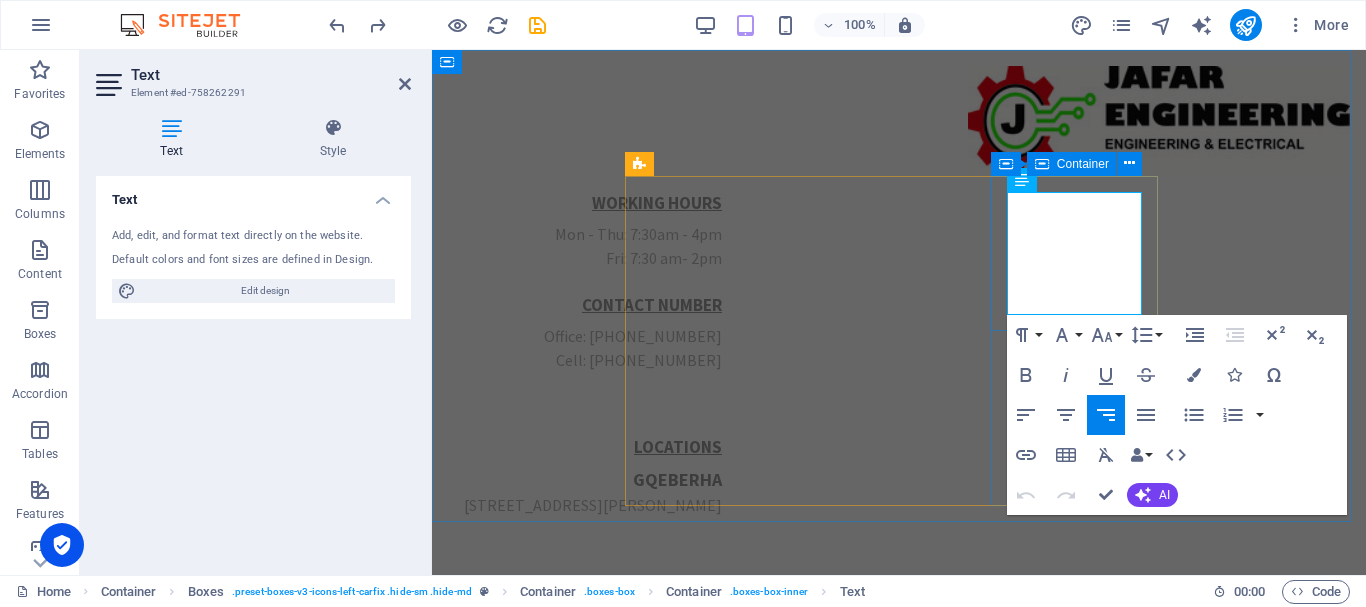 drag, startPoint x: 1087, startPoint y: 230, endPoint x: 1147, endPoint y: 231, distance: 60.00833 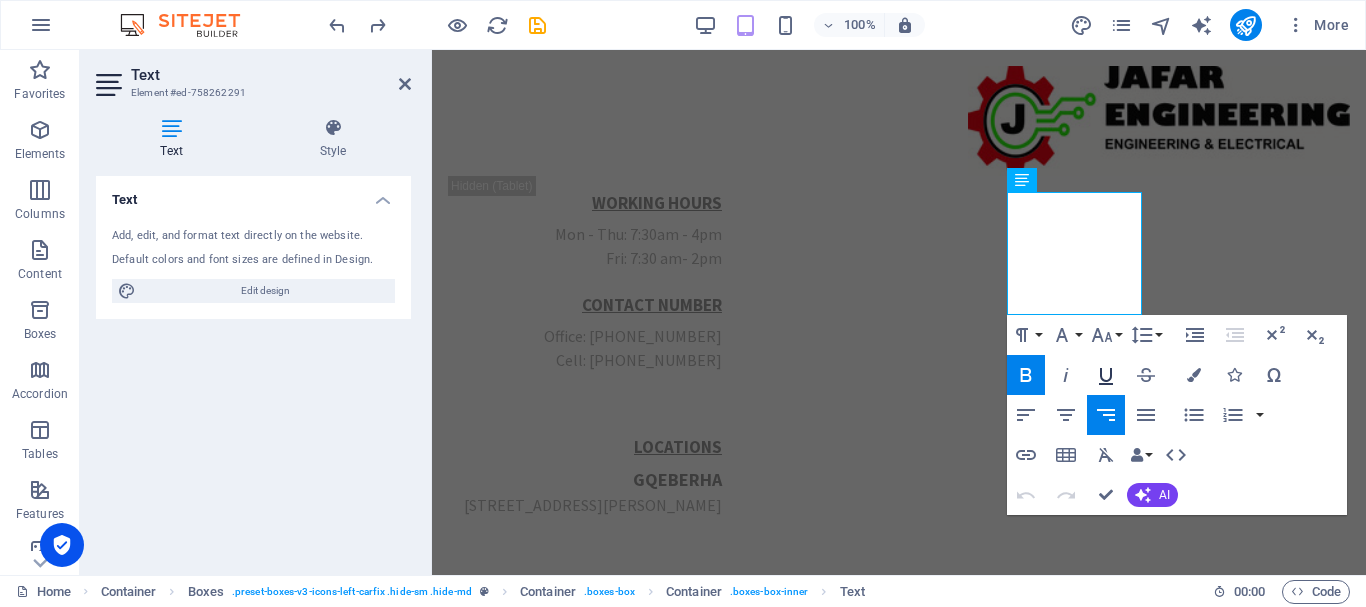 click 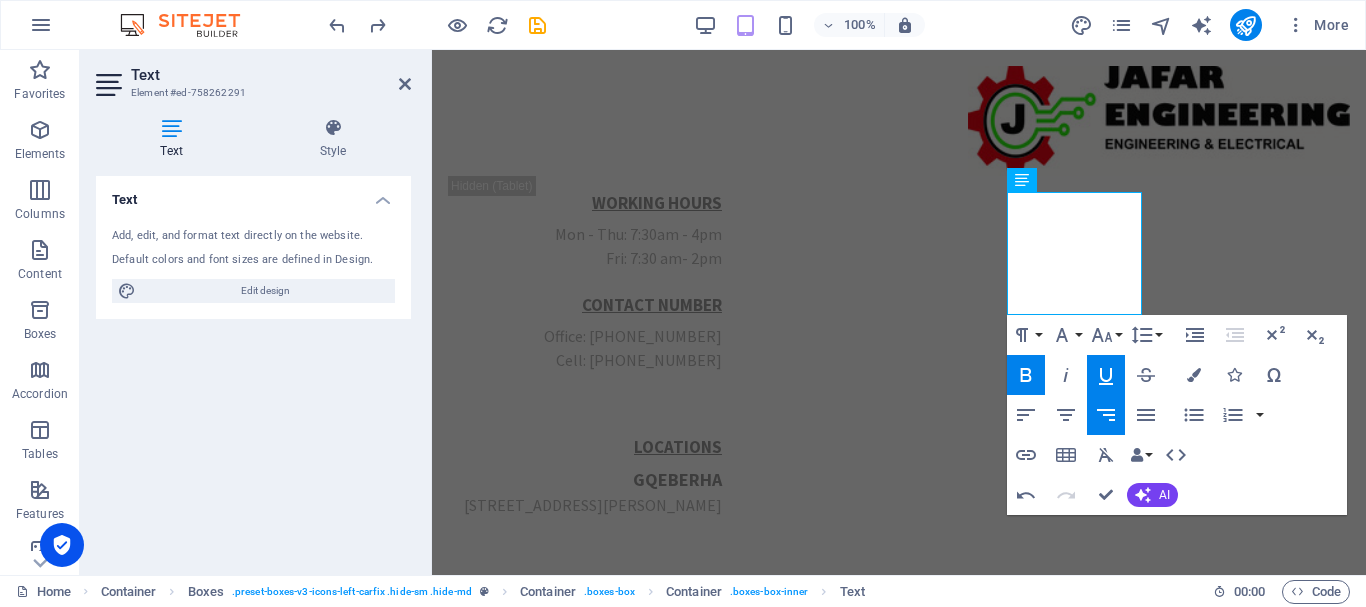 click 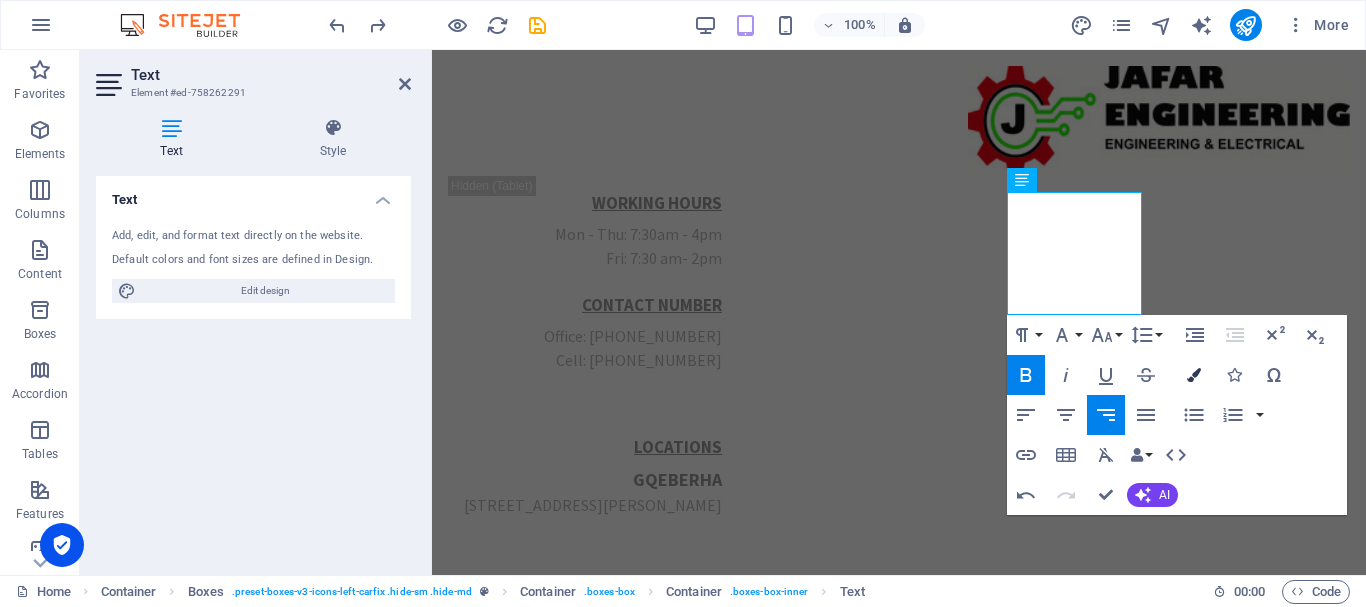 click at bounding box center (1194, 375) 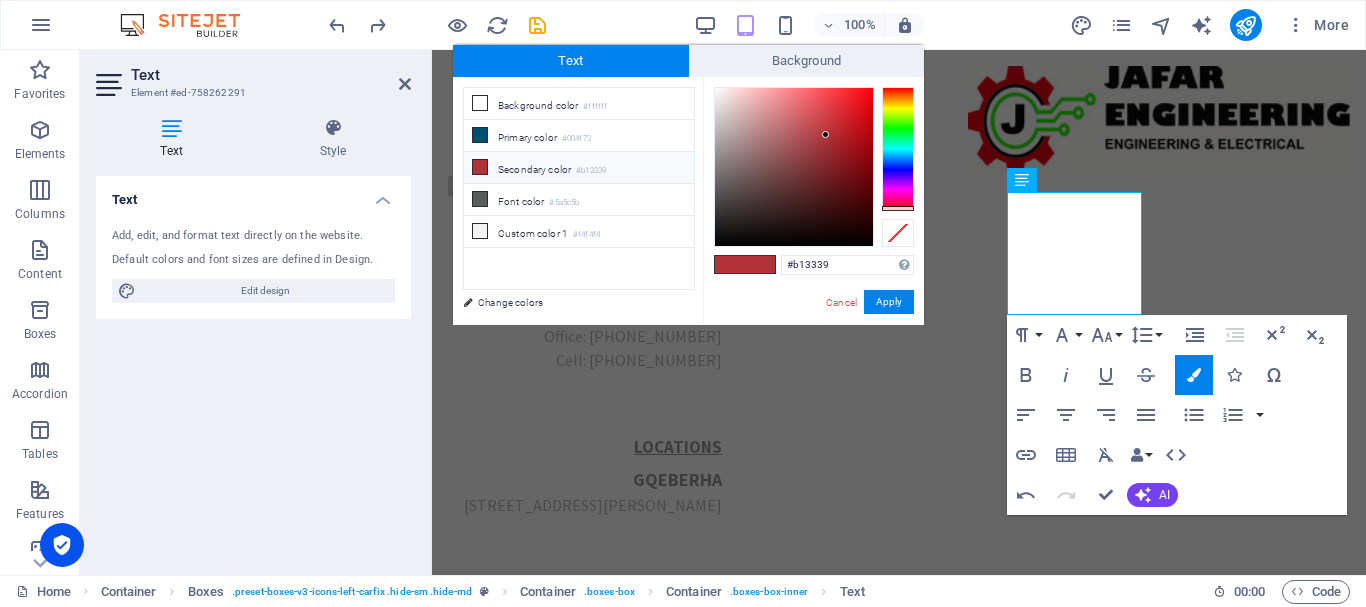 type on "#070707" 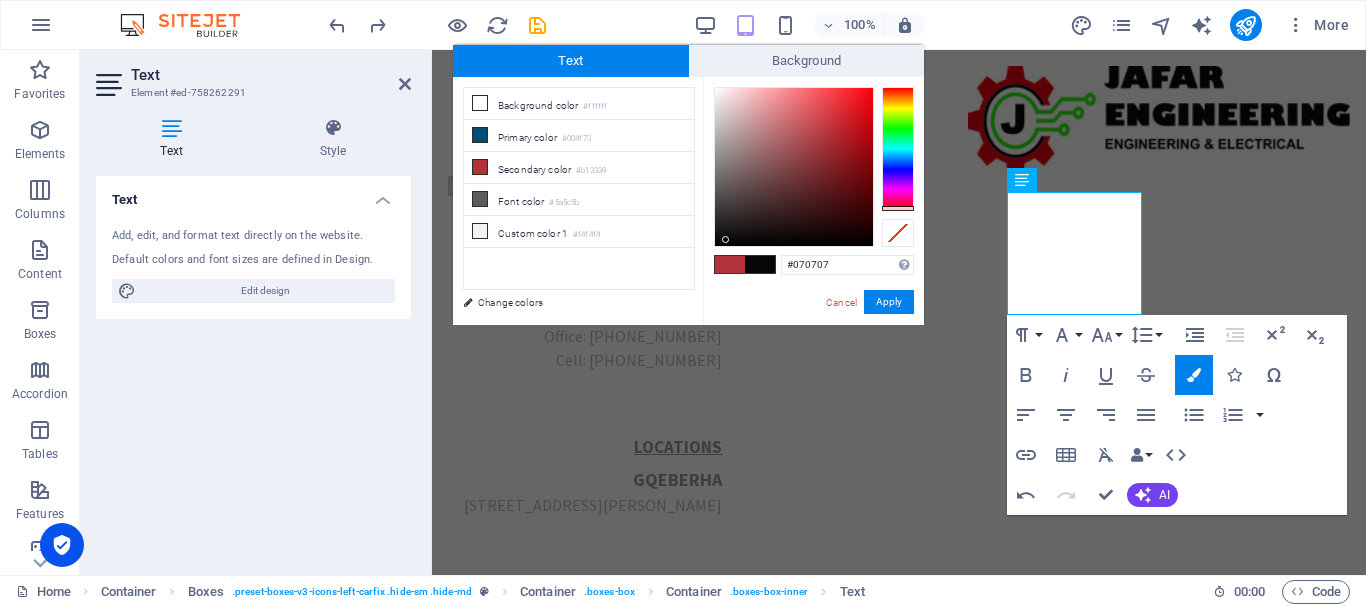 click at bounding box center (794, 167) 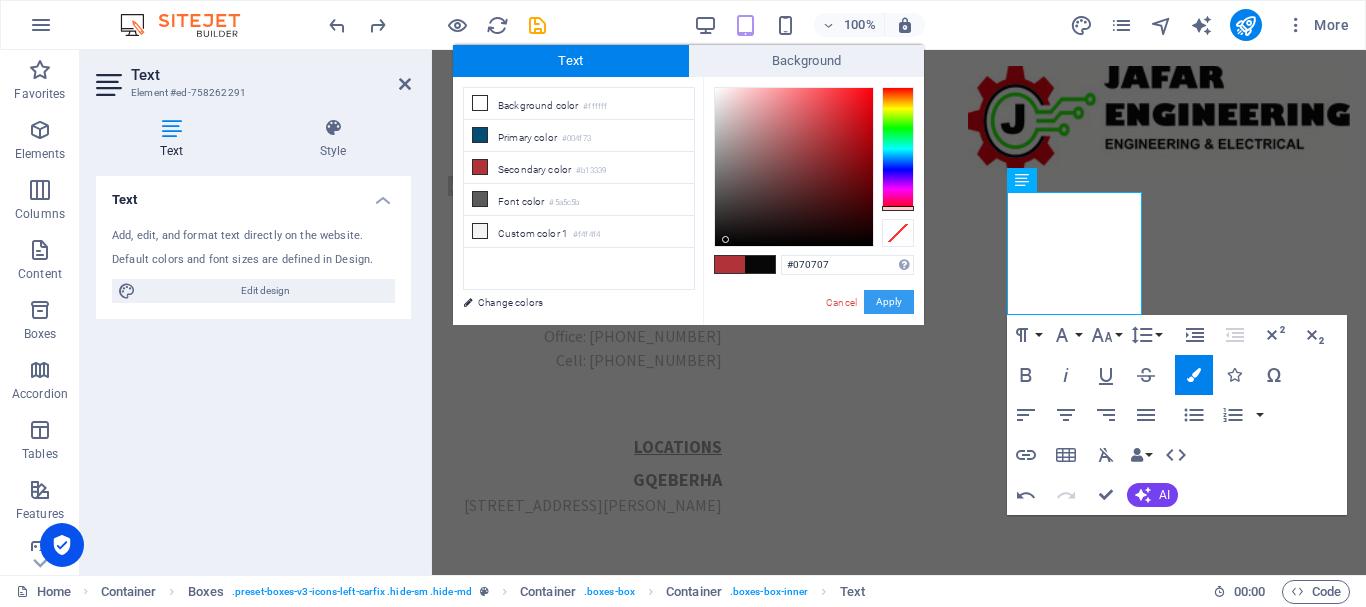 click on "Apply" at bounding box center (889, 302) 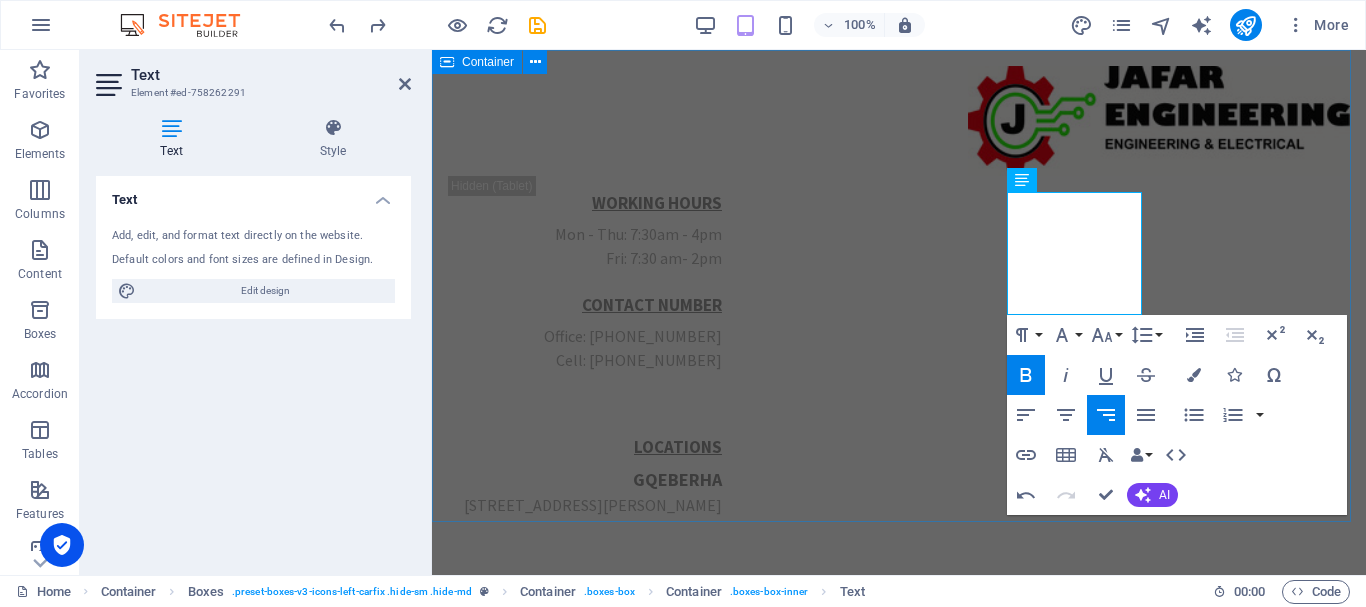 click on "WORKING HOURS Mon - Thu: 7:30am - 4pm Fri: 7:30 am- 2pm CONTACT NUMBER Office: [PHONE_NUMBER] Cell: [PHONE_NUMBER] LOCATIons GQEBERHA [STREET_ADDRESS][PERSON_NAME]" at bounding box center [899, 381] 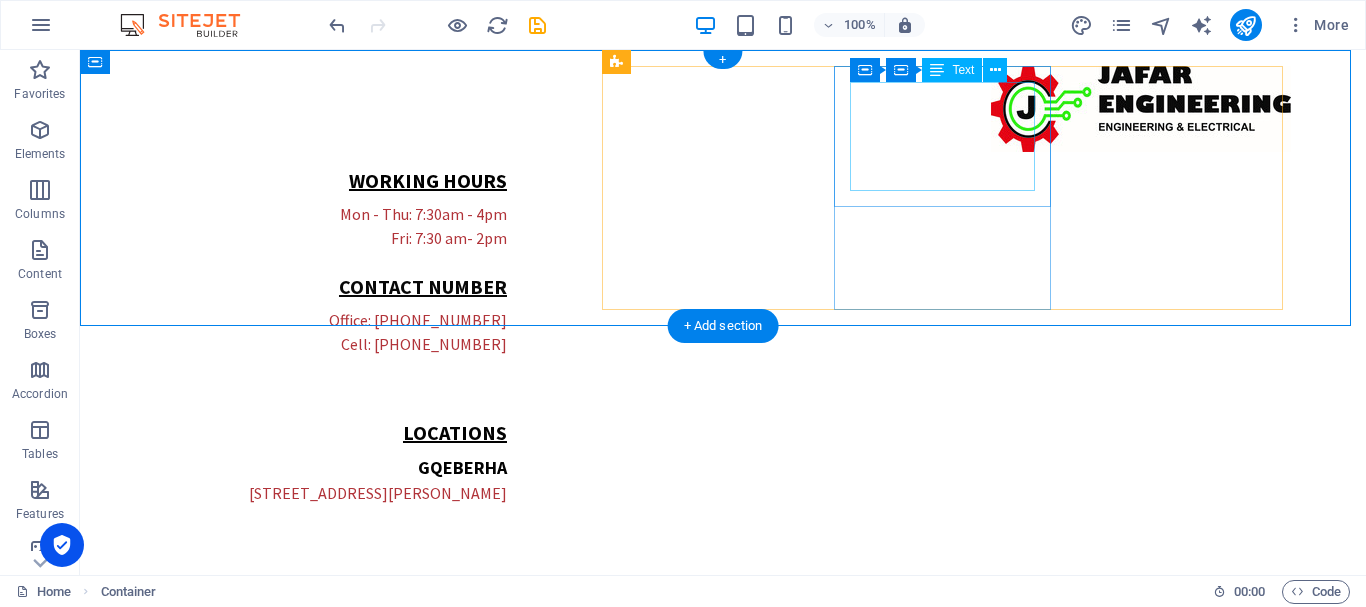 click on "LOCATIons GQEBERHA [STREET_ADDRESS][PERSON_NAME]" at bounding box center (339, 462) 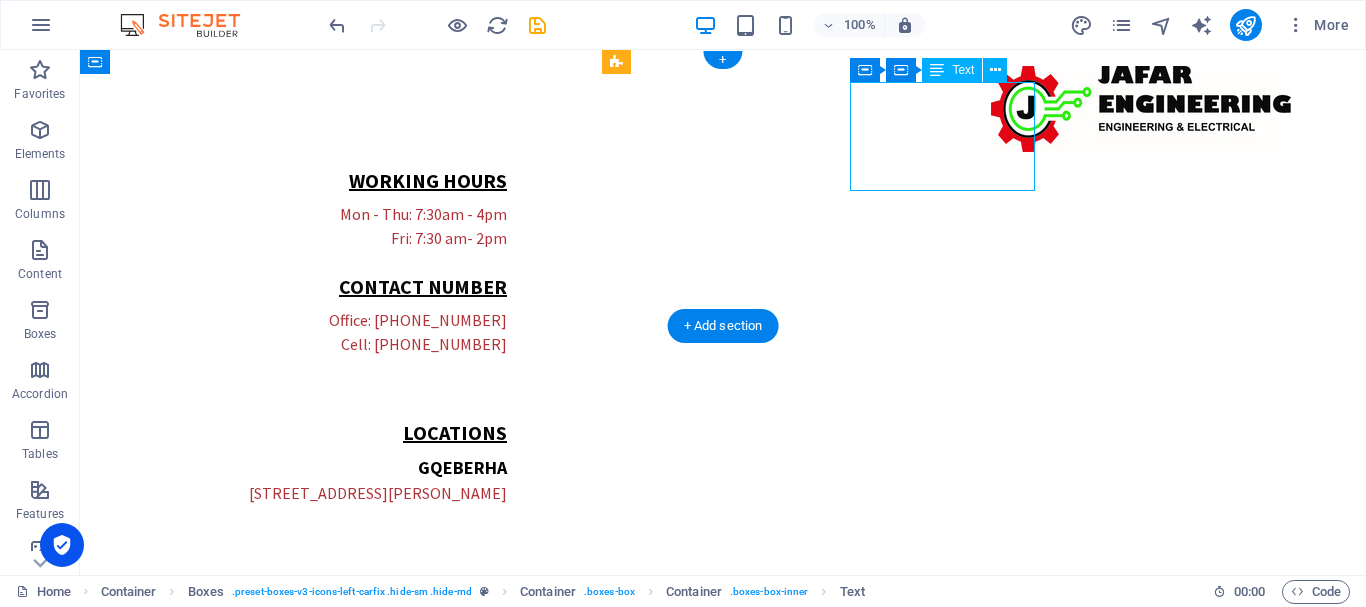 click on "LOCATIons GQEBERHA [STREET_ADDRESS][PERSON_NAME]" at bounding box center (339, 462) 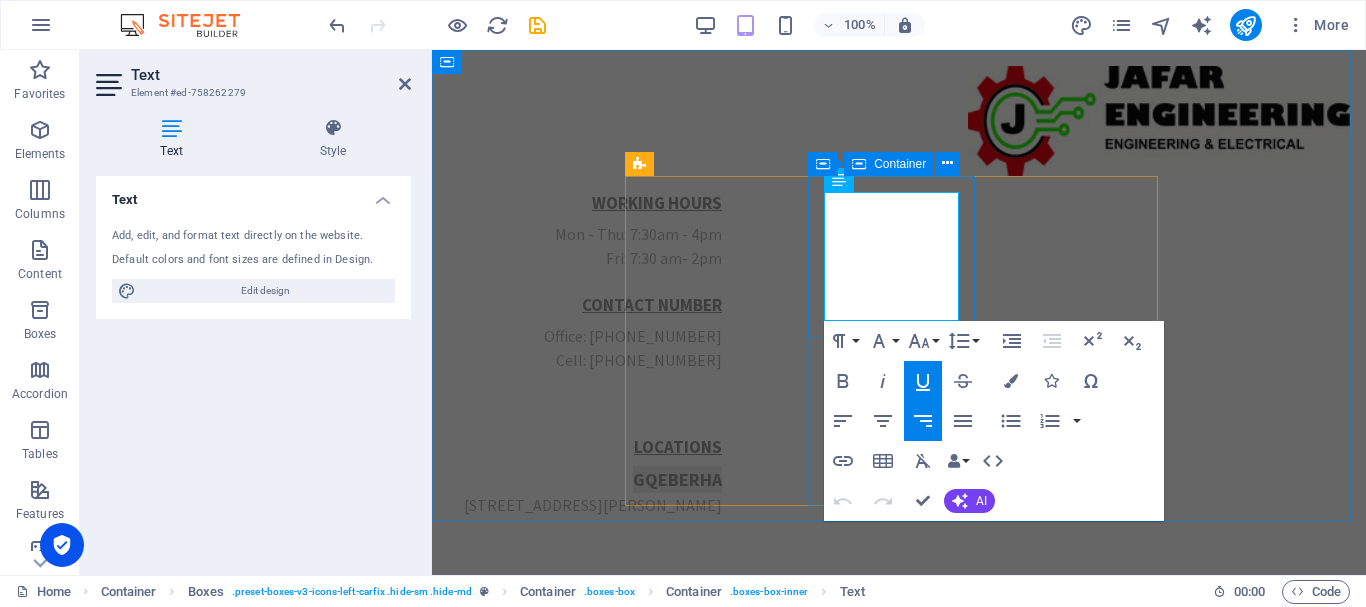 drag, startPoint x: 872, startPoint y: 240, endPoint x: 964, endPoint y: 237, distance: 92.0489 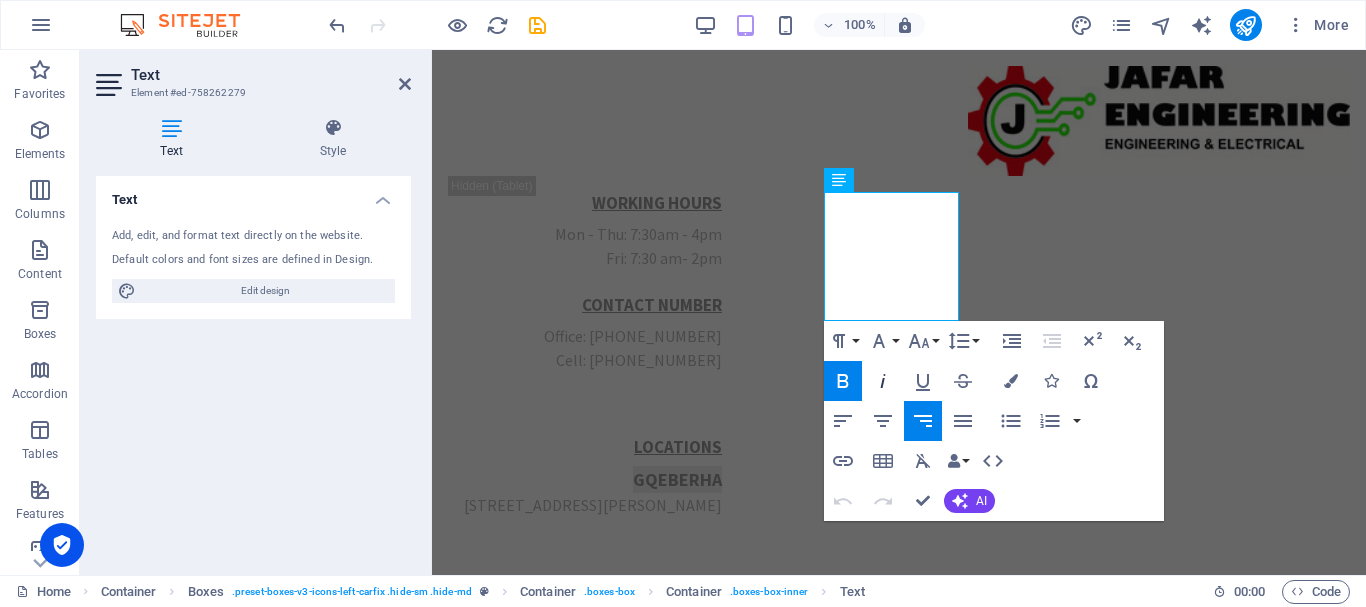 click 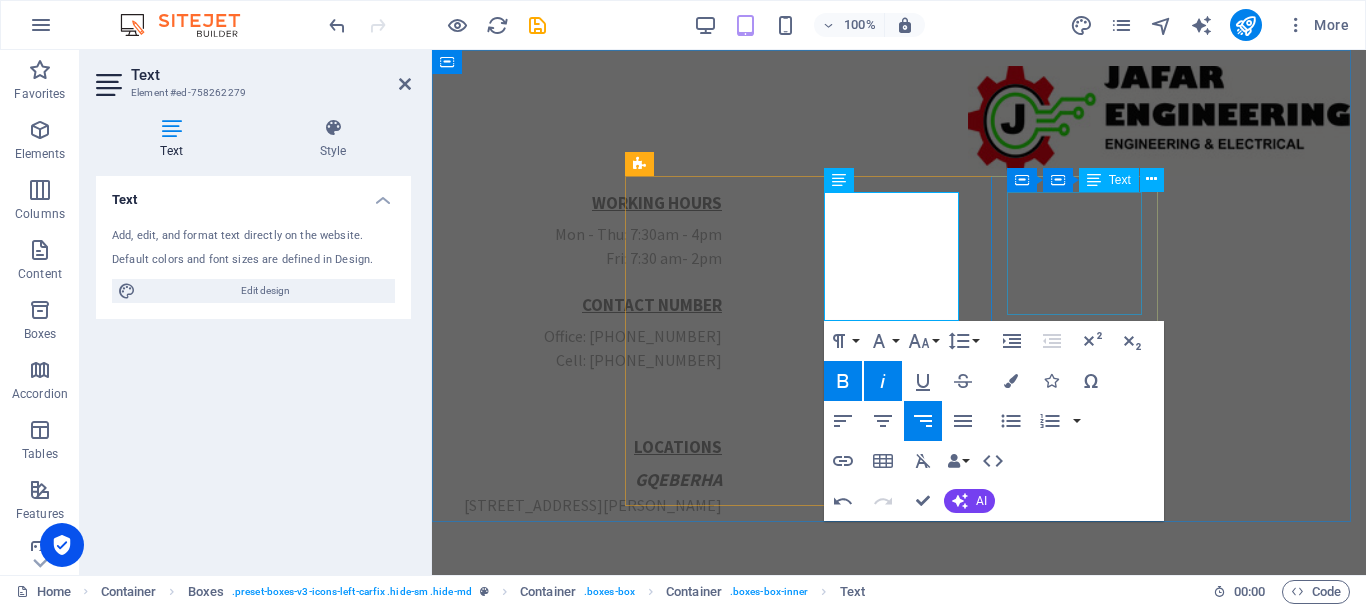 click on "SILVERTON Shop [STREET_ADDRESS]" at bounding box center (593, 618) 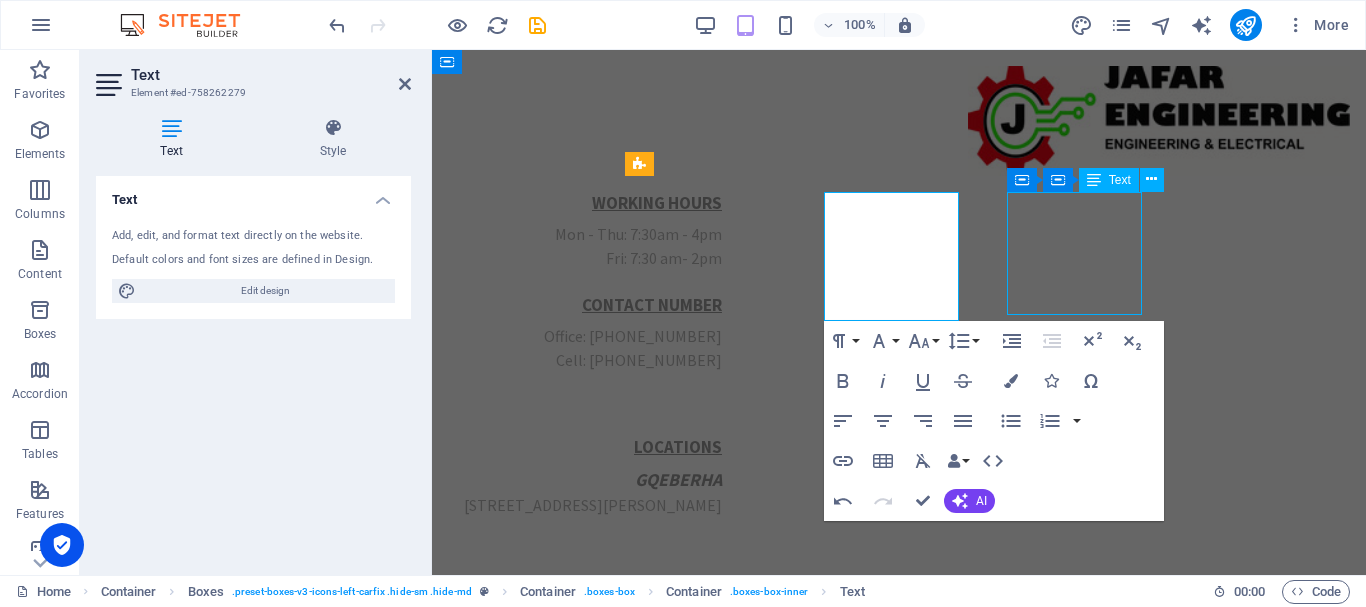 click on "WORKING HOURS Mon - Thu: 7:30am - 4pm Fri: 7:30 am- 2pm CONTACT NUMBER Office: [PHONE_NUMBER] Cell: [PHONE_NUMBER] LOCATIons GQEBERHA [STREET_ADDRESS][PERSON_NAME]" at bounding box center [899, 436] 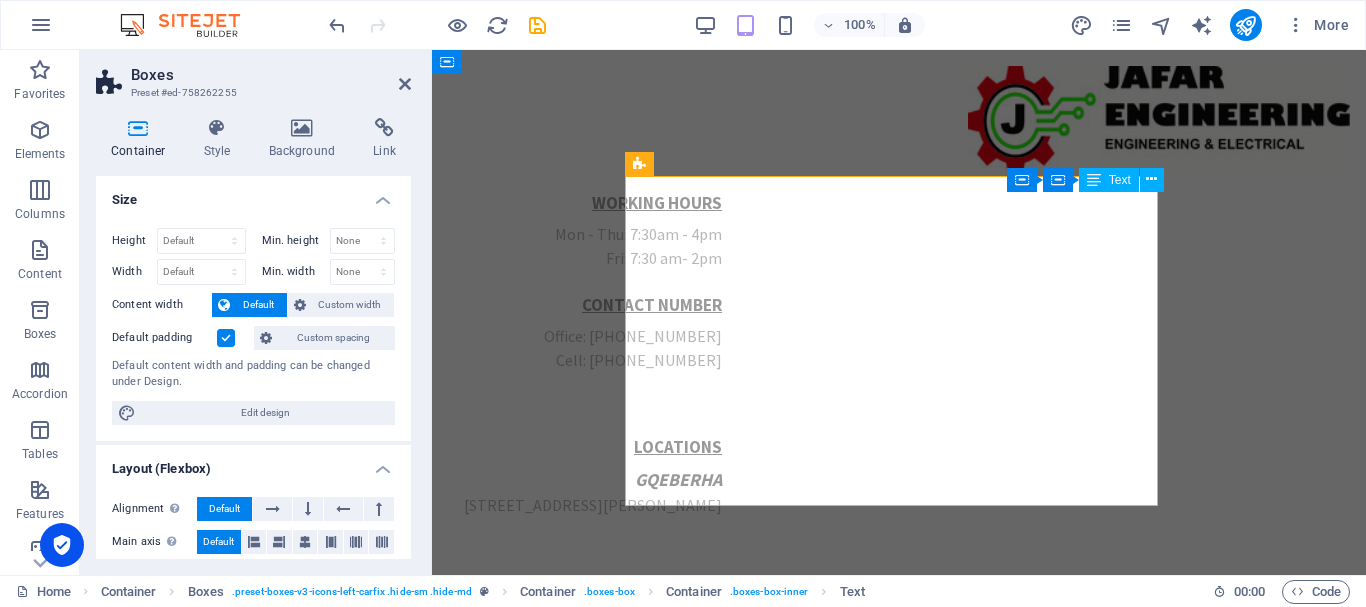 click on "SILVERTON Shop [STREET_ADDRESS]" at bounding box center [593, 618] 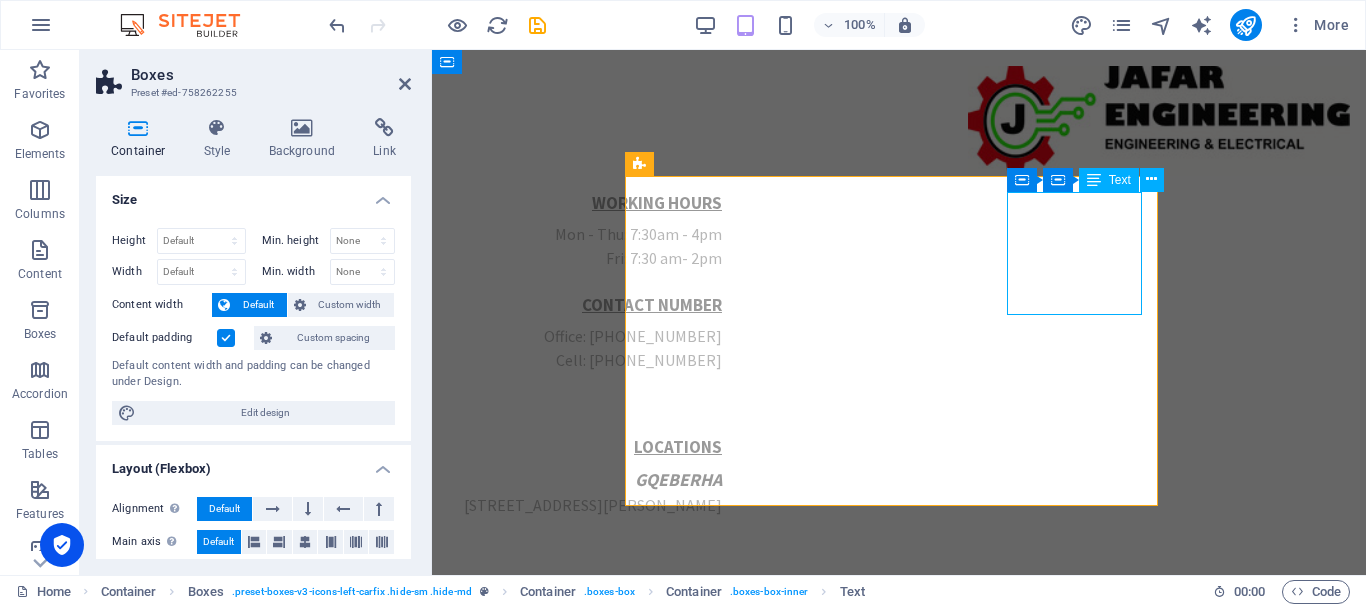 click on "SILVERTON Shop [STREET_ADDRESS]" at bounding box center [593, 618] 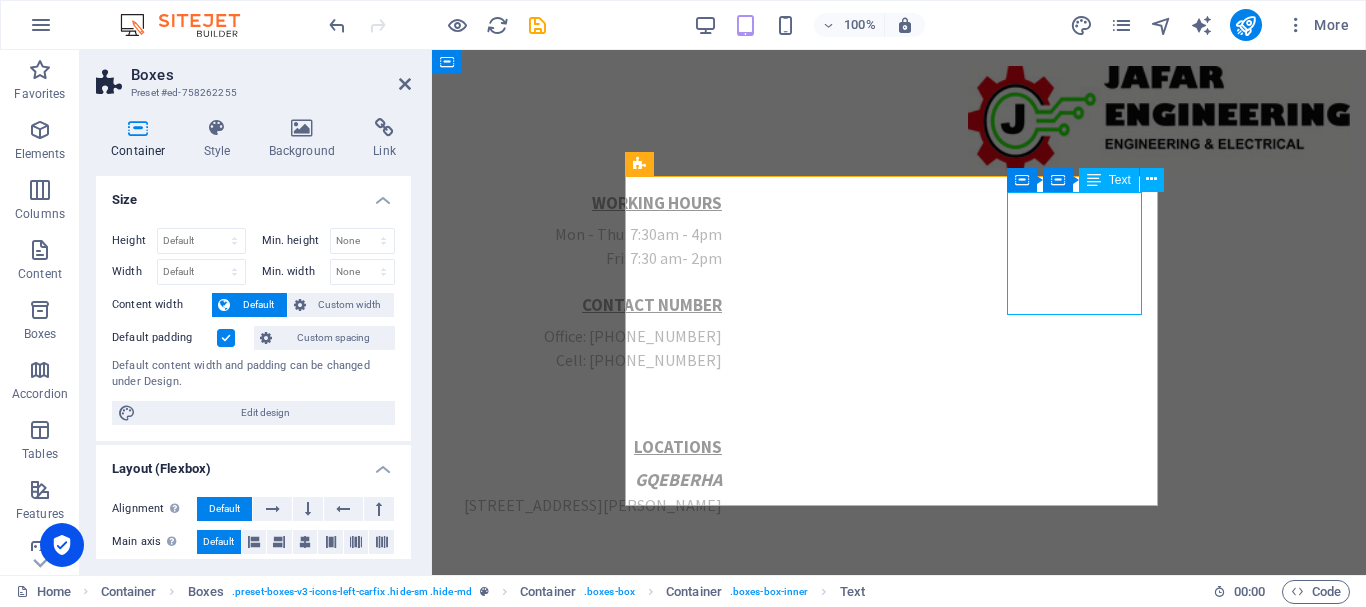 click on "SILVERTON Shop [STREET_ADDRESS]" at bounding box center [593, 618] 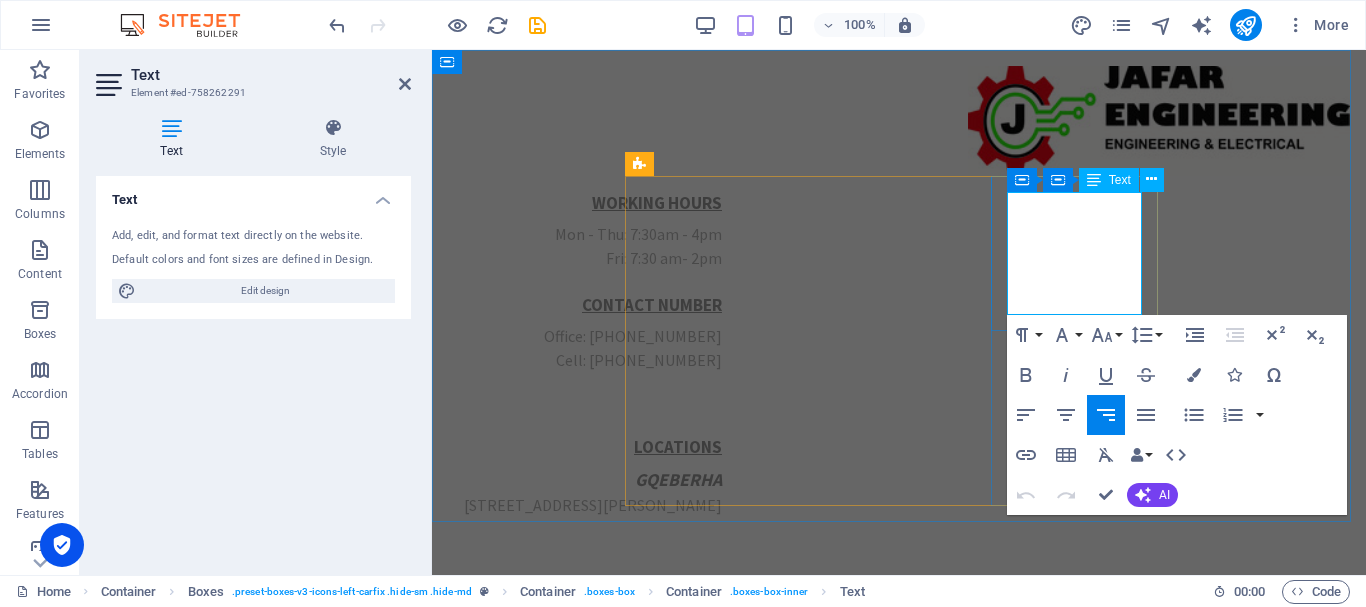 drag, startPoint x: 1054, startPoint y: 232, endPoint x: 1146, endPoint y: 231, distance: 92.00543 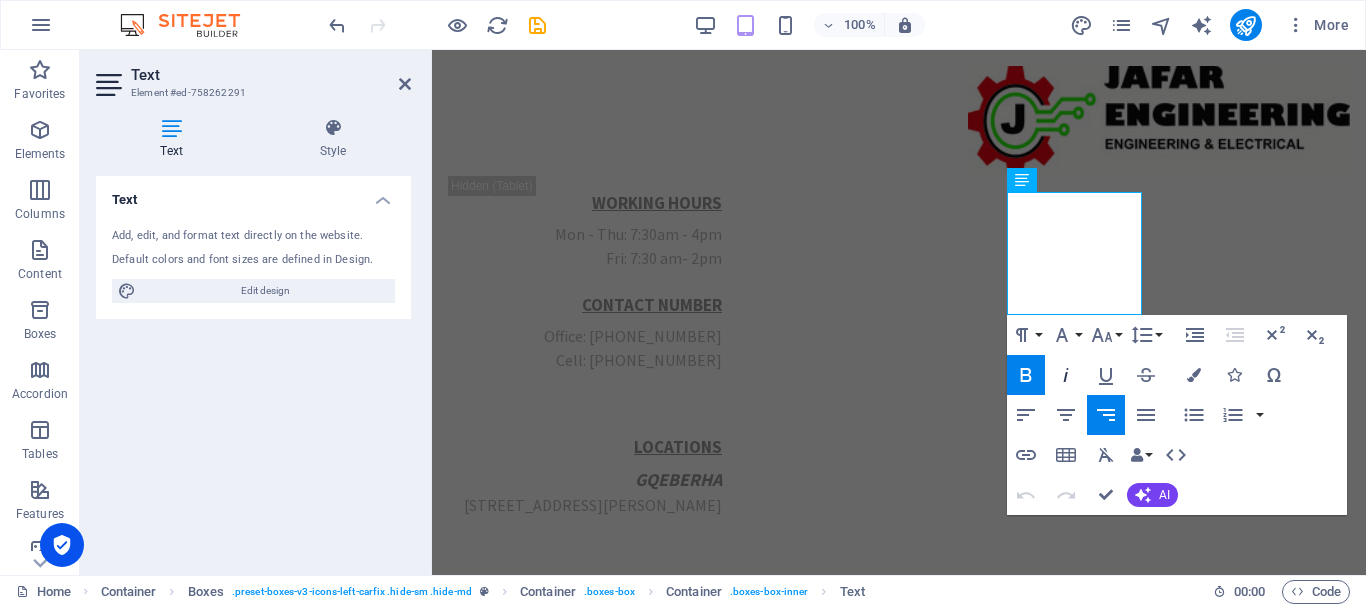 click 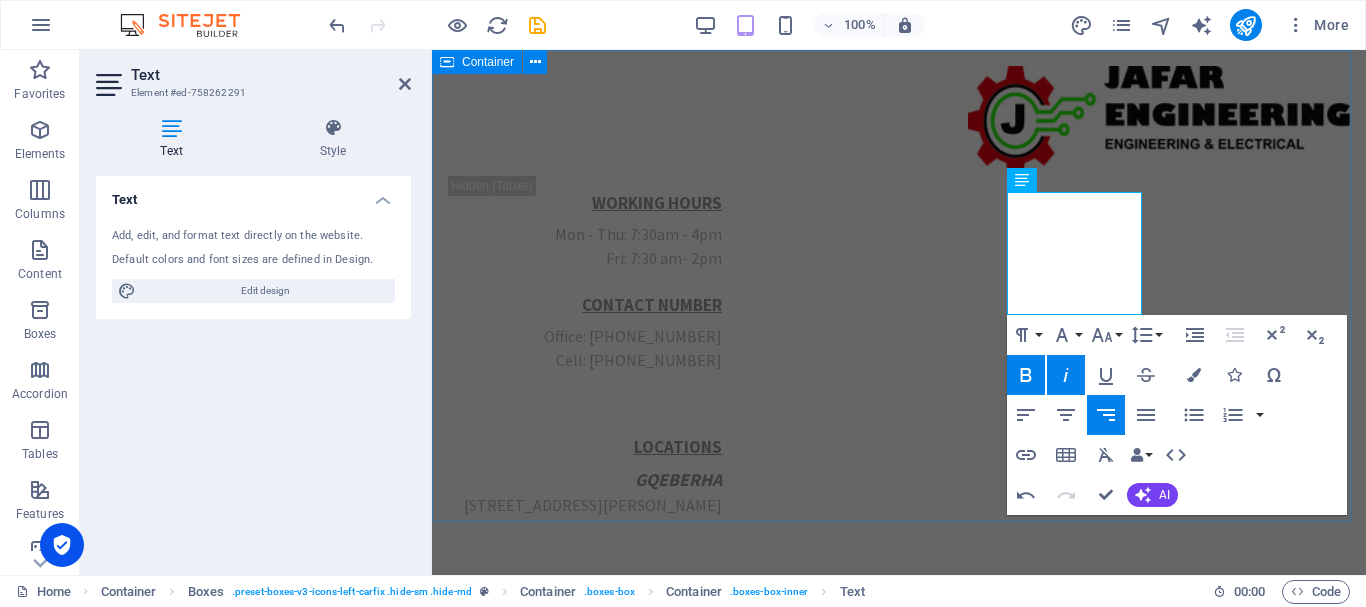 click on "WORKING HOURS Mon - Thu: 7:30am - 4pm Fri: 7:30 am- 2pm CONTACT NUMBER Office: [PHONE_NUMBER] Cell: [PHONE_NUMBER] LOCATIons GQEBERHA [STREET_ADDRESS][PERSON_NAME]" at bounding box center (899, 381) 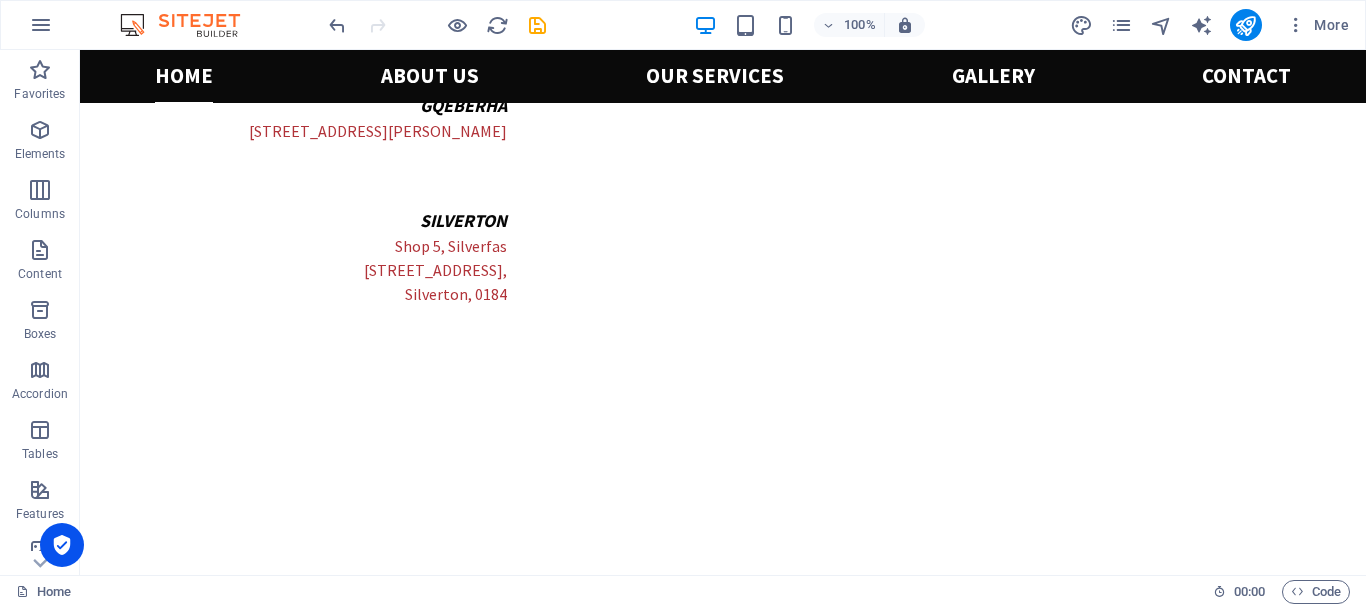 scroll, scrollTop: 249, scrollLeft: 0, axis: vertical 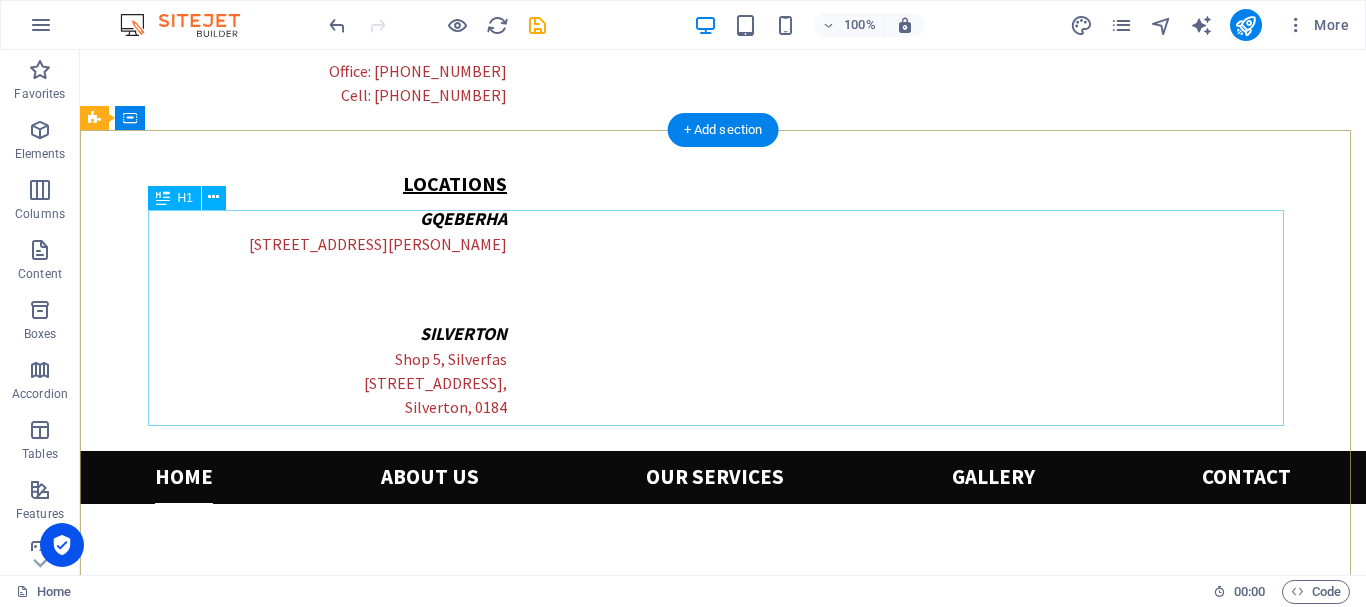click on "Welcome to  jafar engineering" at bounding box center (723, 1184) 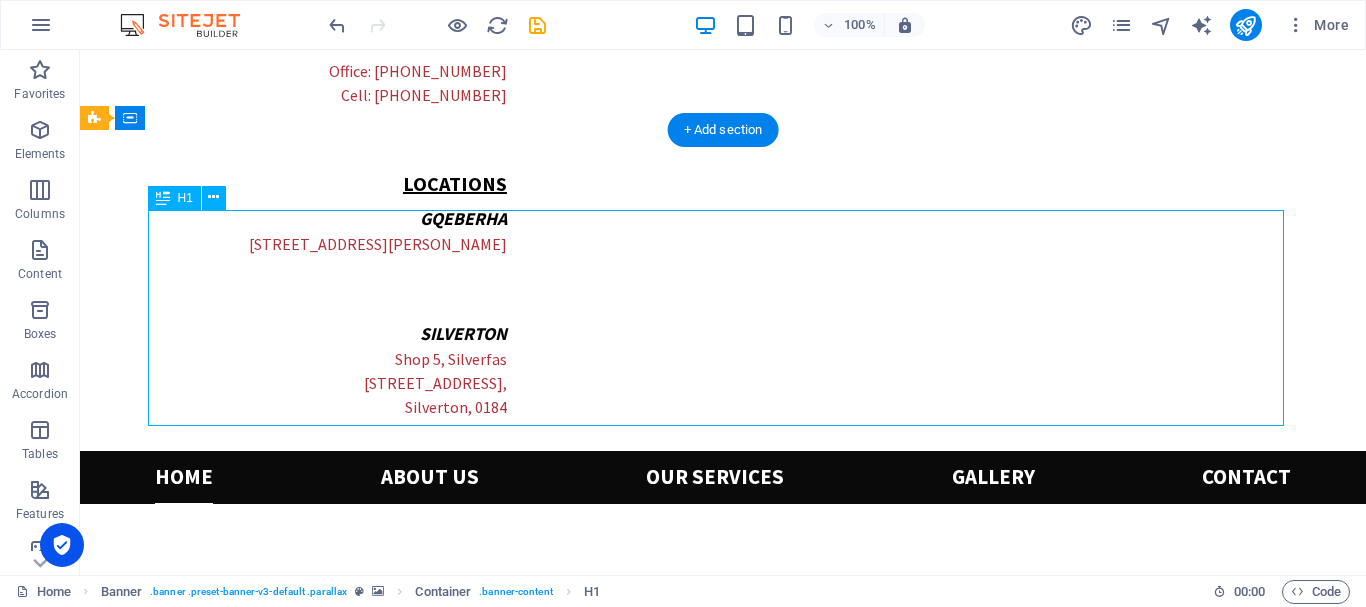 click on "Welcome to  jafar engineering" at bounding box center [723, 1184] 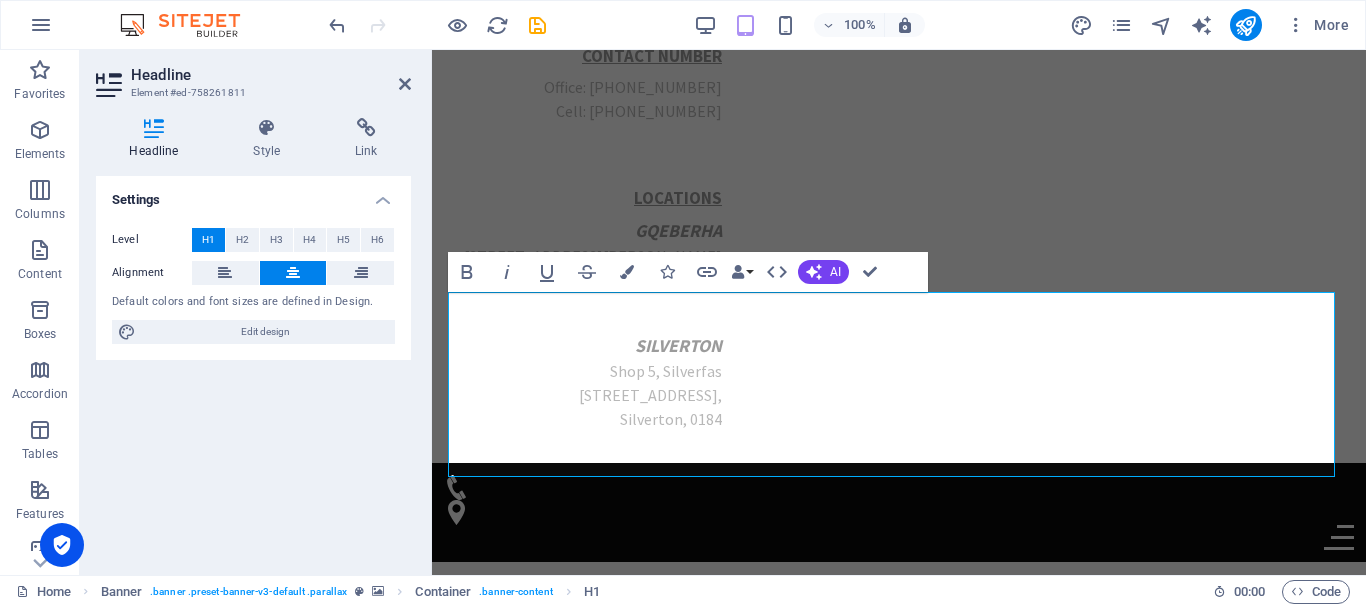 scroll, scrollTop: 359, scrollLeft: 0, axis: vertical 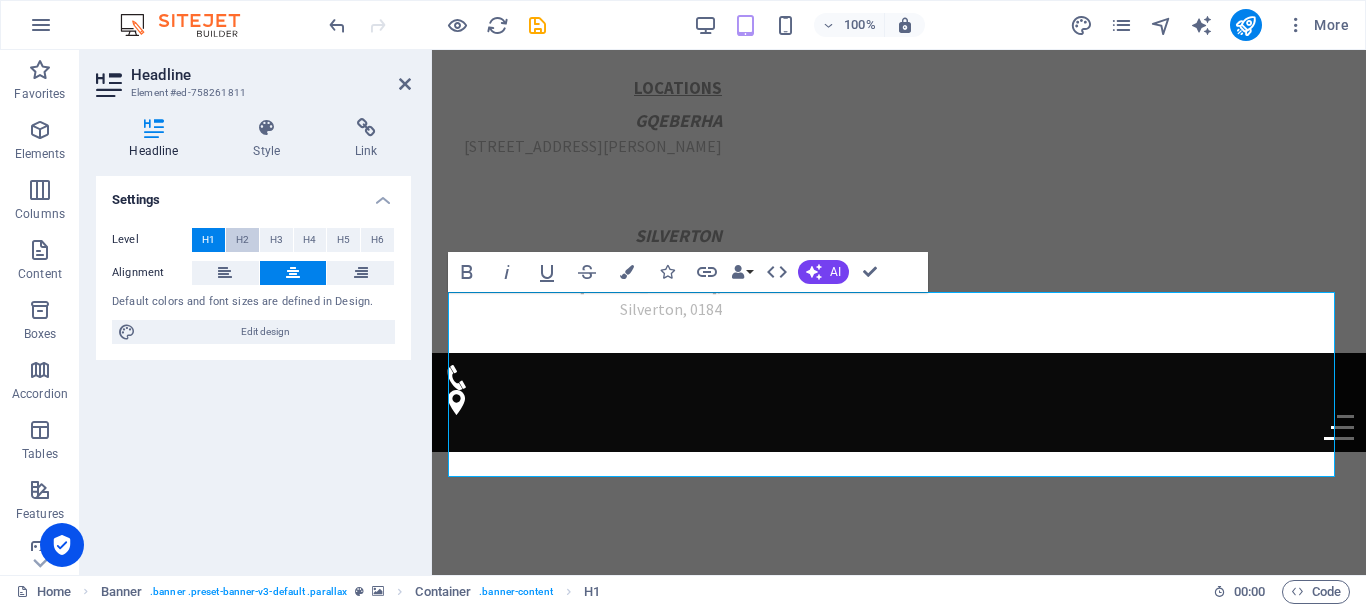 click on "H2" at bounding box center (242, 240) 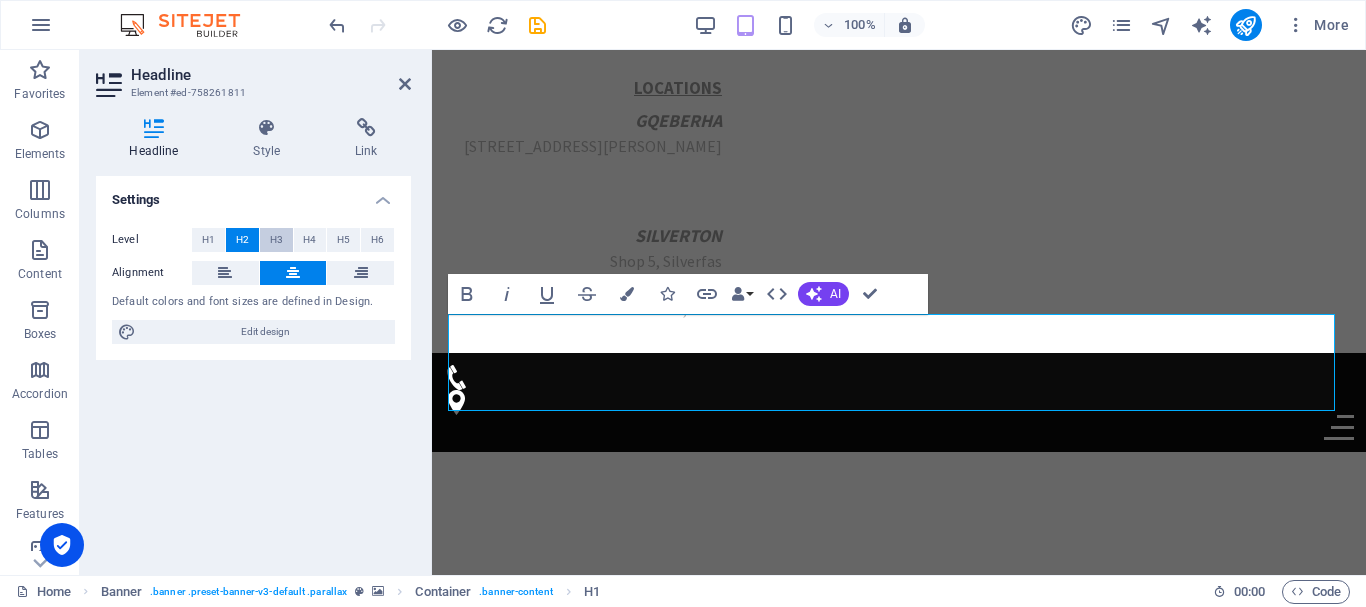click on "H3" at bounding box center [276, 240] 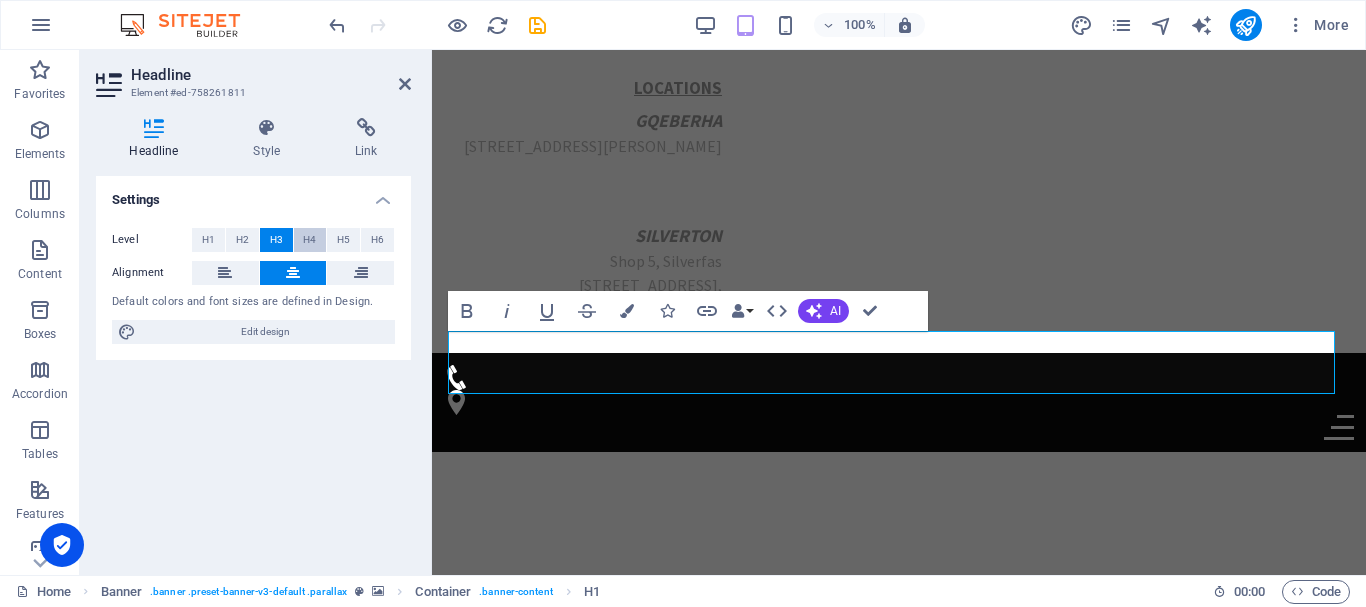 click on "H4" at bounding box center [309, 240] 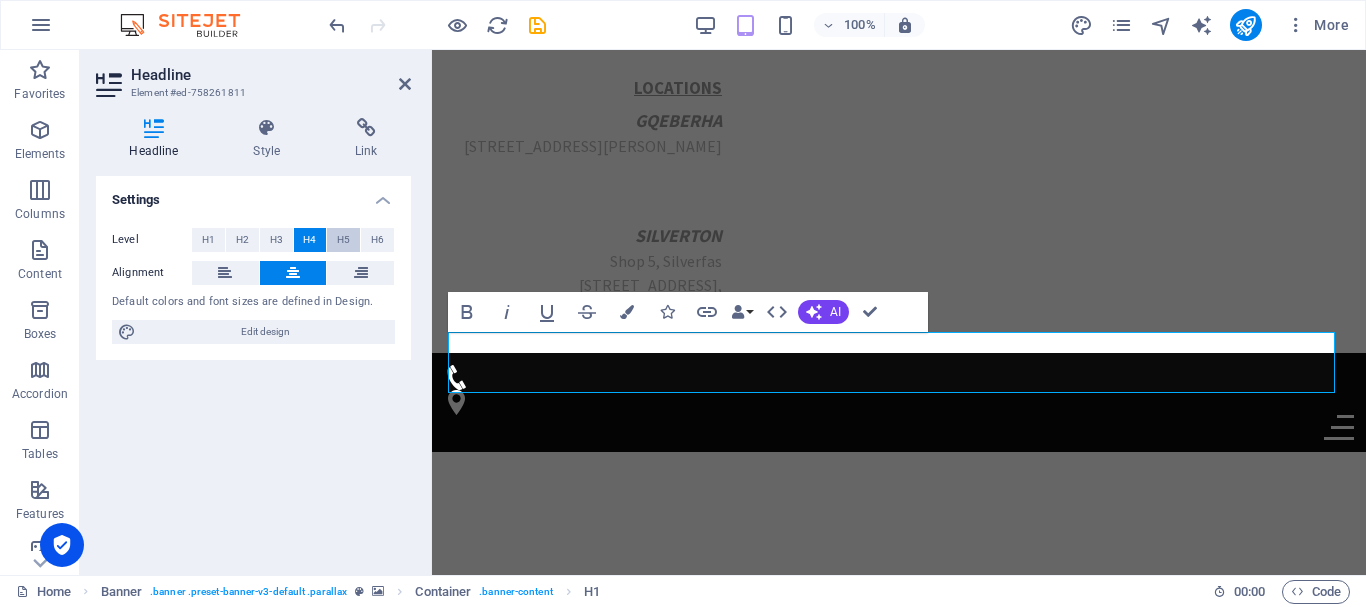 click on "H5" at bounding box center [343, 240] 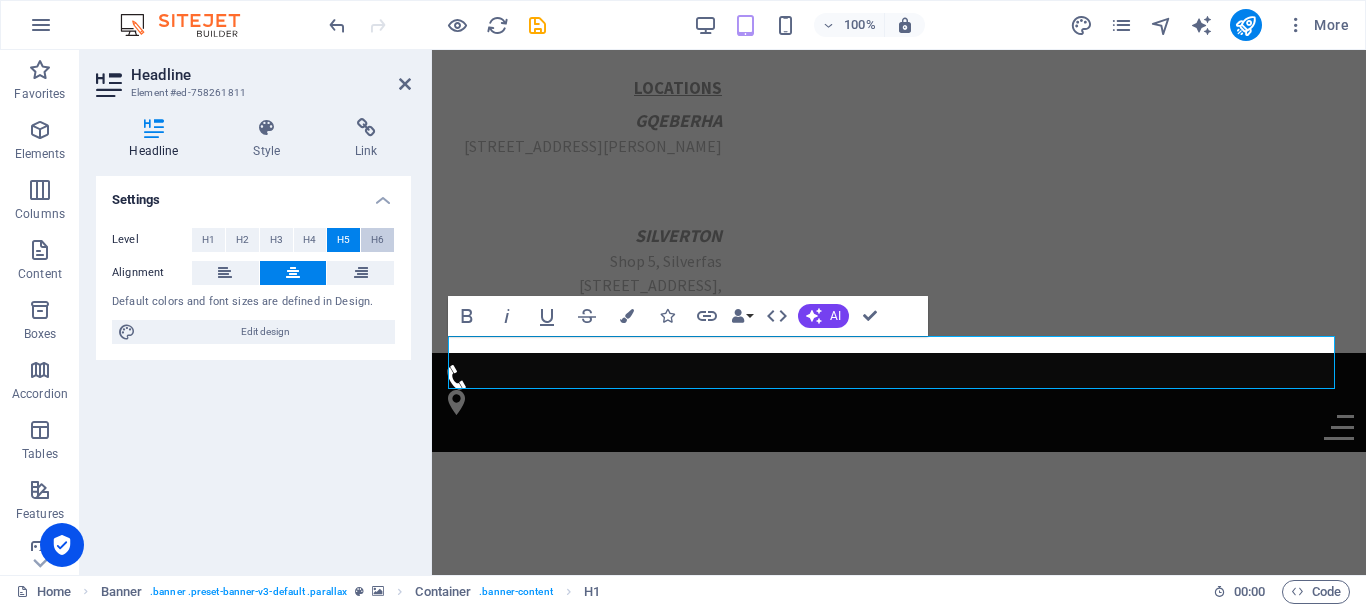 click on "H6" at bounding box center [377, 240] 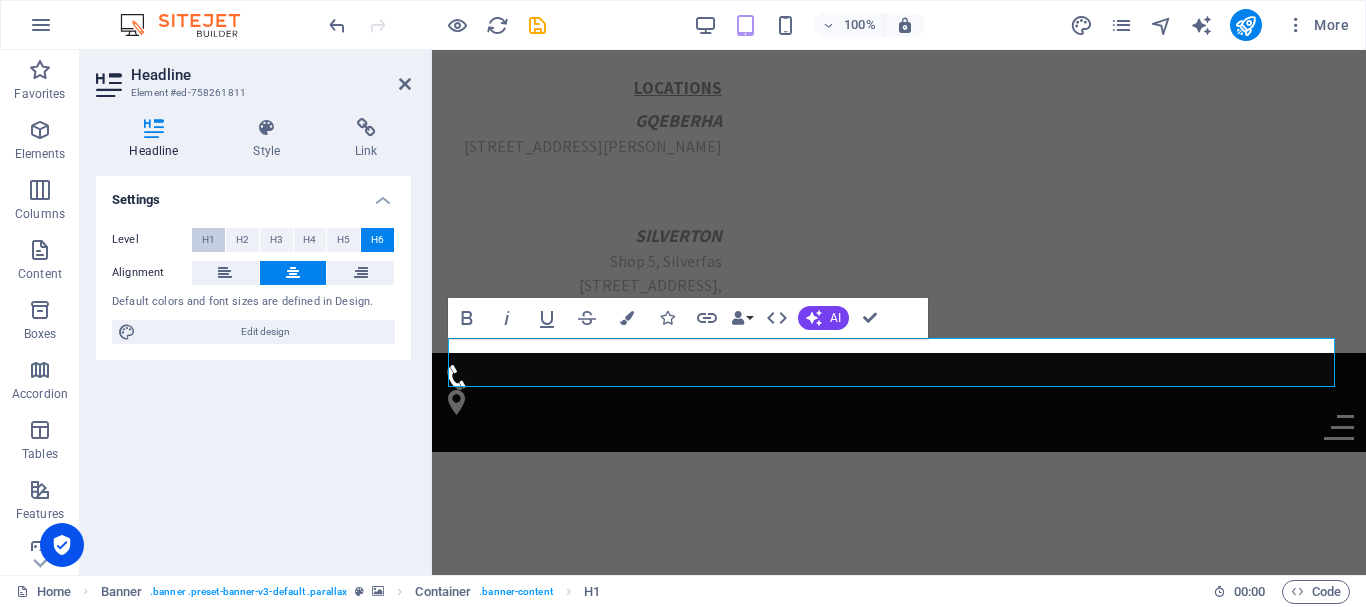 click on "H1" at bounding box center (208, 240) 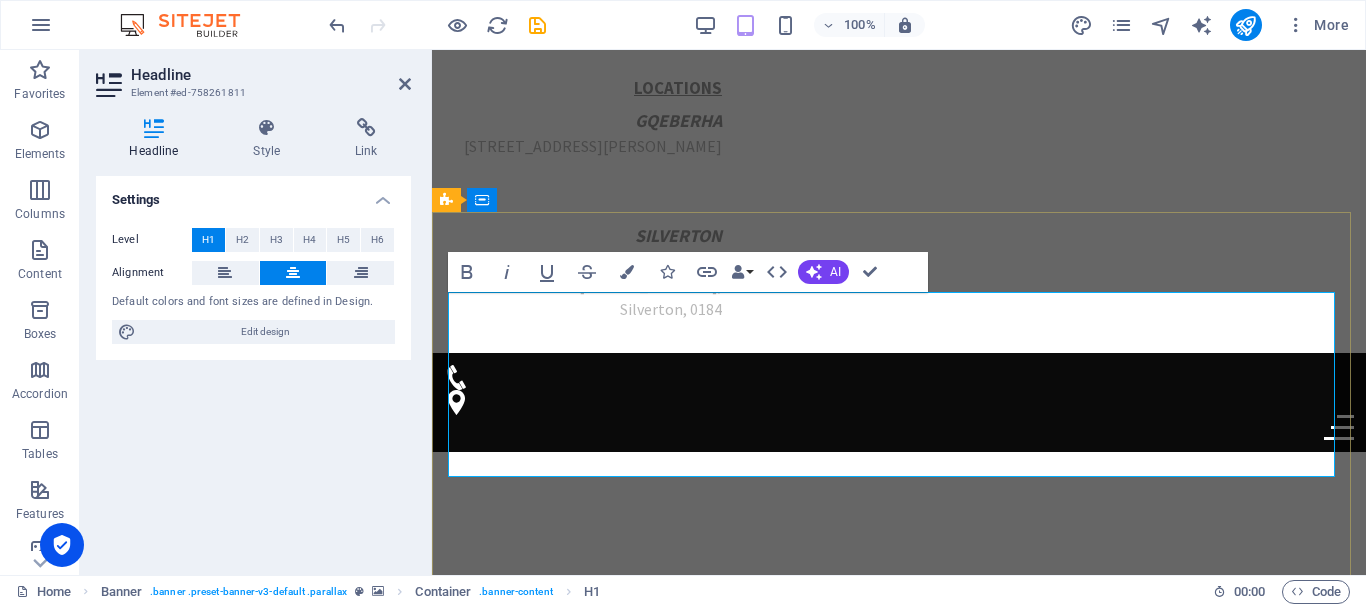 drag, startPoint x: 702, startPoint y: 365, endPoint x: 1228, endPoint y: 408, distance: 527.7547 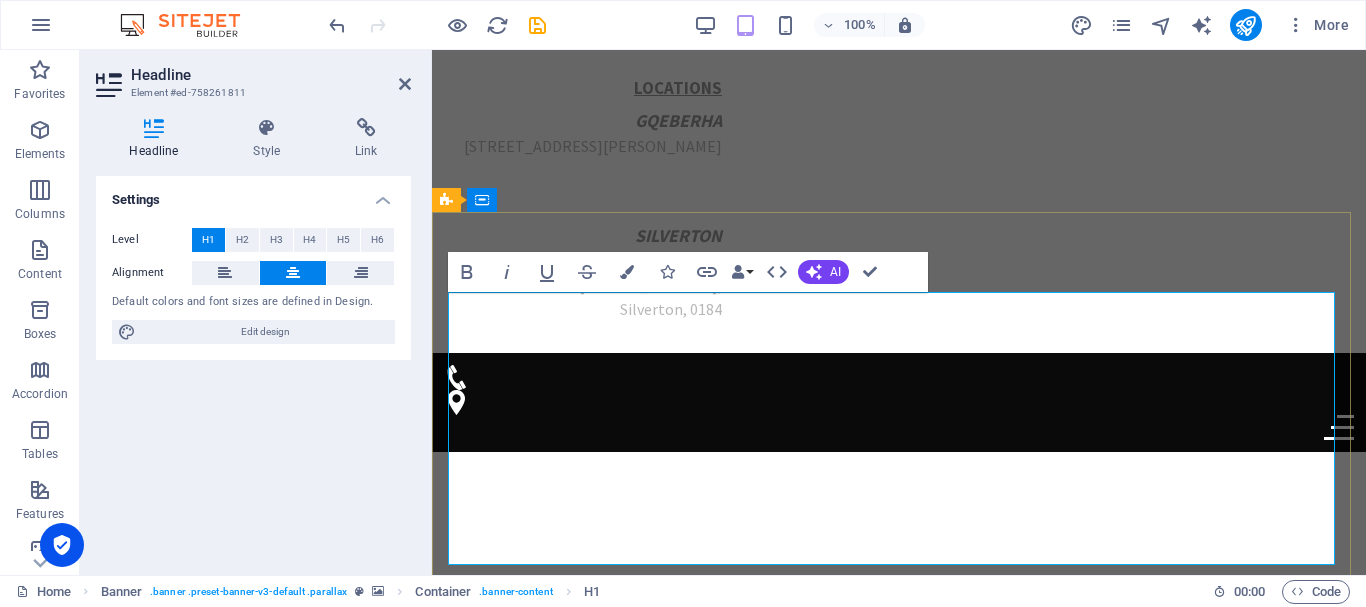 click on "Welcome to  jafar engineering & electrical" at bounding box center (899, 1189) 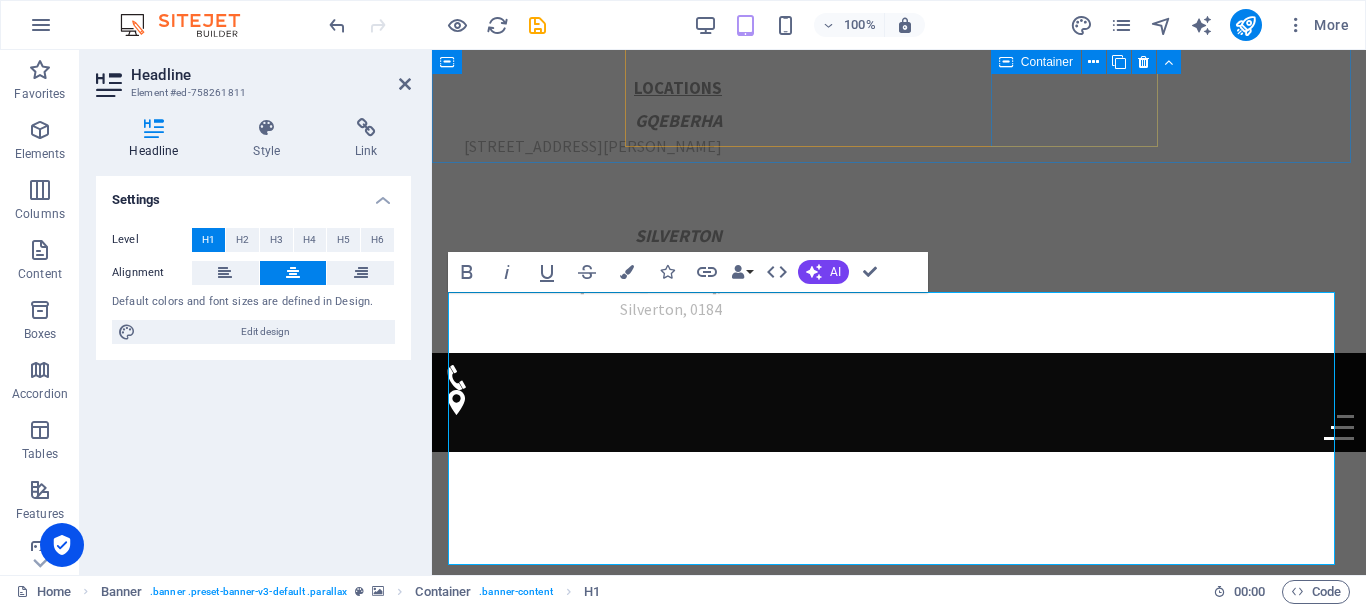 click on "SILVERTON Shop [STREET_ADDRESS]" at bounding box center [593, 259] 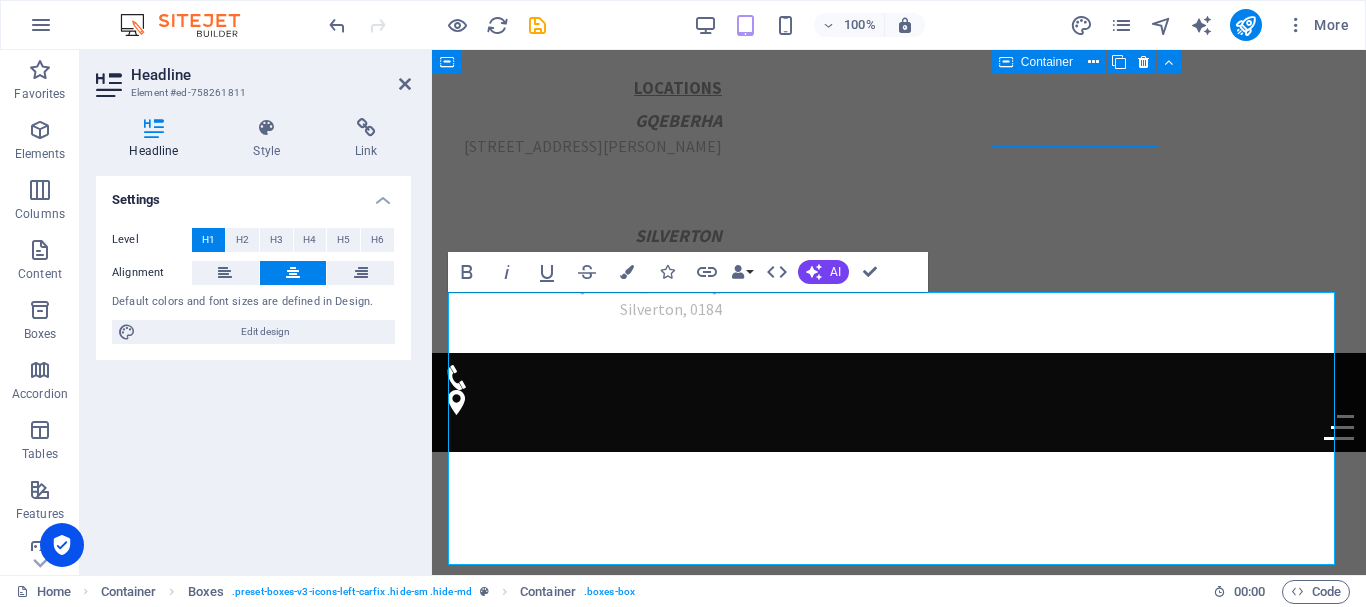 scroll, scrollTop: 211, scrollLeft: 0, axis: vertical 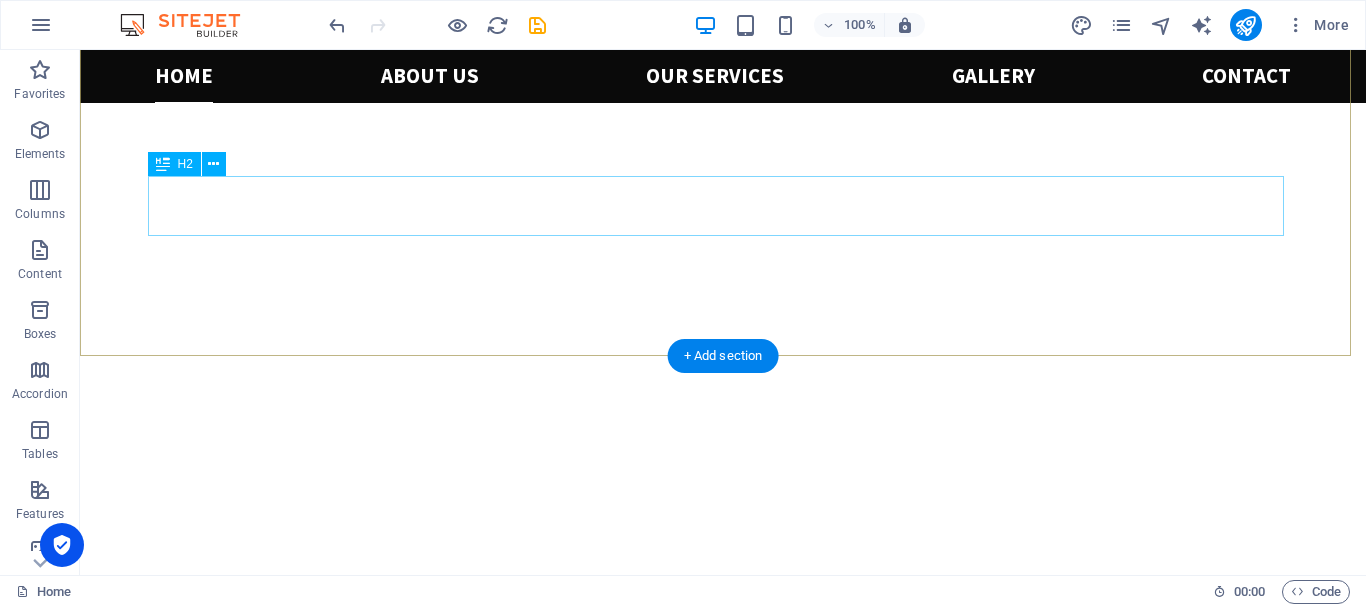 click on "♦  create ♦  enhance ♦ sustain  ♦" at bounding box center (723, 1134) 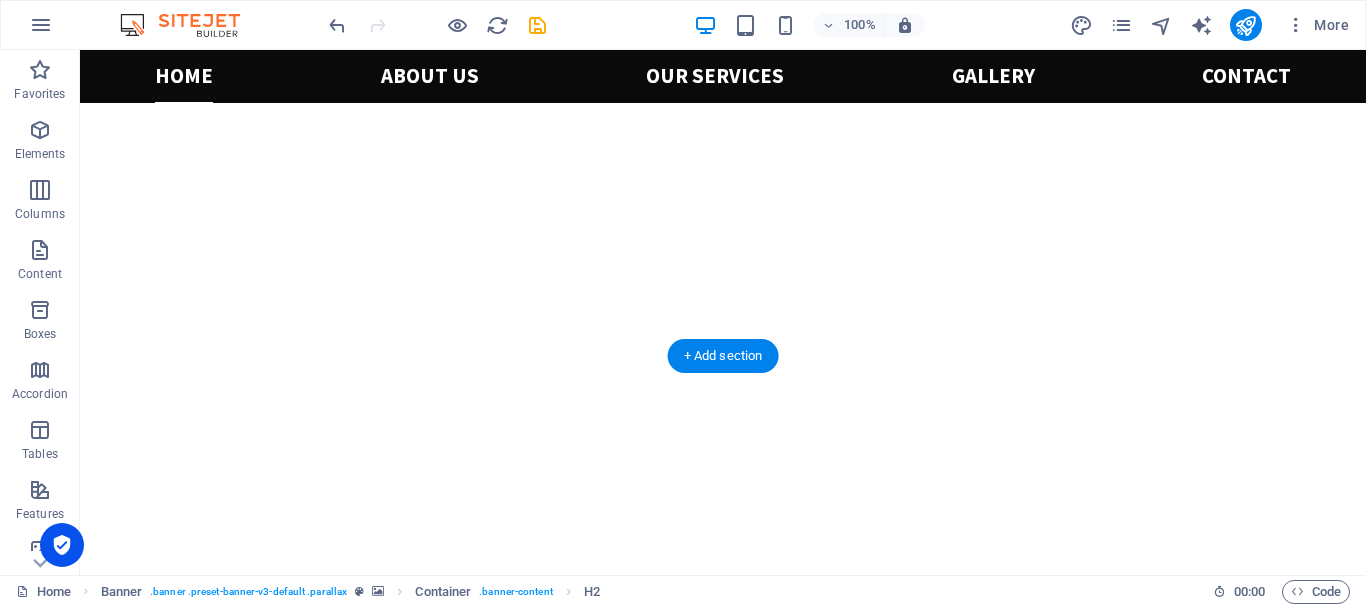 drag, startPoint x: 728, startPoint y: 200, endPoint x: 729, endPoint y: 244, distance: 44.011364 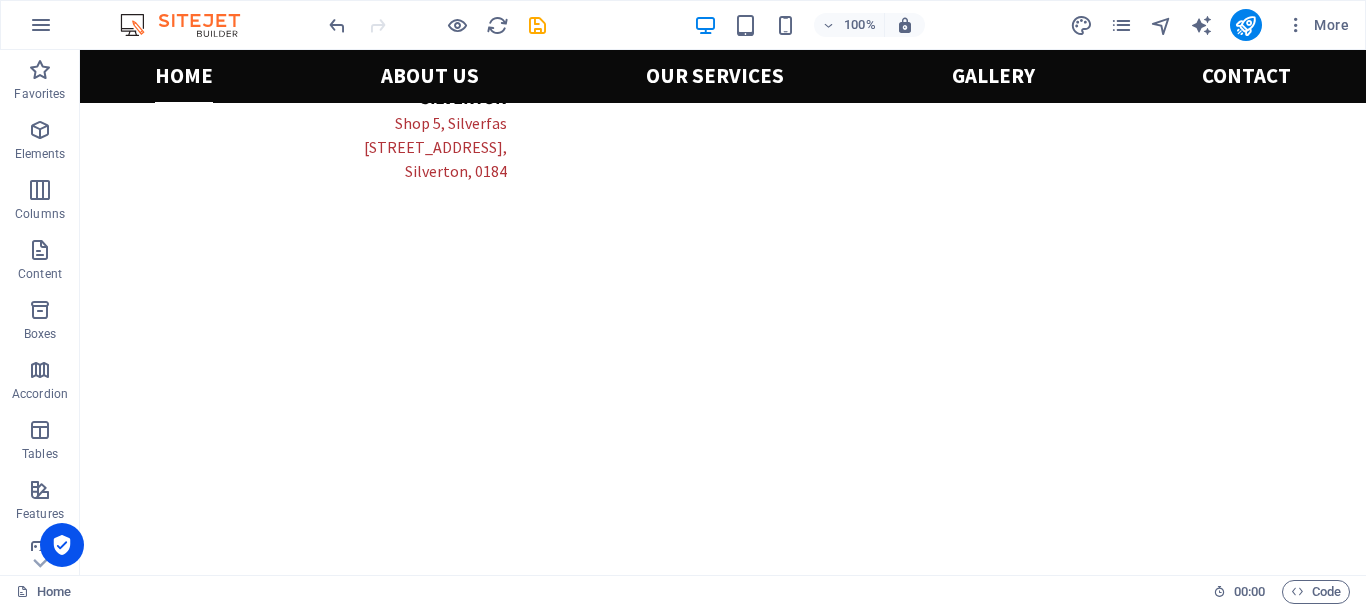 scroll, scrollTop: 670, scrollLeft: 0, axis: vertical 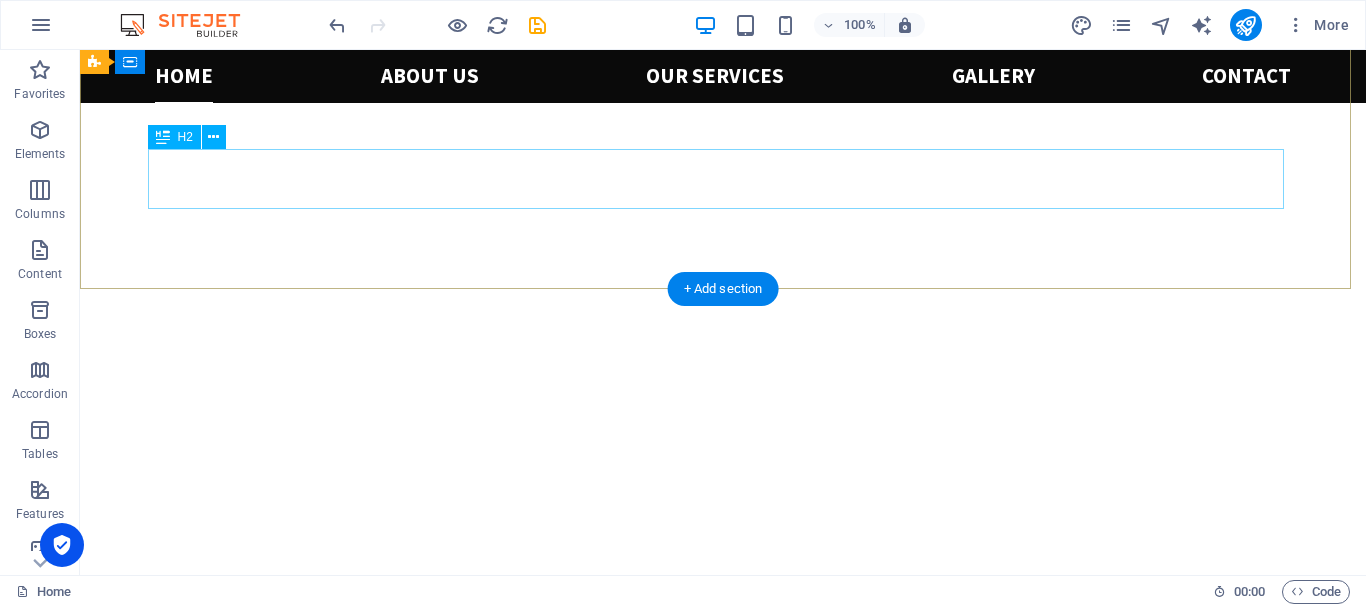 click on "♦  create ♦  enhance ♦ sustain  ♦" at bounding box center (723, 1107) 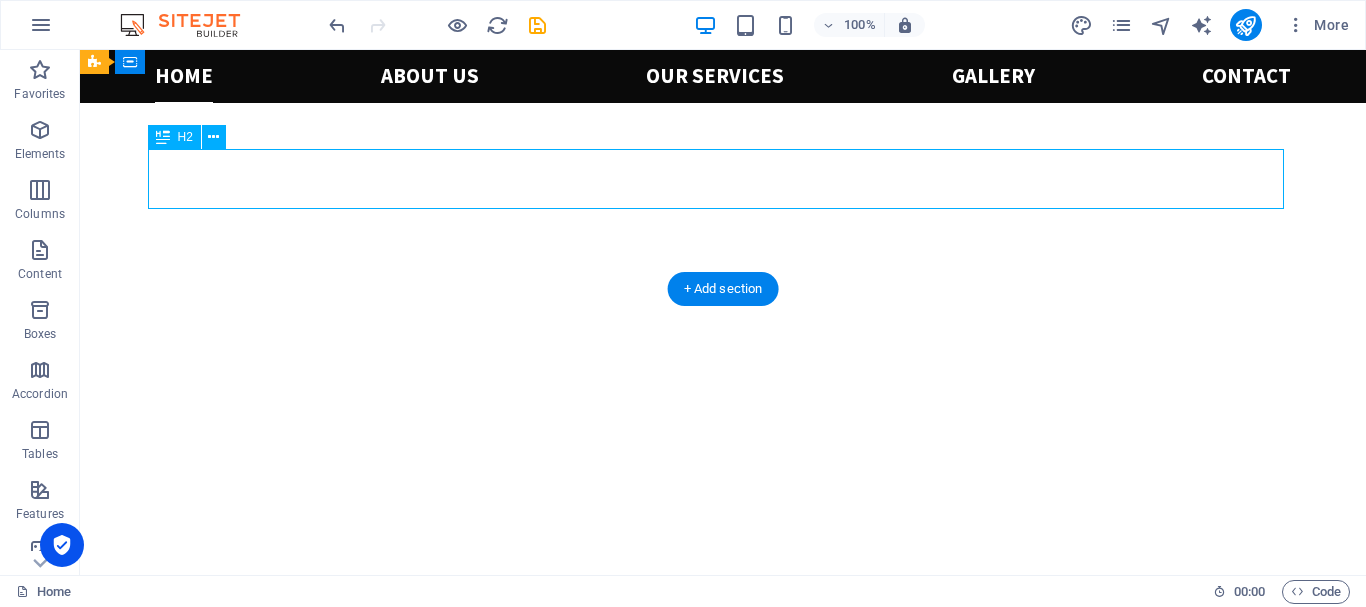 click on "♦  create ♦  enhance ♦ sustain  ♦" at bounding box center (723, 1107) 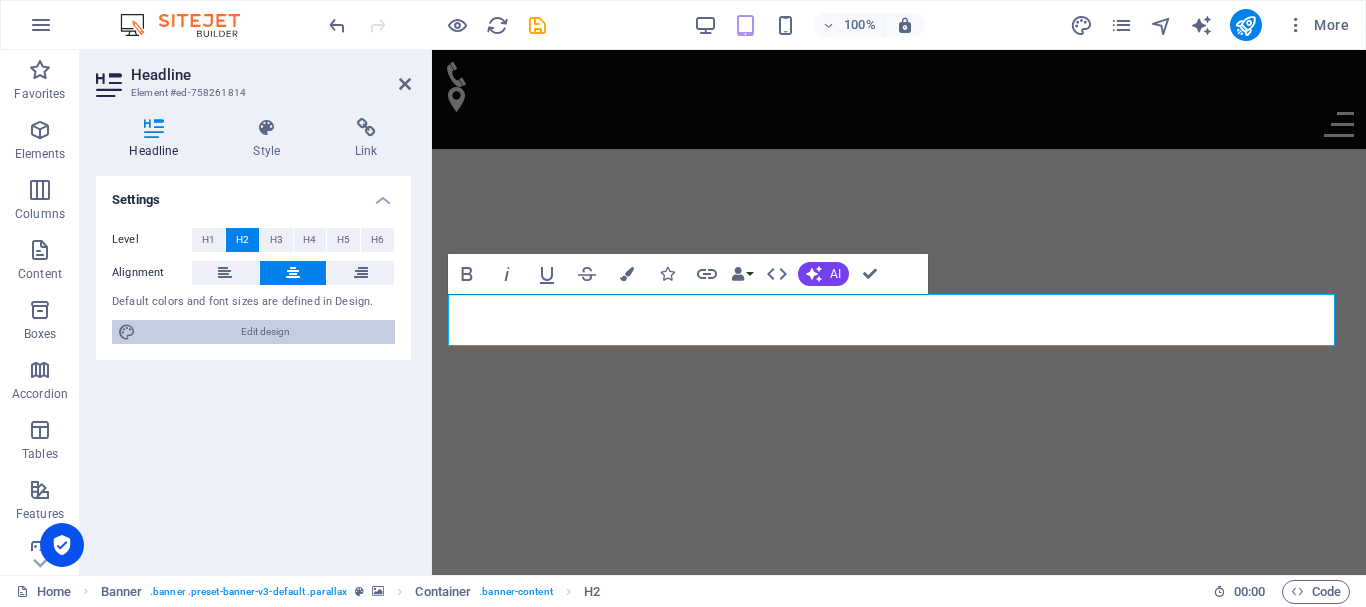 click at bounding box center (127, 332) 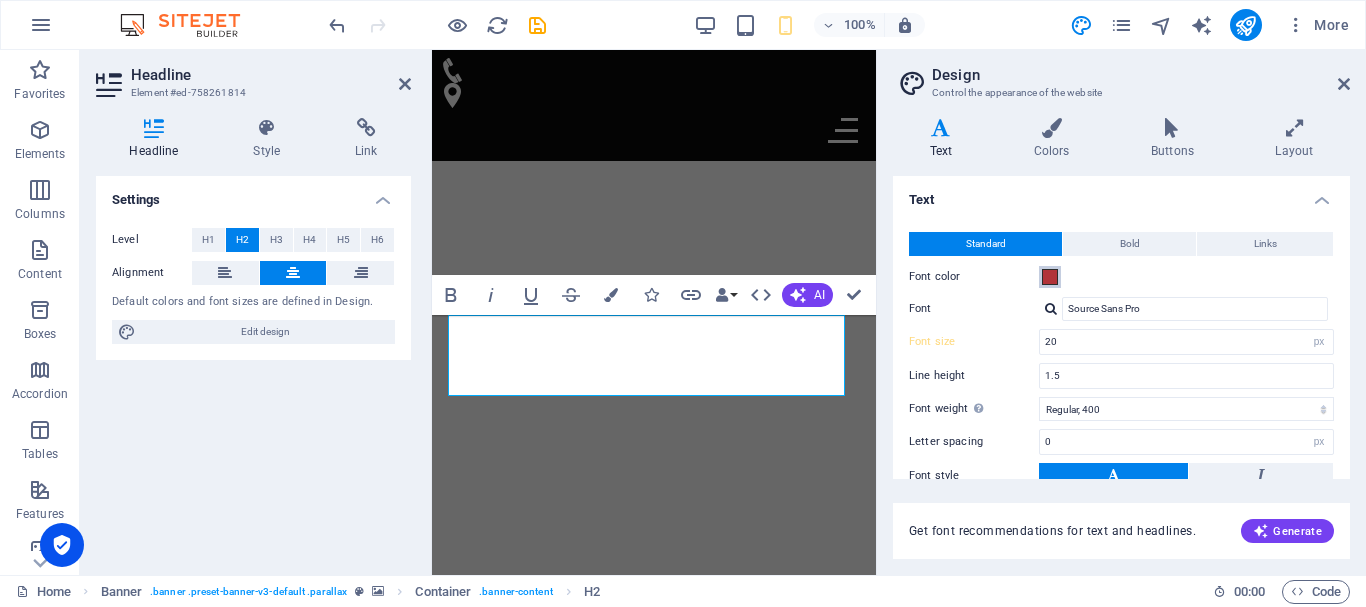 click at bounding box center [1050, 277] 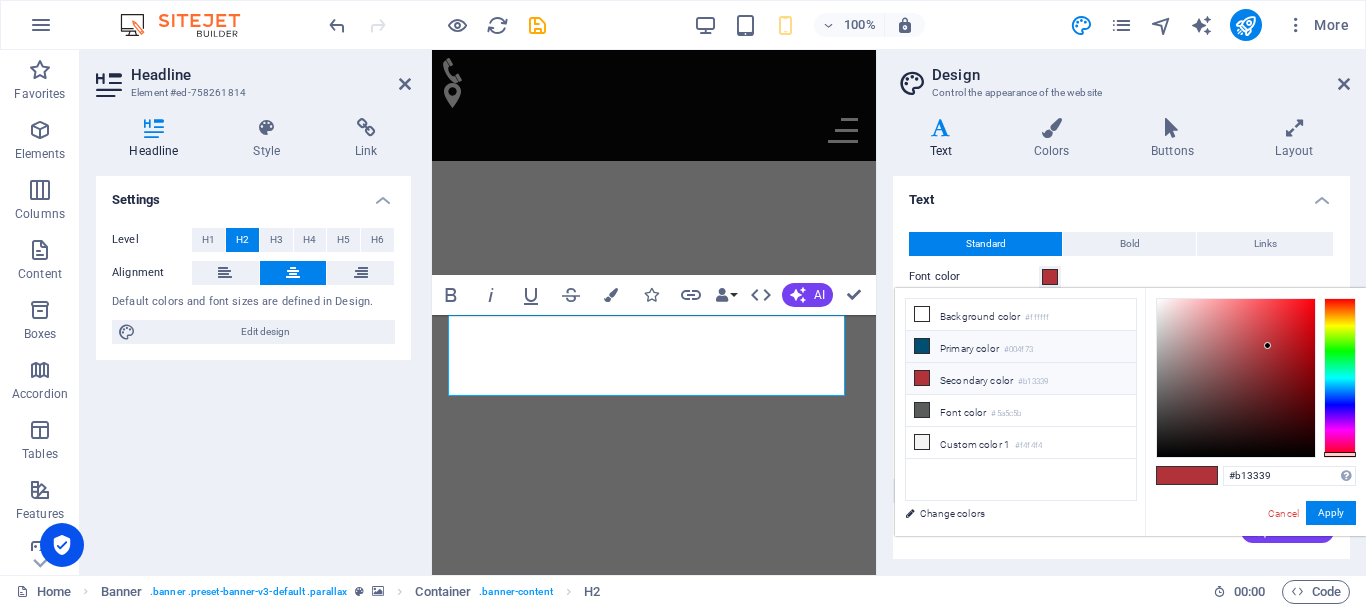 scroll, scrollTop: 997, scrollLeft: 0, axis: vertical 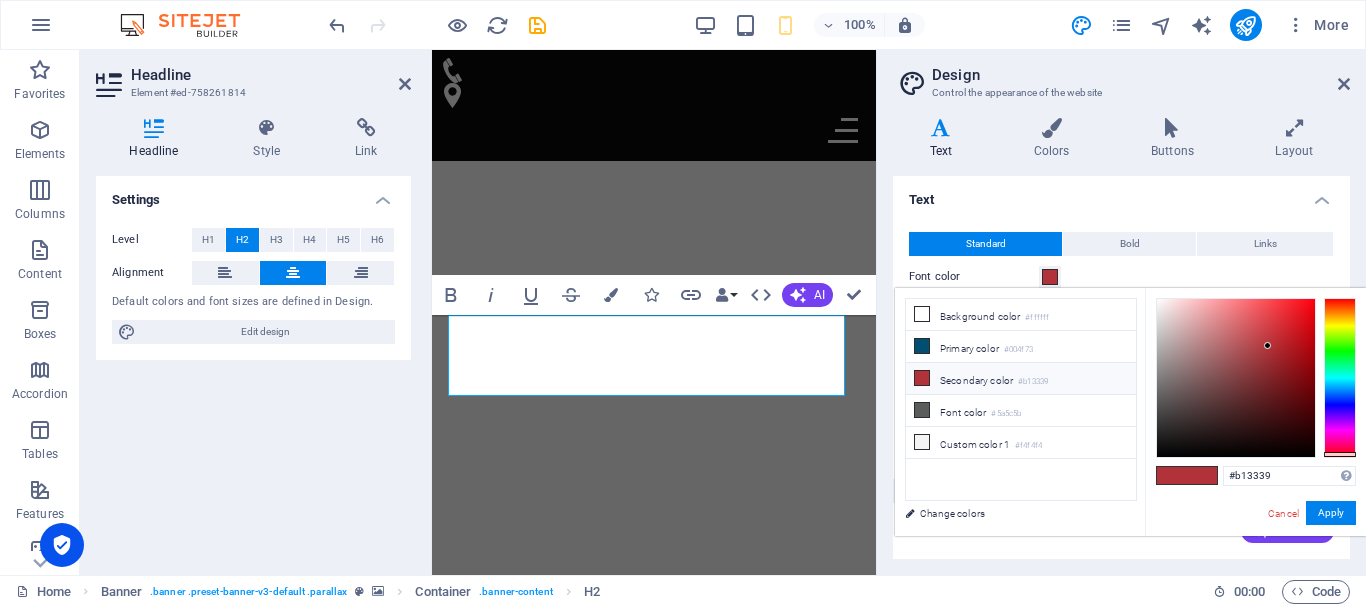 type on "#600307" 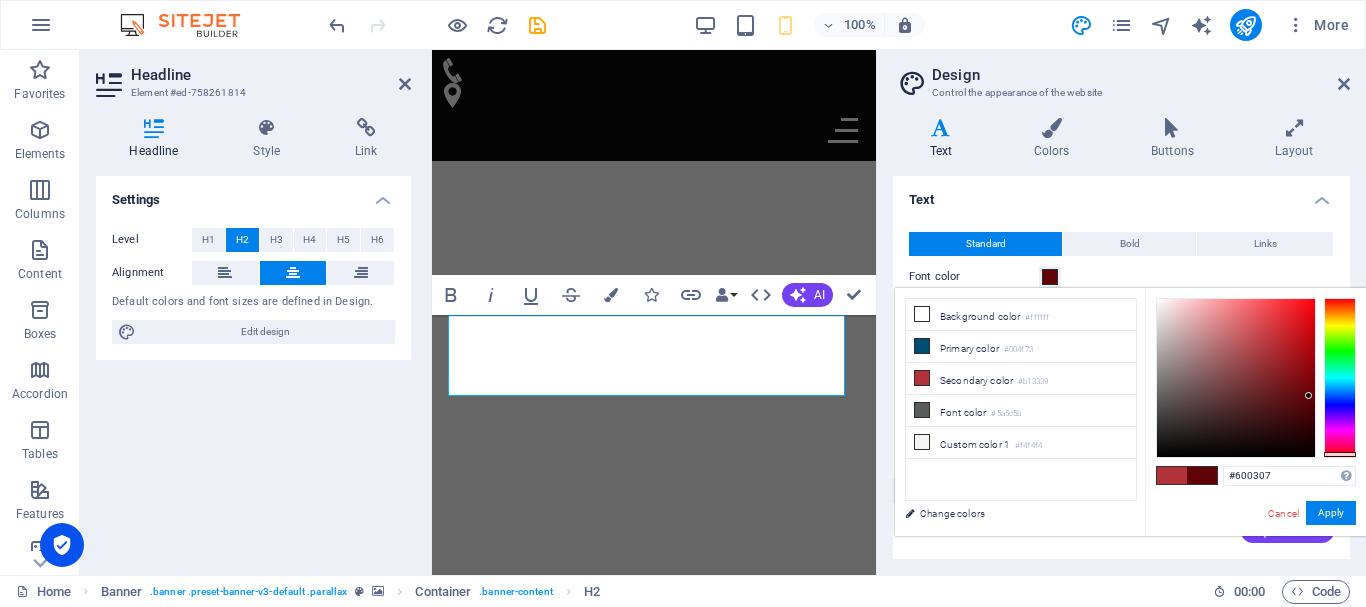 click at bounding box center [1236, 378] 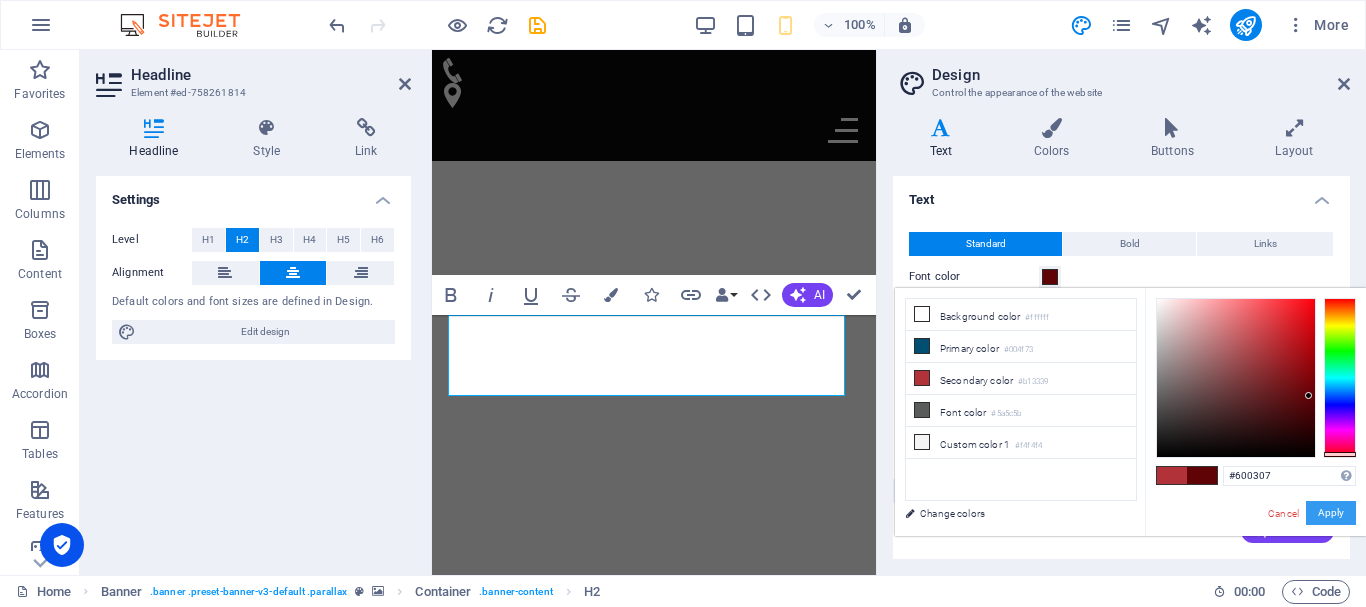 click on "Apply" at bounding box center [1331, 513] 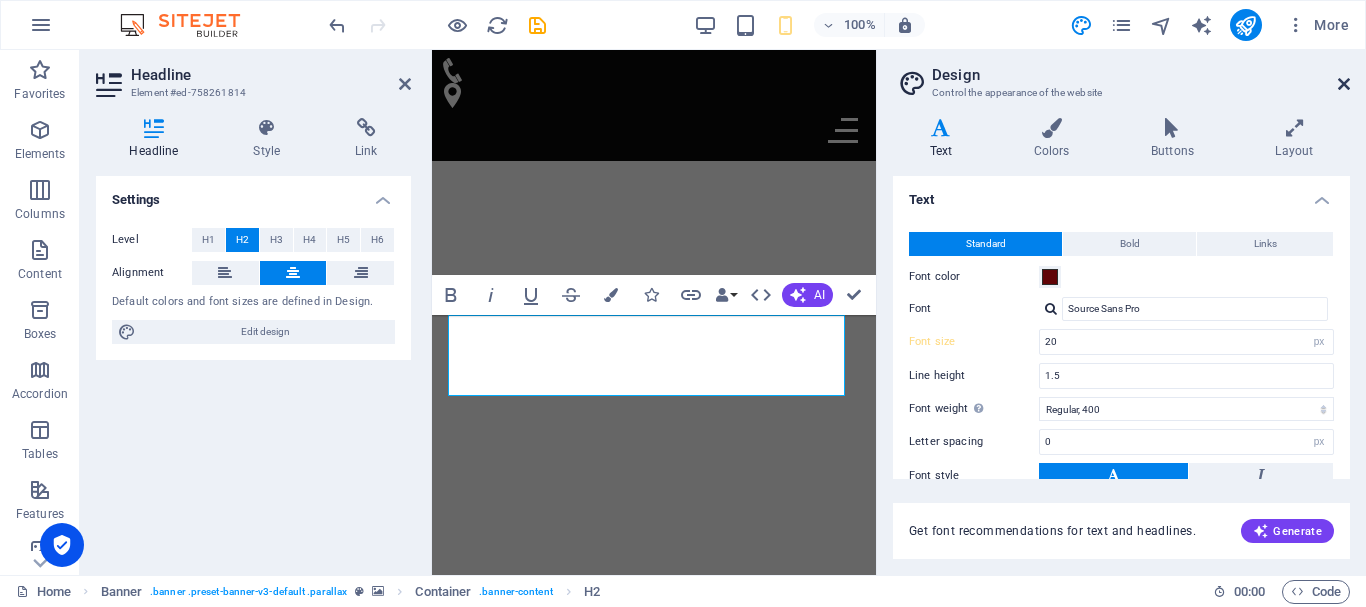 click at bounding box center [1344, 84] 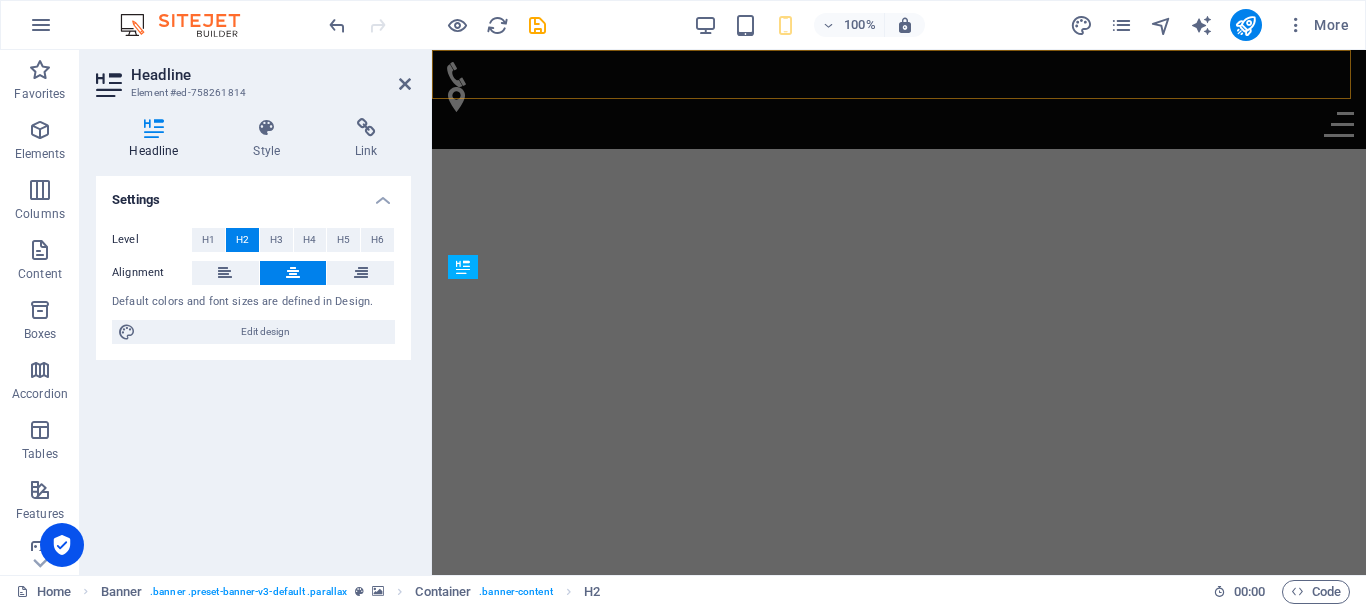 scroll, scrollTop: 685, scrollLeft: 0, axis: vertical 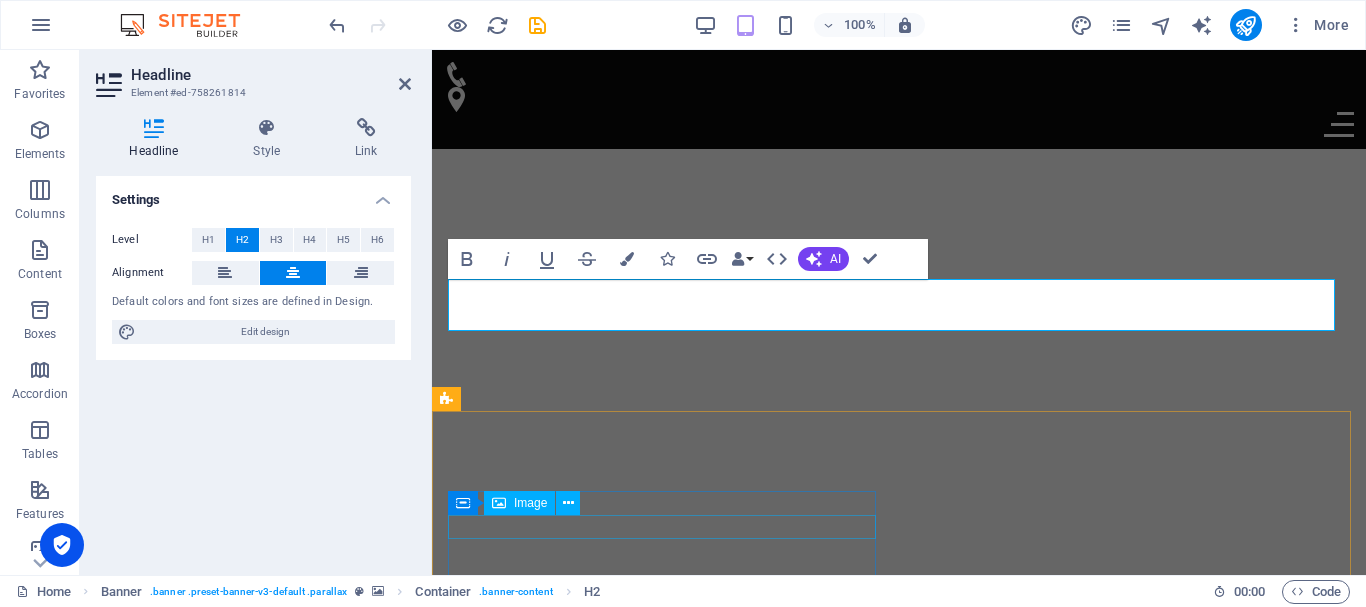click at bounding box center [899, 1242] 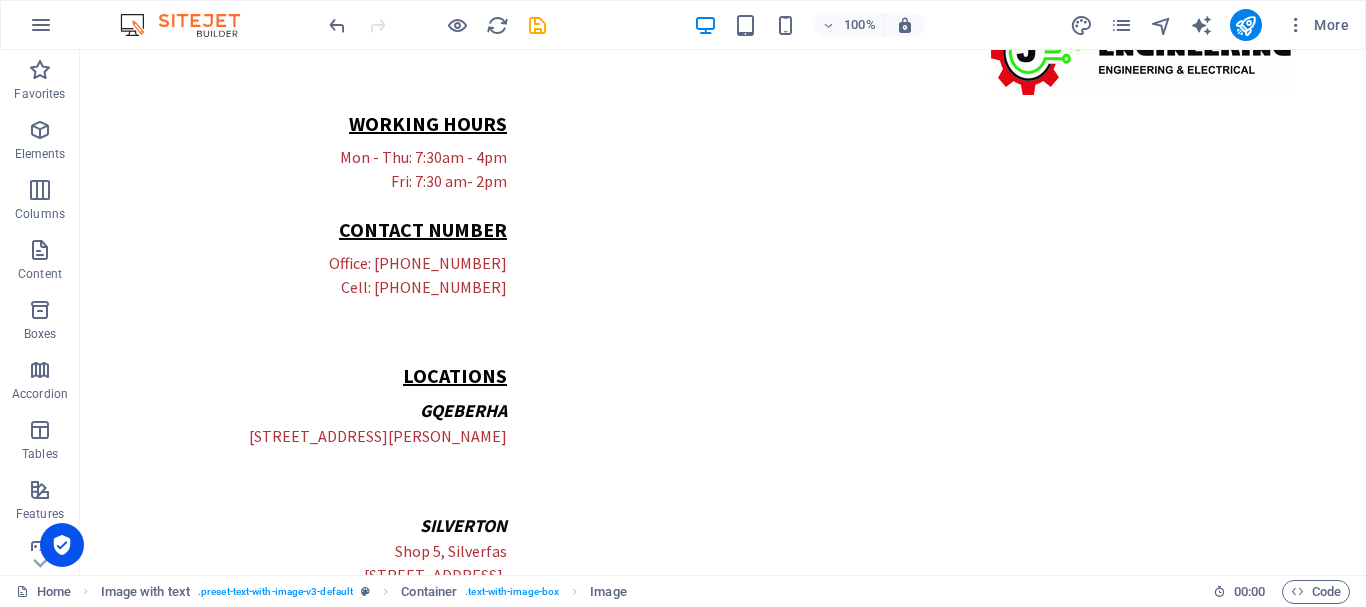 scroll, scrollTop: 58, scrollLeft: 0, axis: vertical 